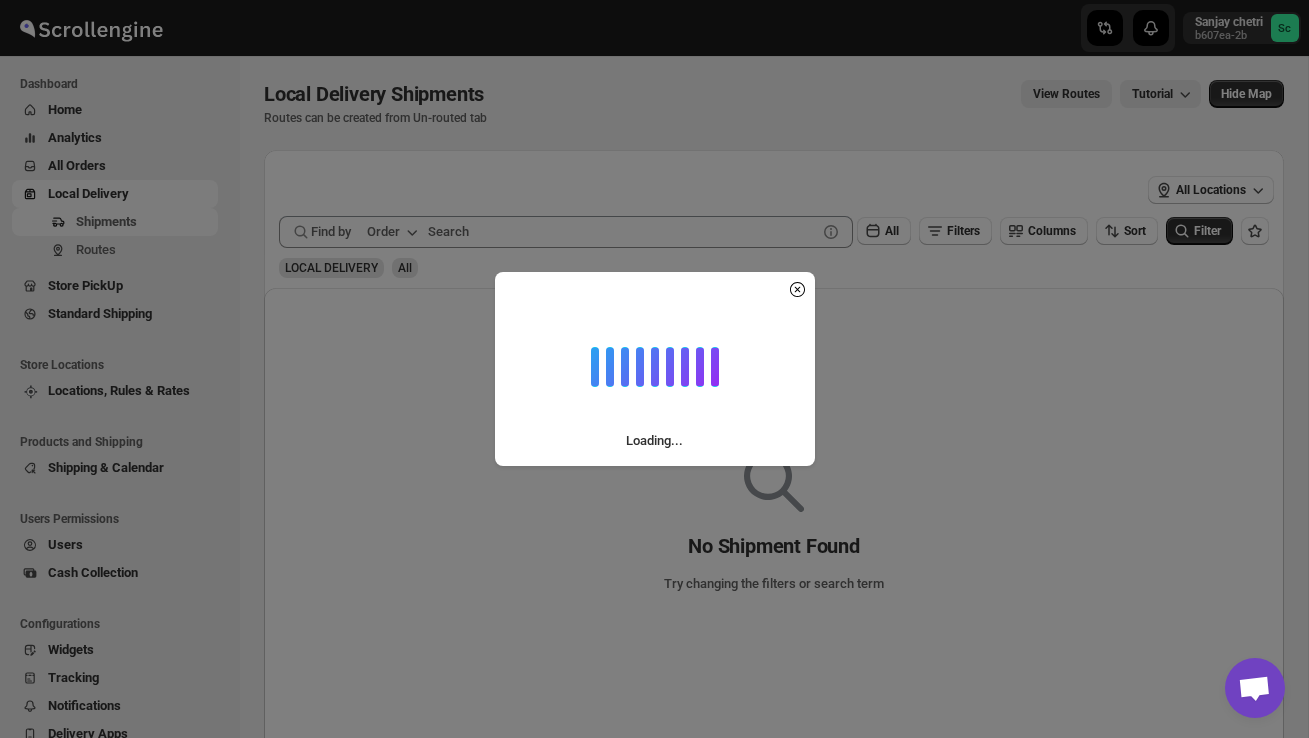 scroll, scrollTop: 0, scrollLeft: 0, axis: both 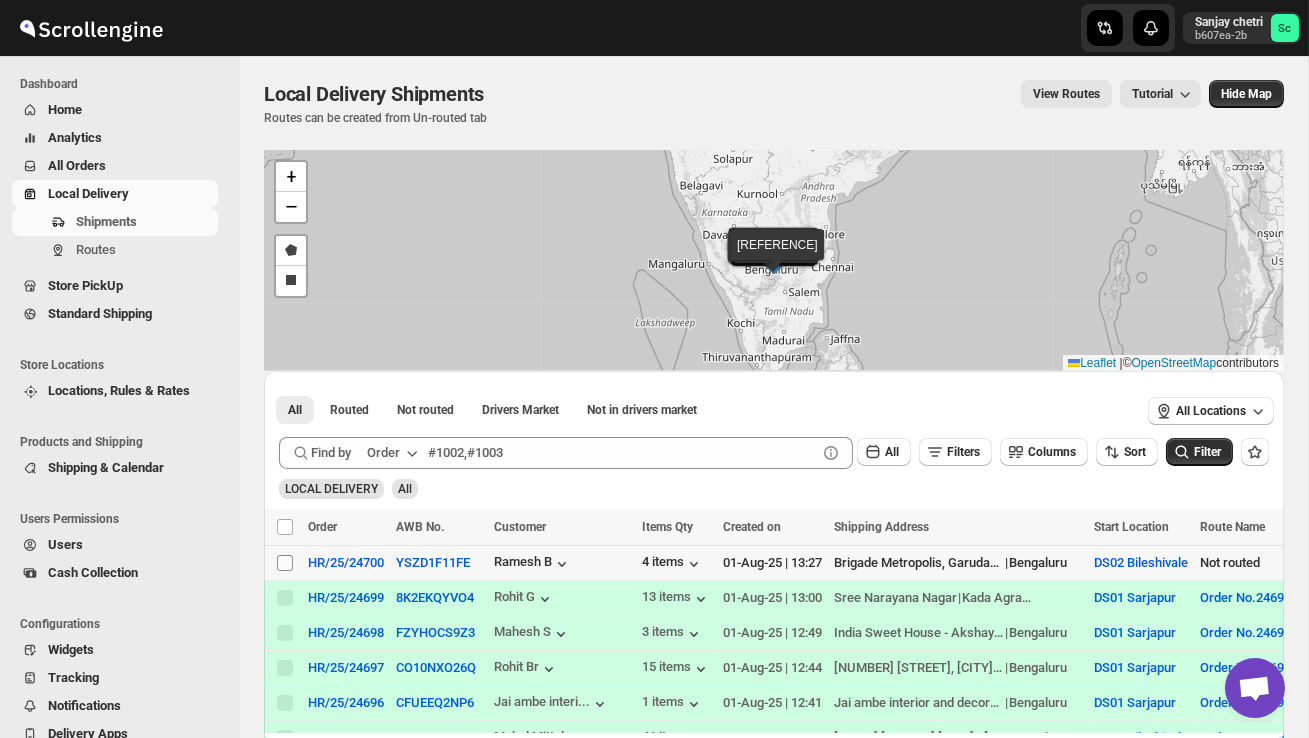 click on "Select shipment" at bounding box center [285, 563] 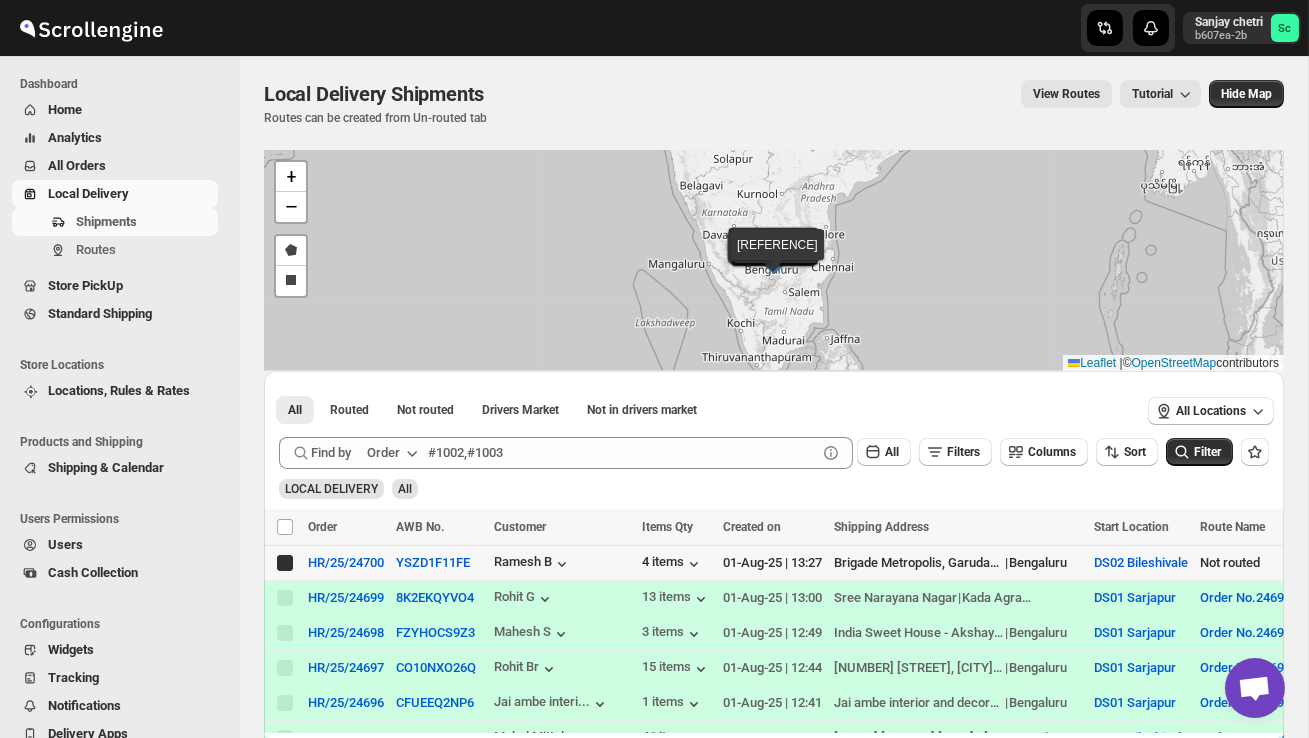 checkbox on "true" 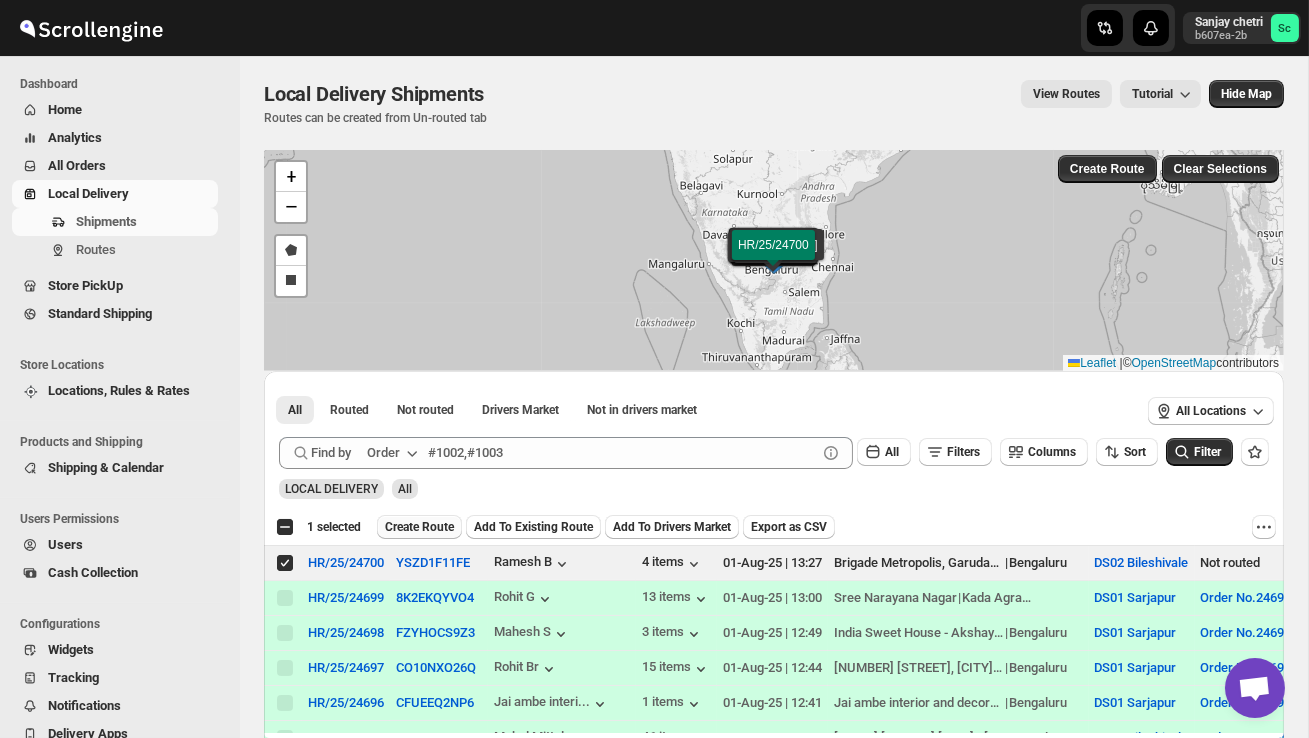 click on "Create Route" at bounding box center [419, 527] 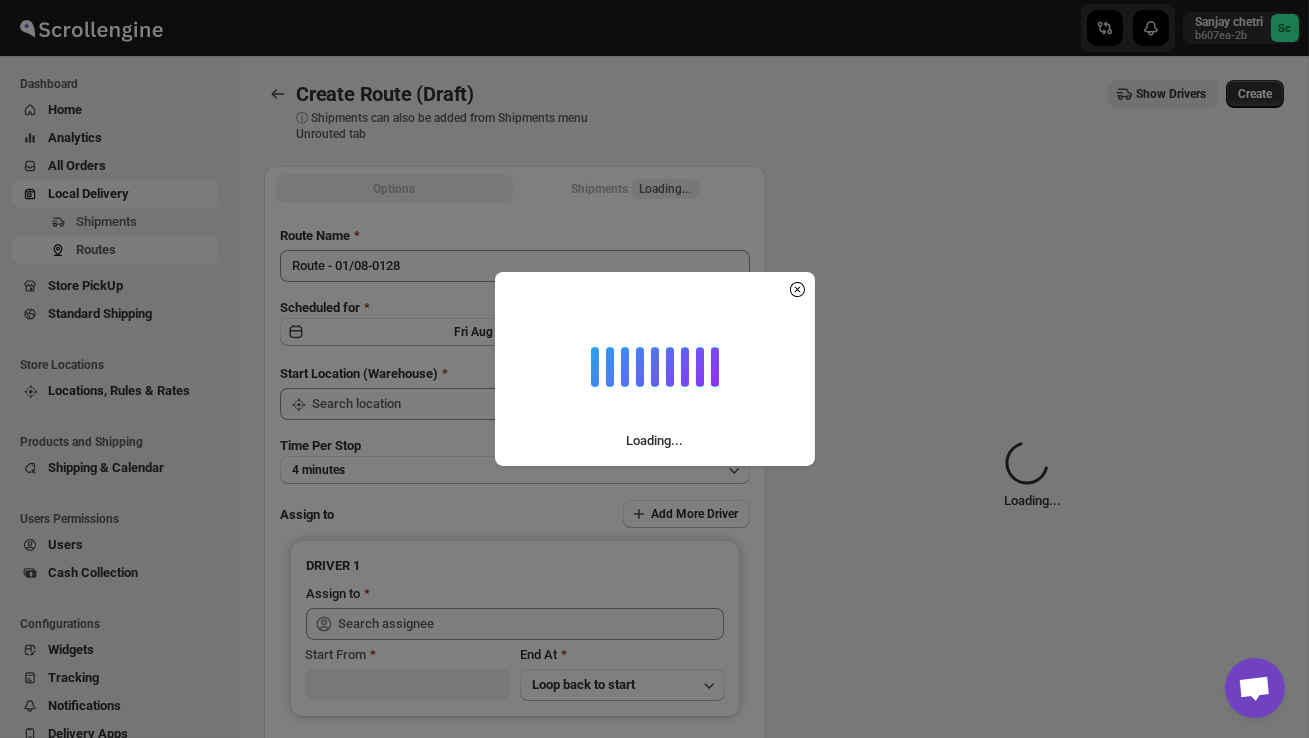 type on "DS02 Bileshivale" 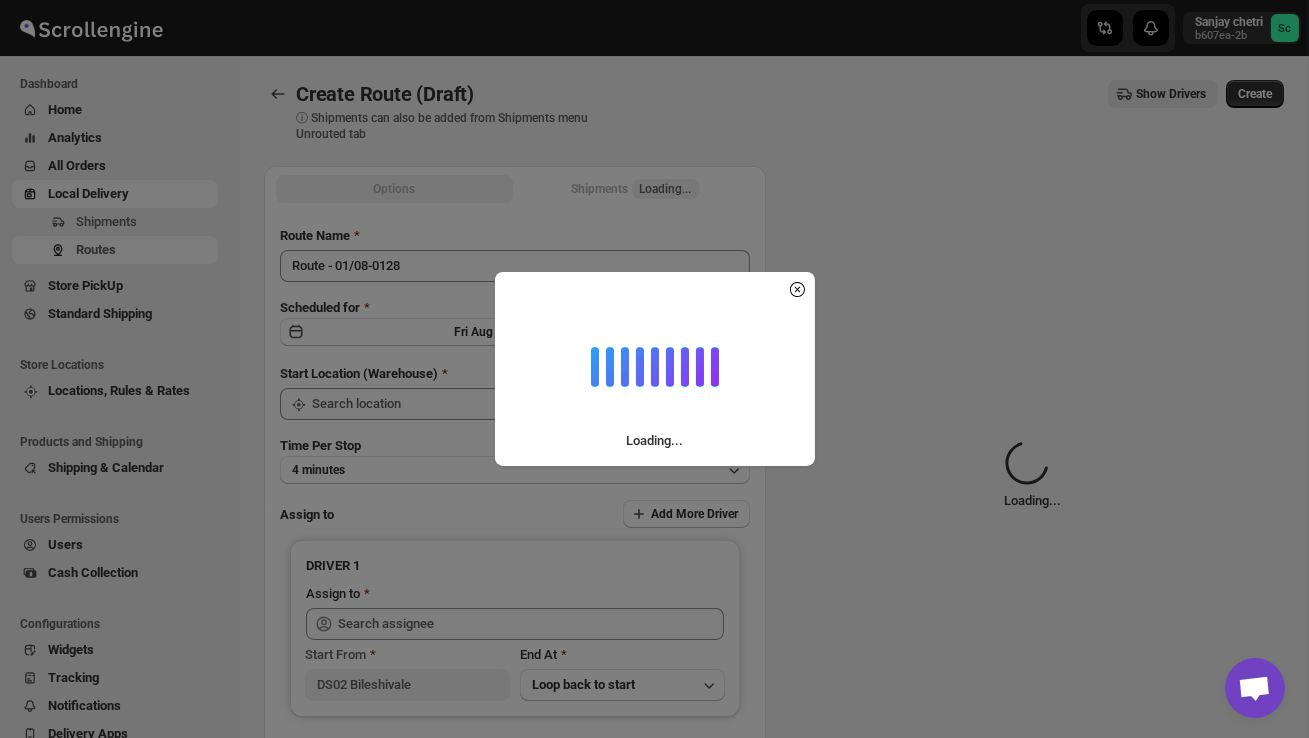 type on "DS02 Bileshivale" 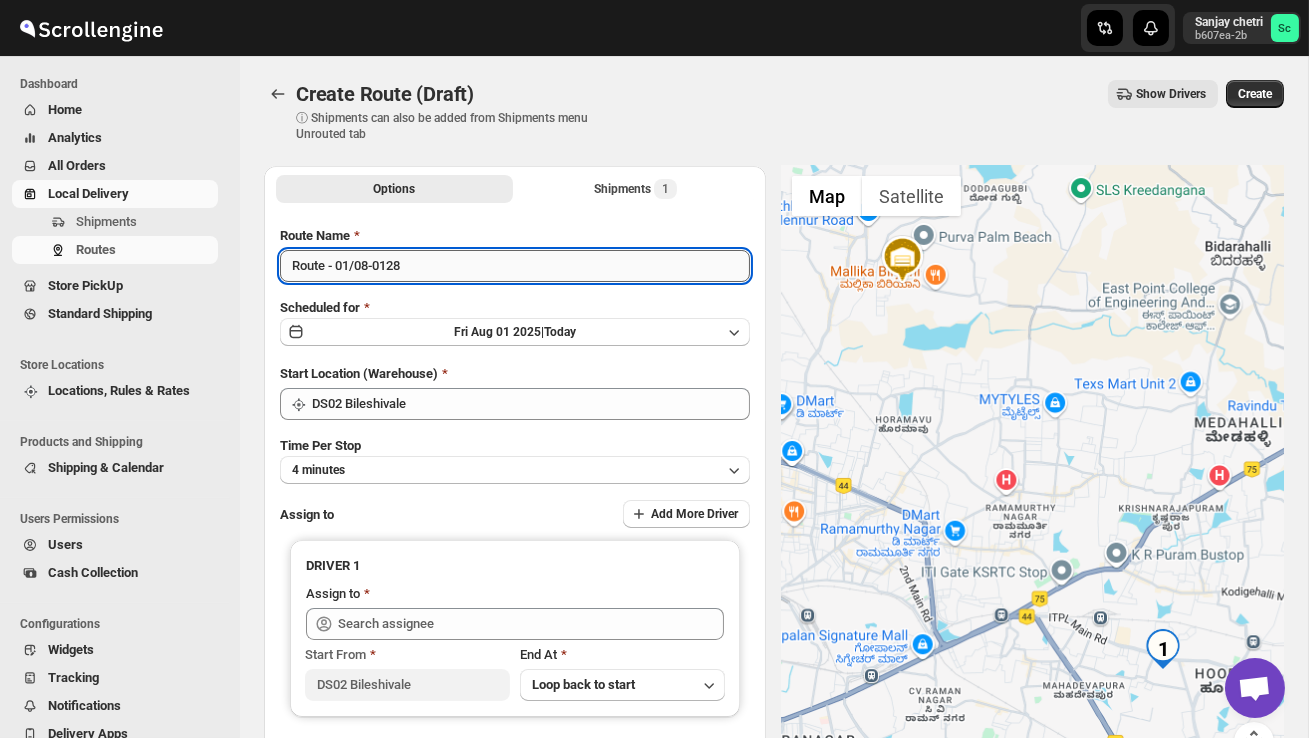 click on "Route - 01/08-0128" at bounding box center [515, 266] 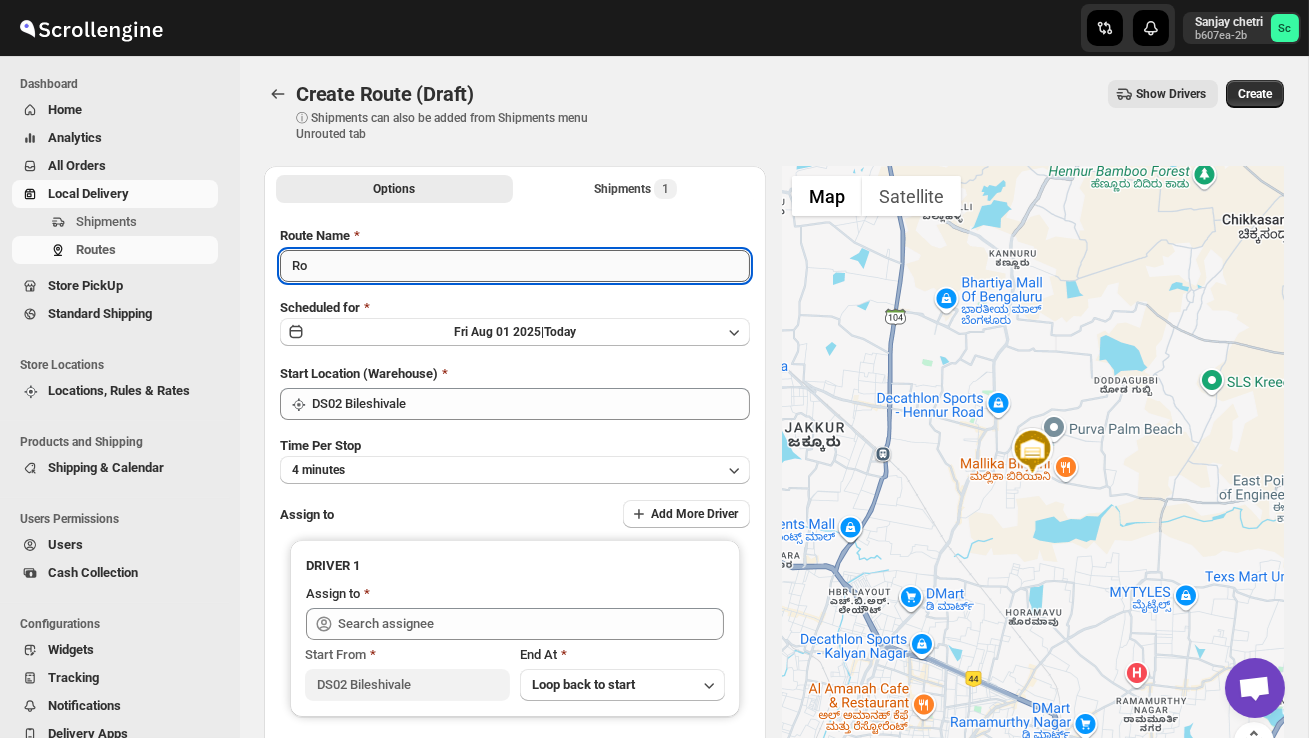 type on "R" 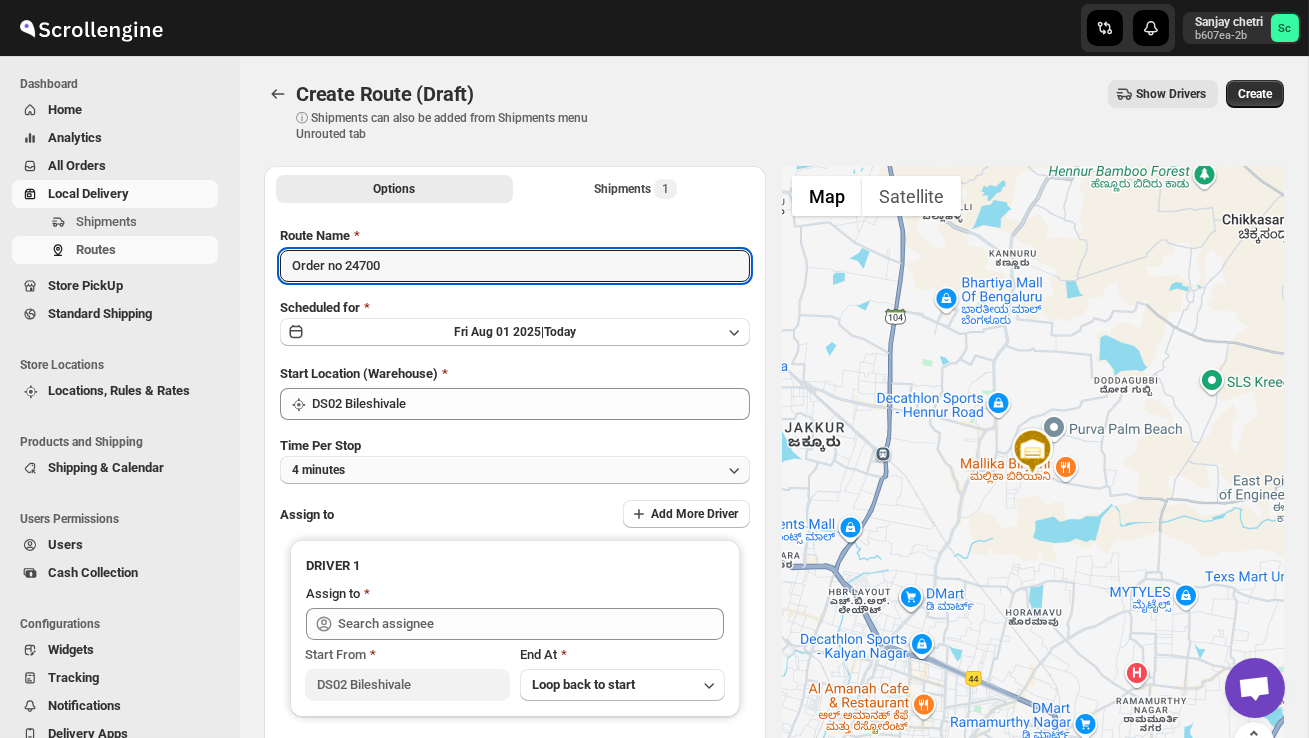 type on "Order no 24700" 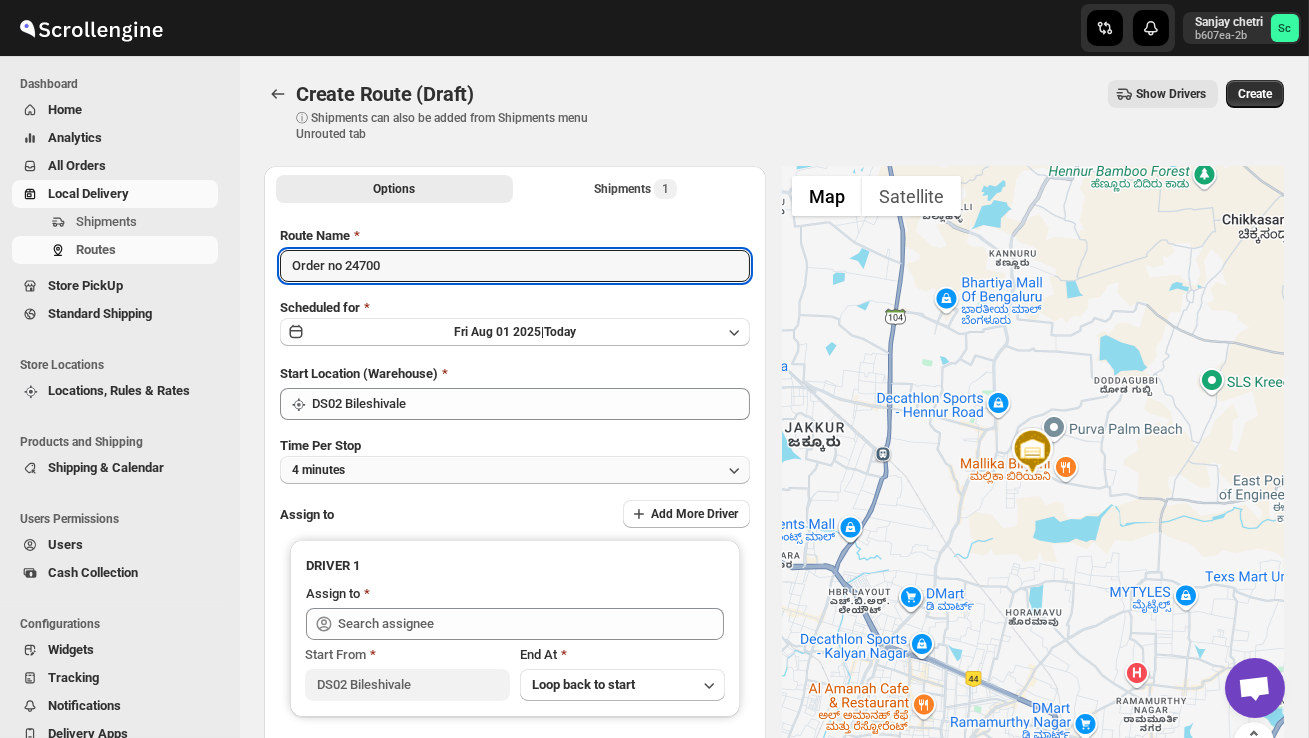 click on "4 minutes" at bounding box center (515, 470) 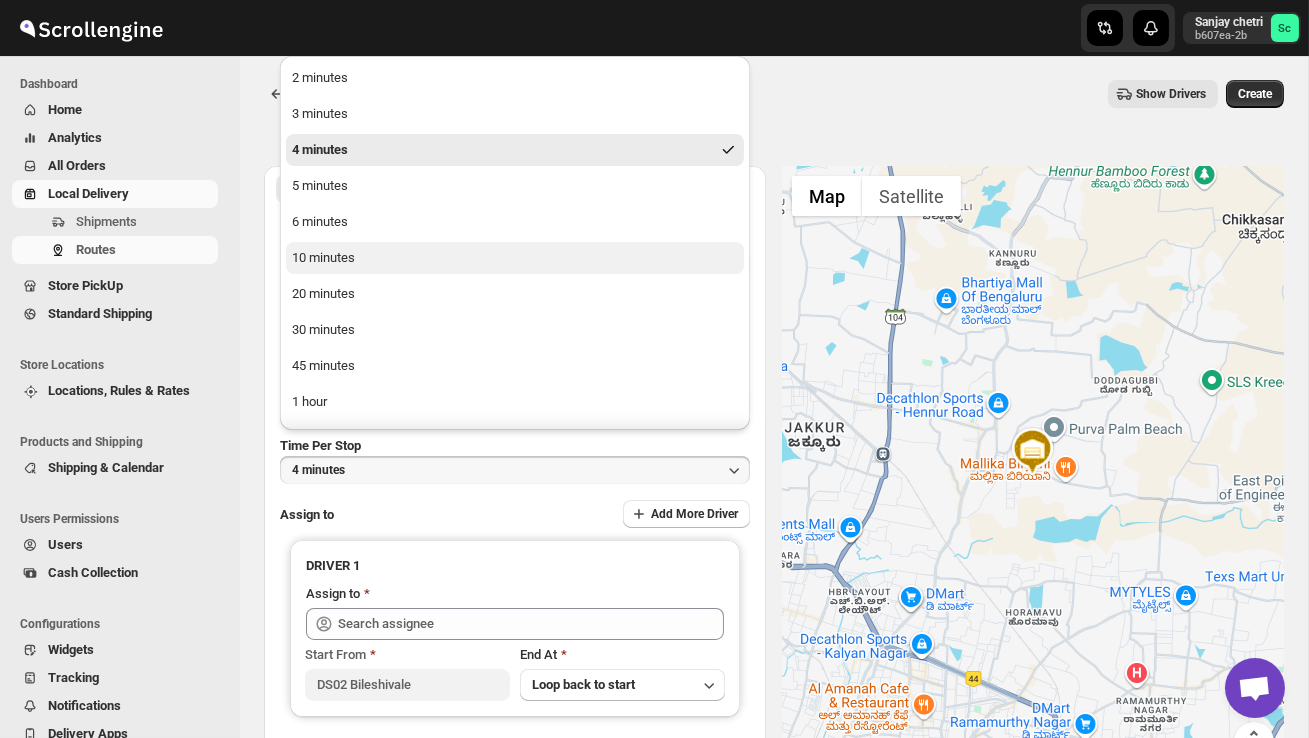 click on "10 minutes" at bounding box center [515, 258] 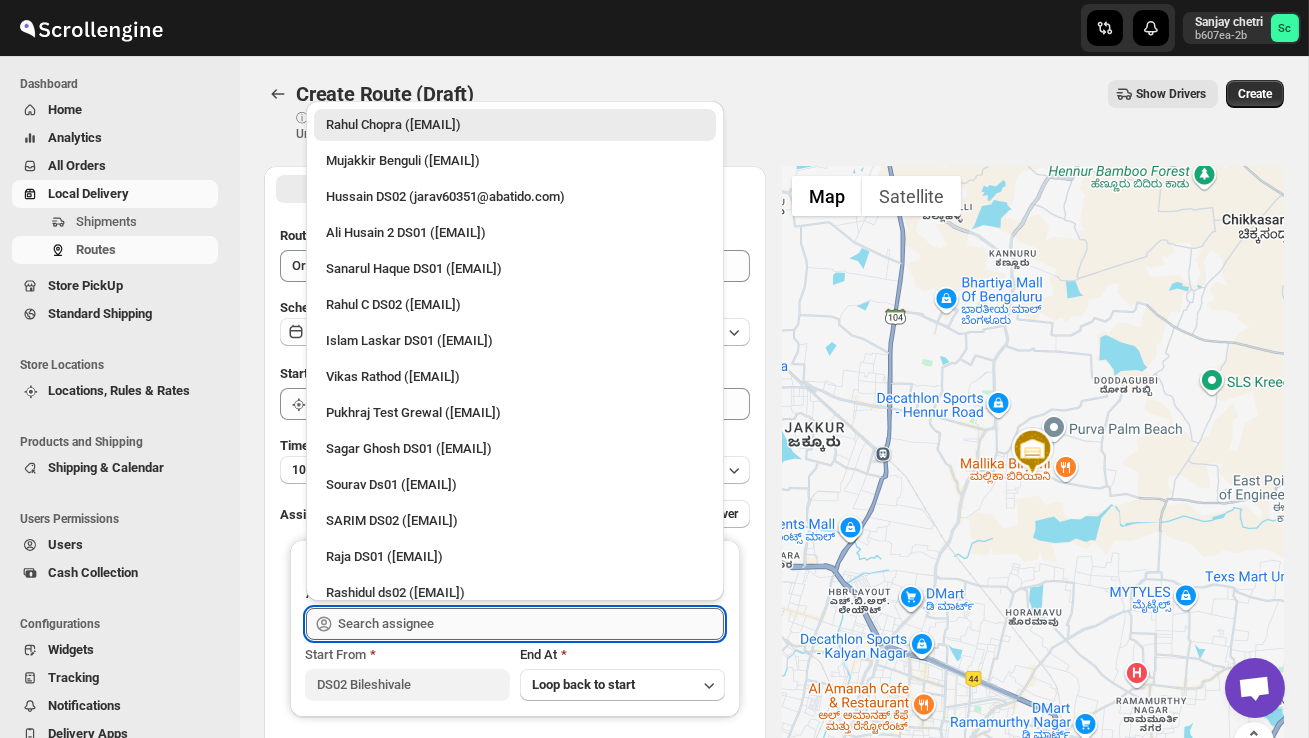 click at bounding box center [531, 624] 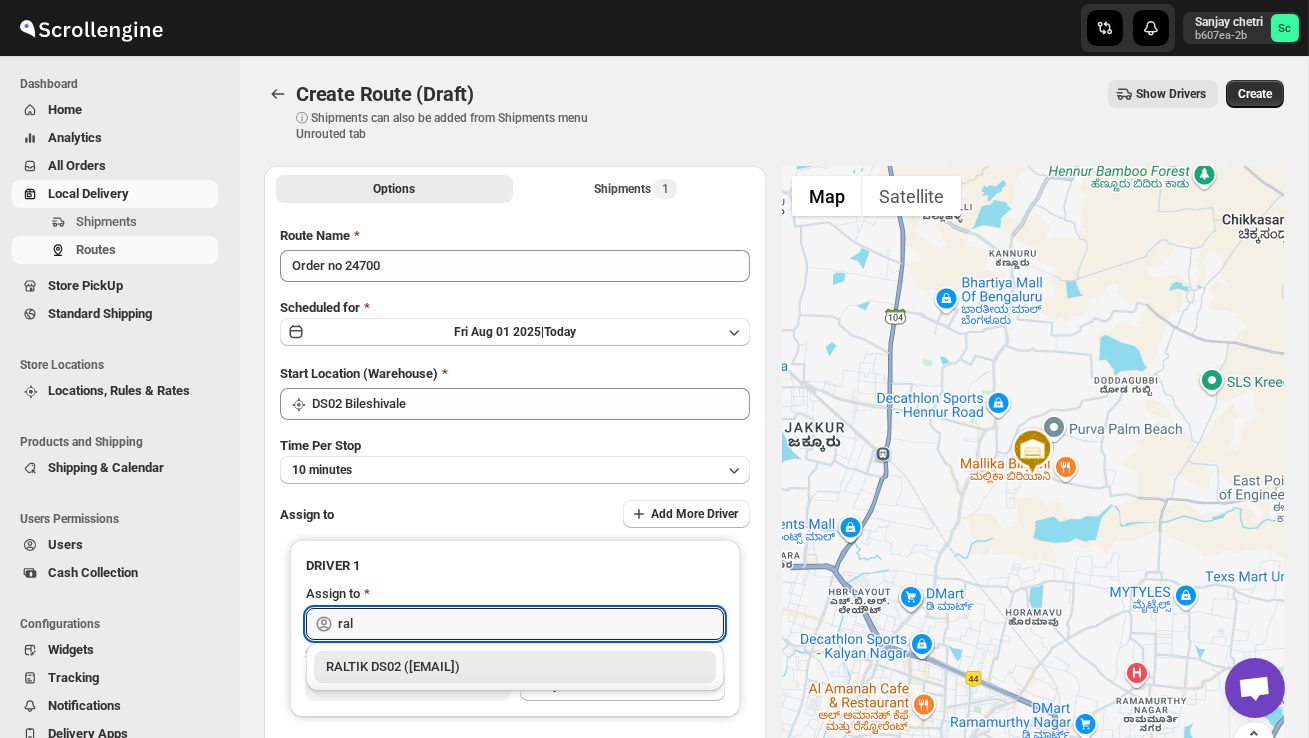 click on "[FIRST] DS02 ([EMAIL]" at bounding box center (515, 667) 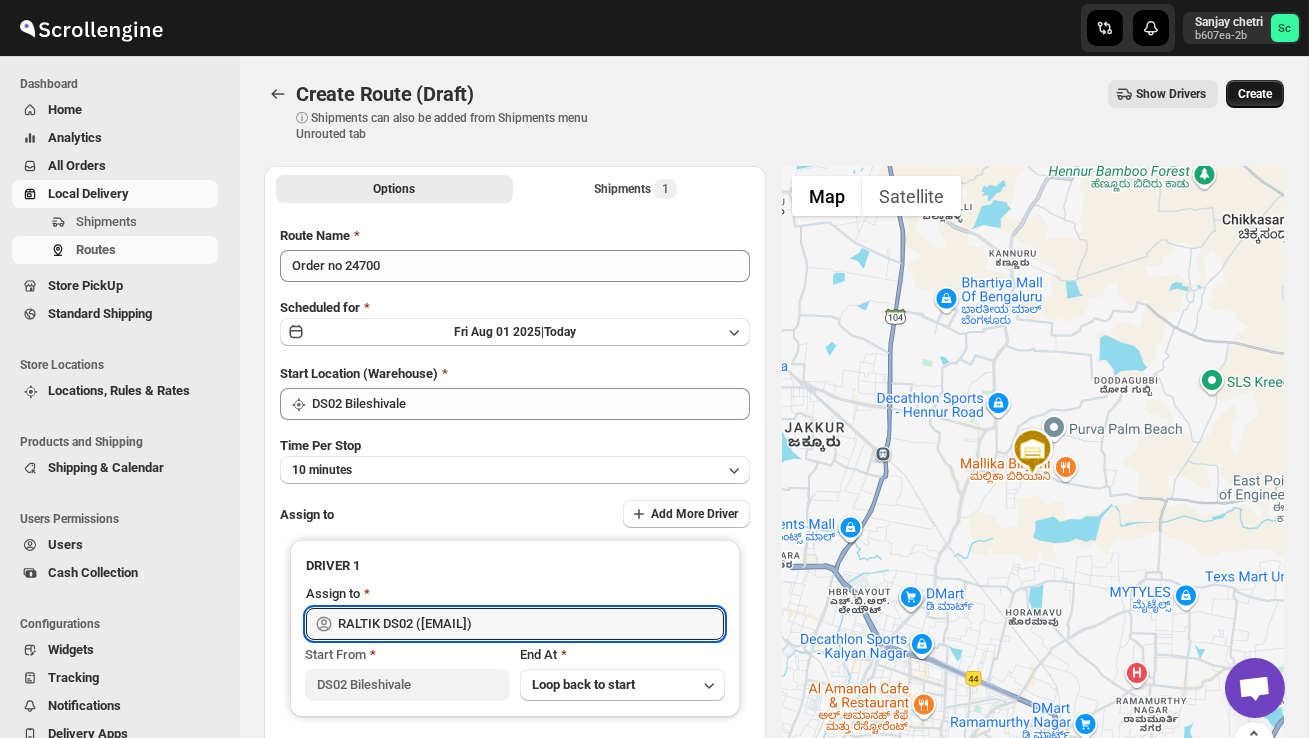 type on "[FIRST] DS02 ([EMAIL]" 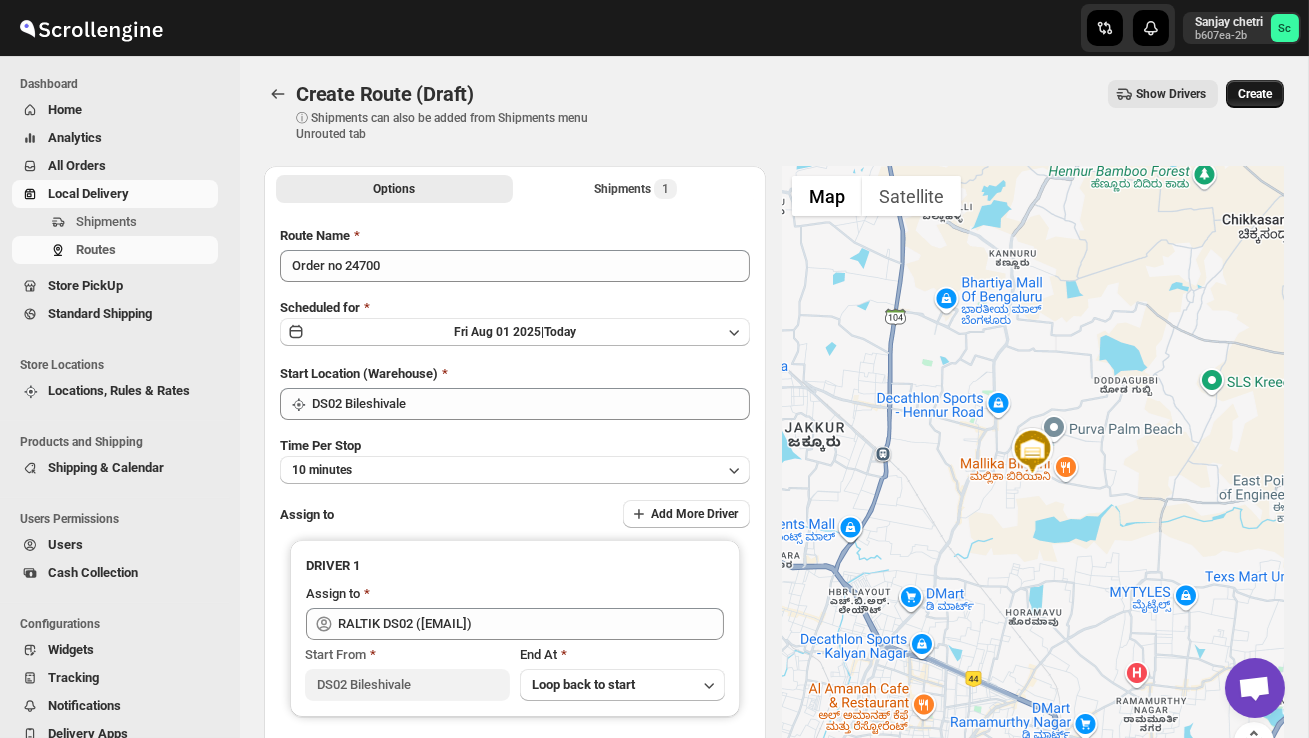 click on "Create" at bounding box center (1255, 94) 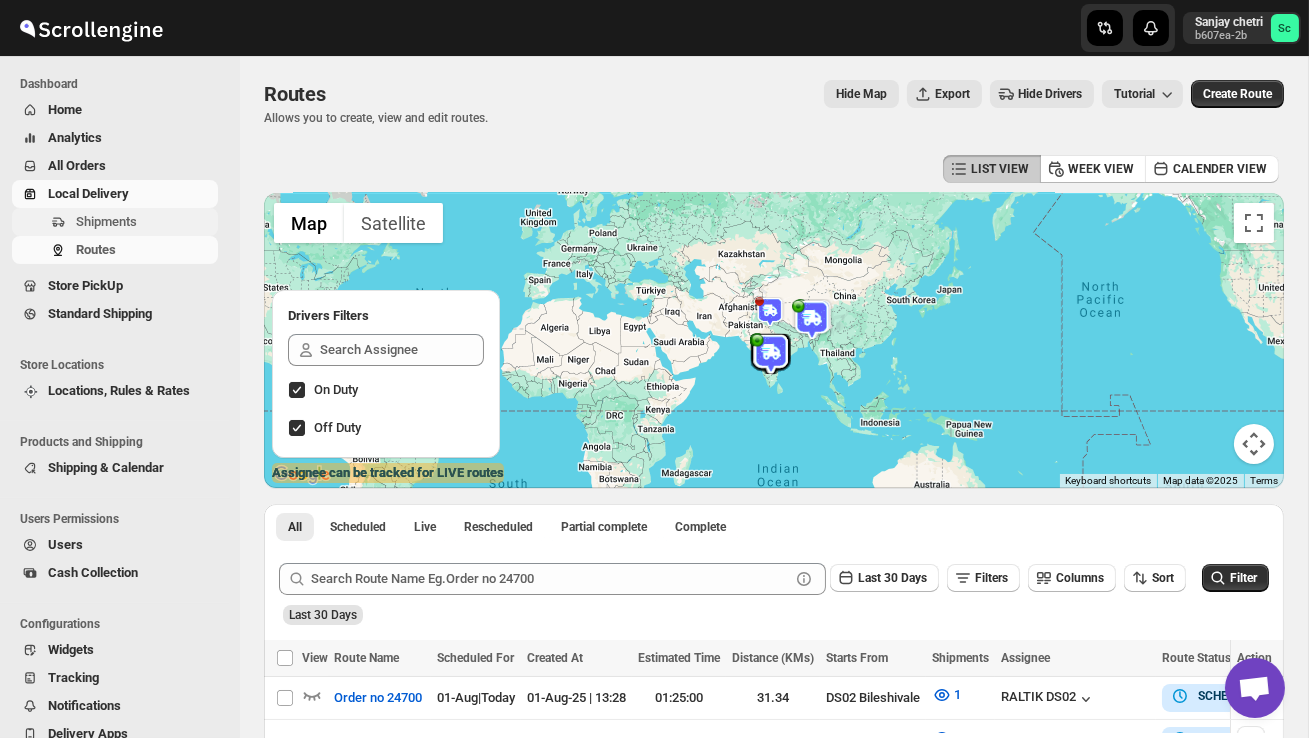 click on "Shipments" at bounding box center (145, 222) 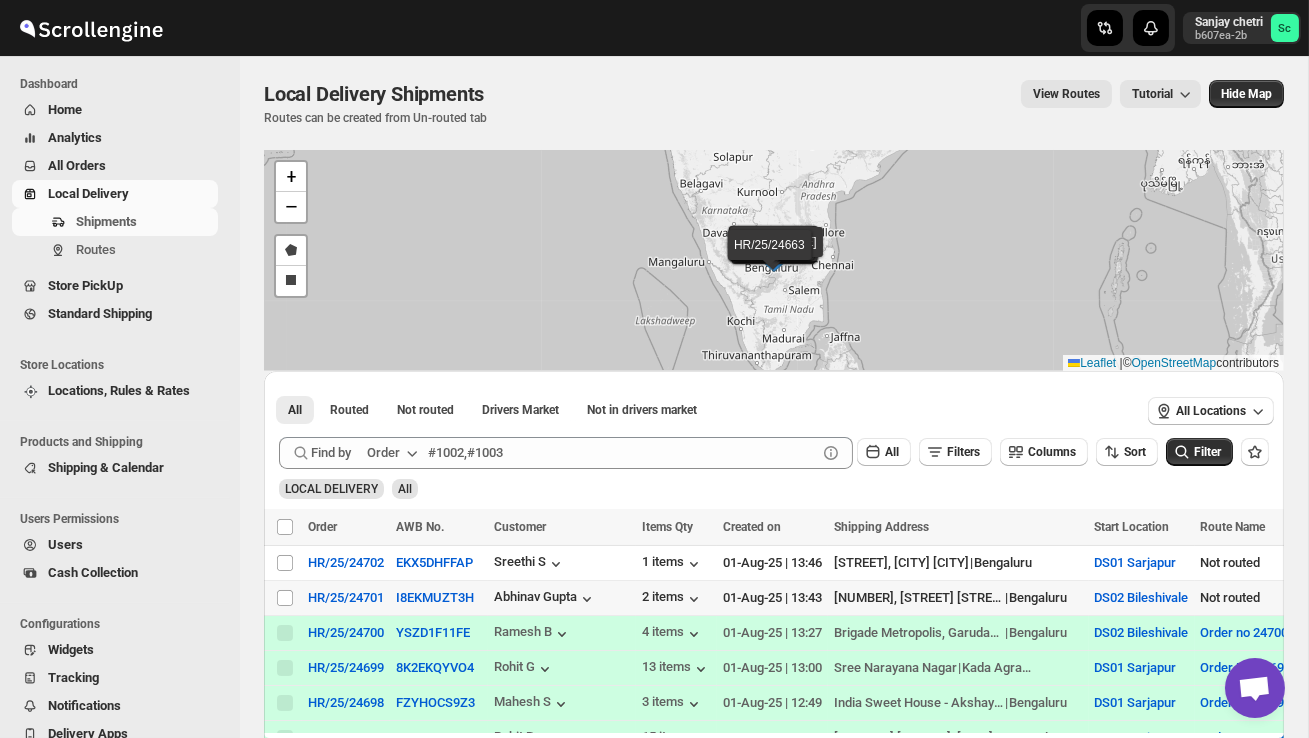 click on "Select shipment" at bounding box center (283, 598) 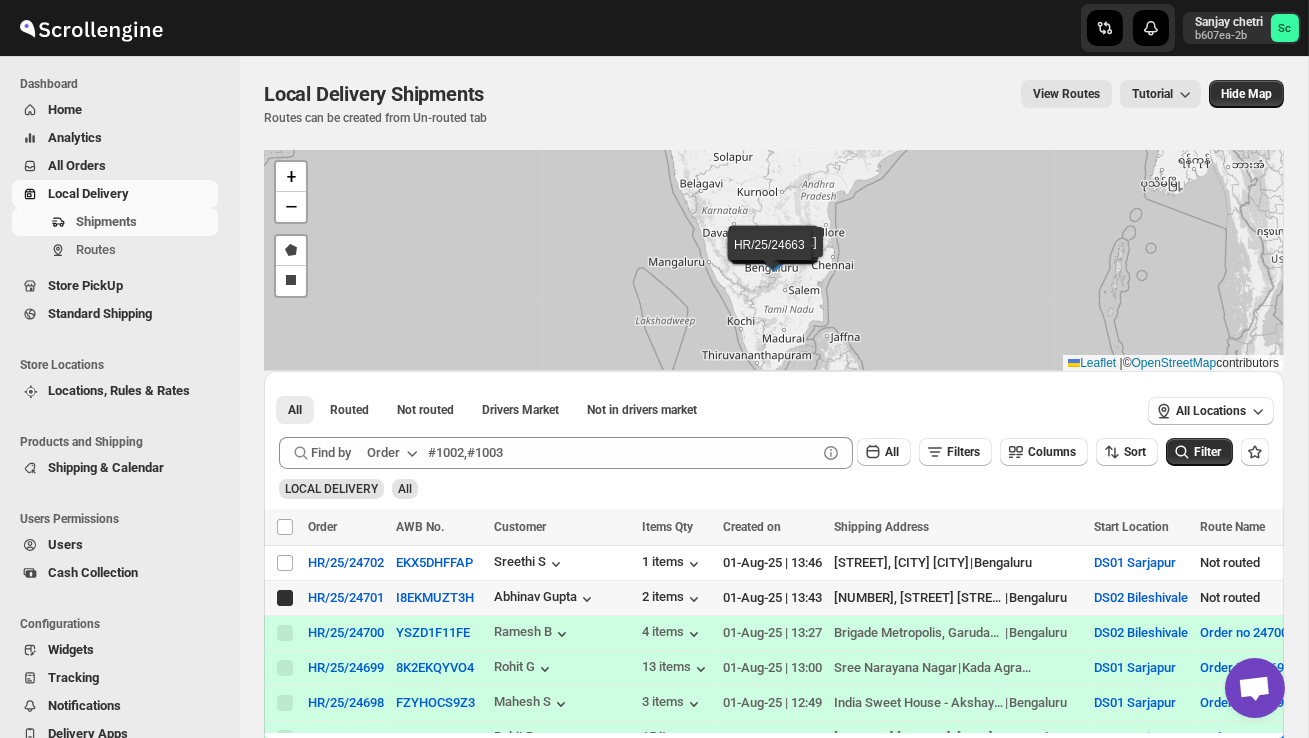 checkbox on "true" 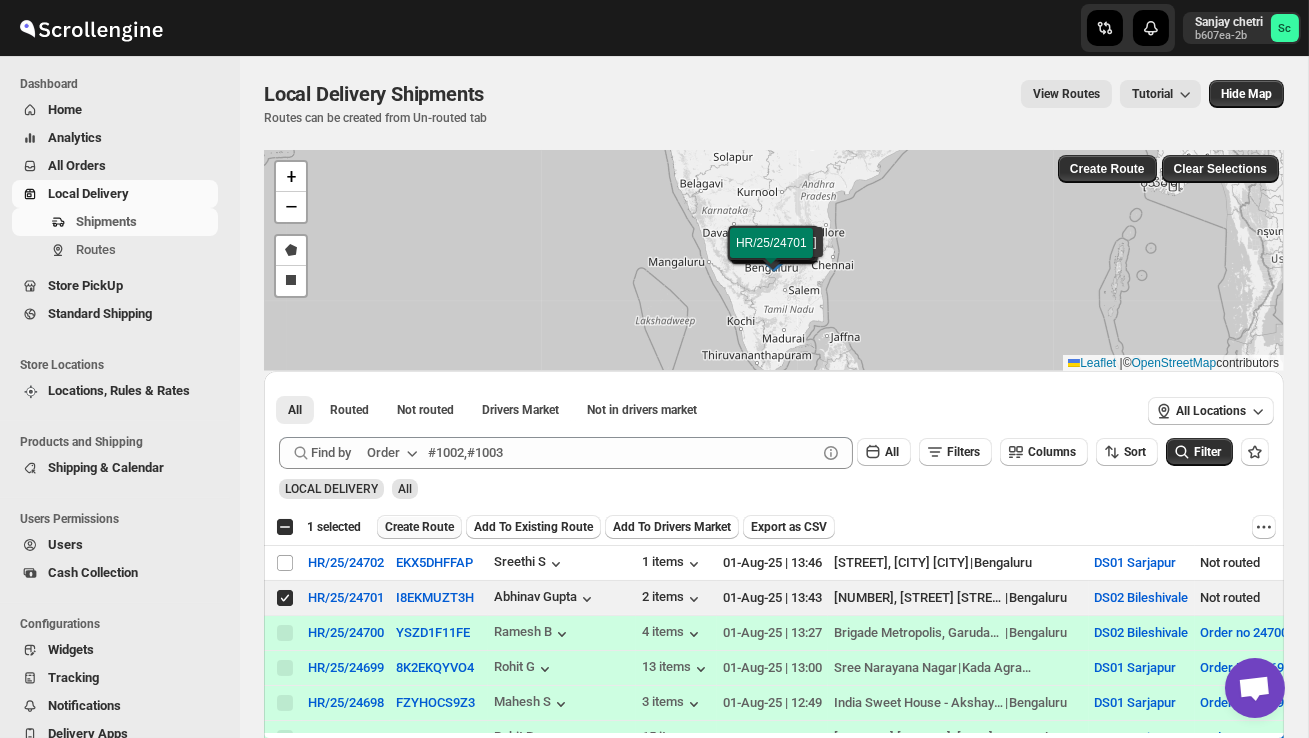 click on "Create Route" at bounding box center [419, 527] 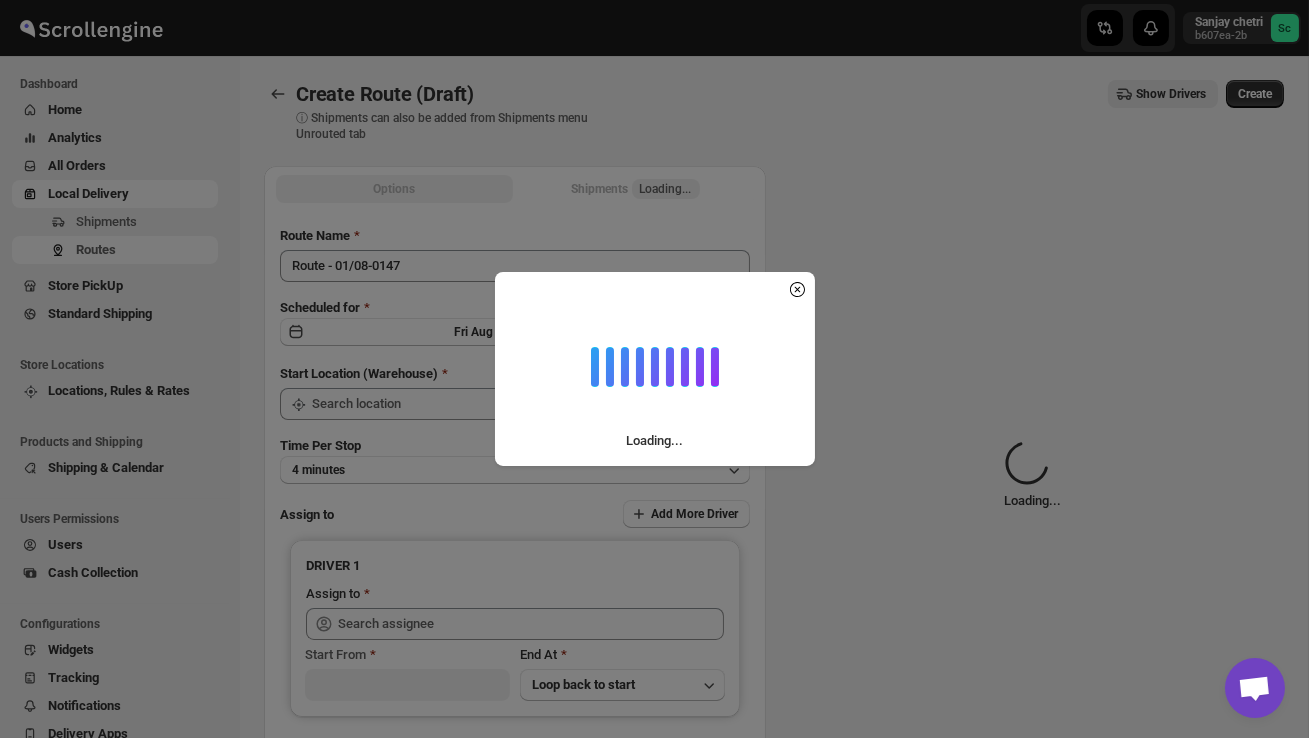 type on "DS02 Bileshivale" 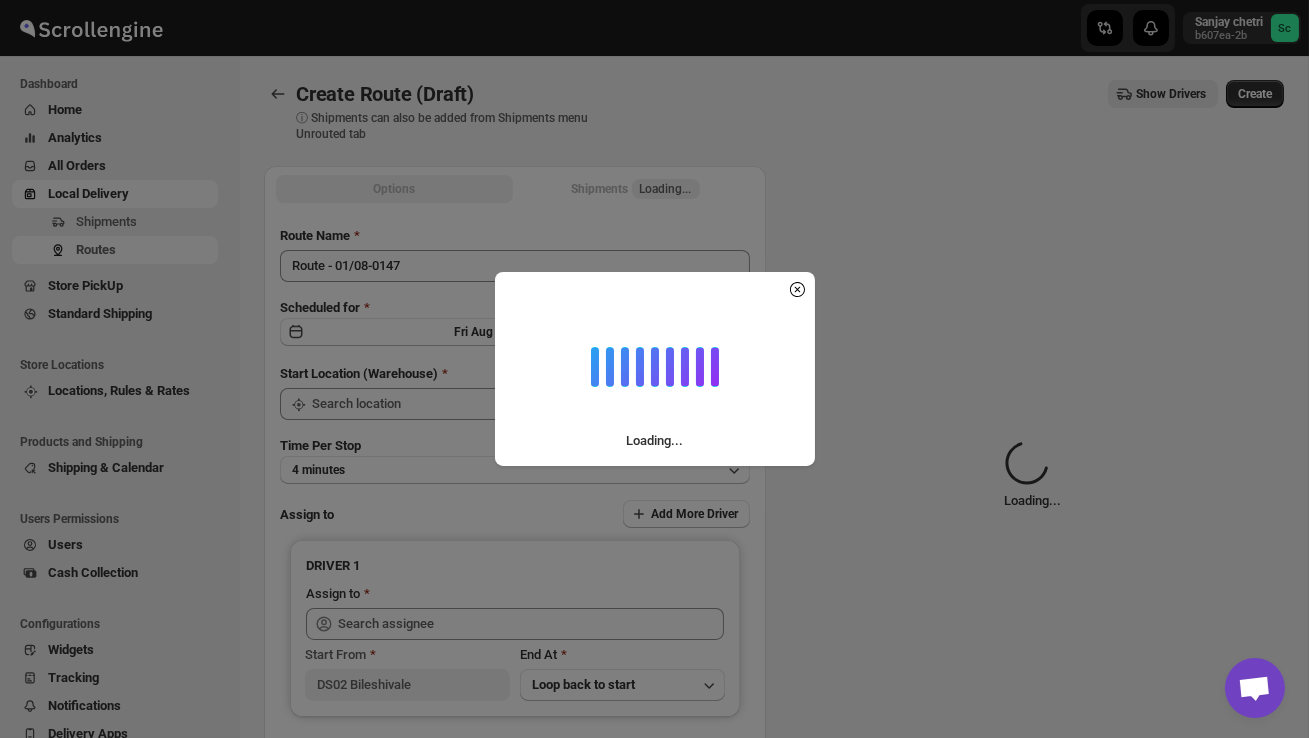 type on "DS02 Bileshivale" 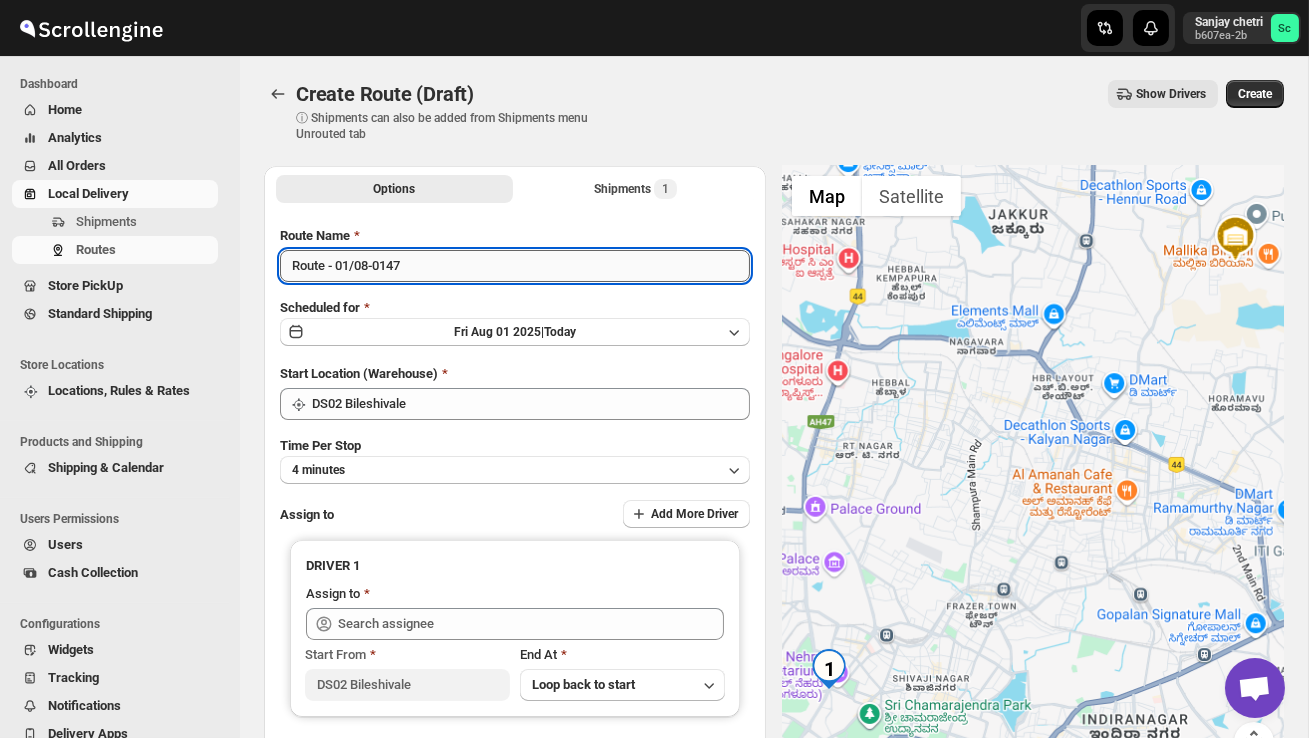 click on "Route - 01/08-0147" at bounding box center [515, 266] 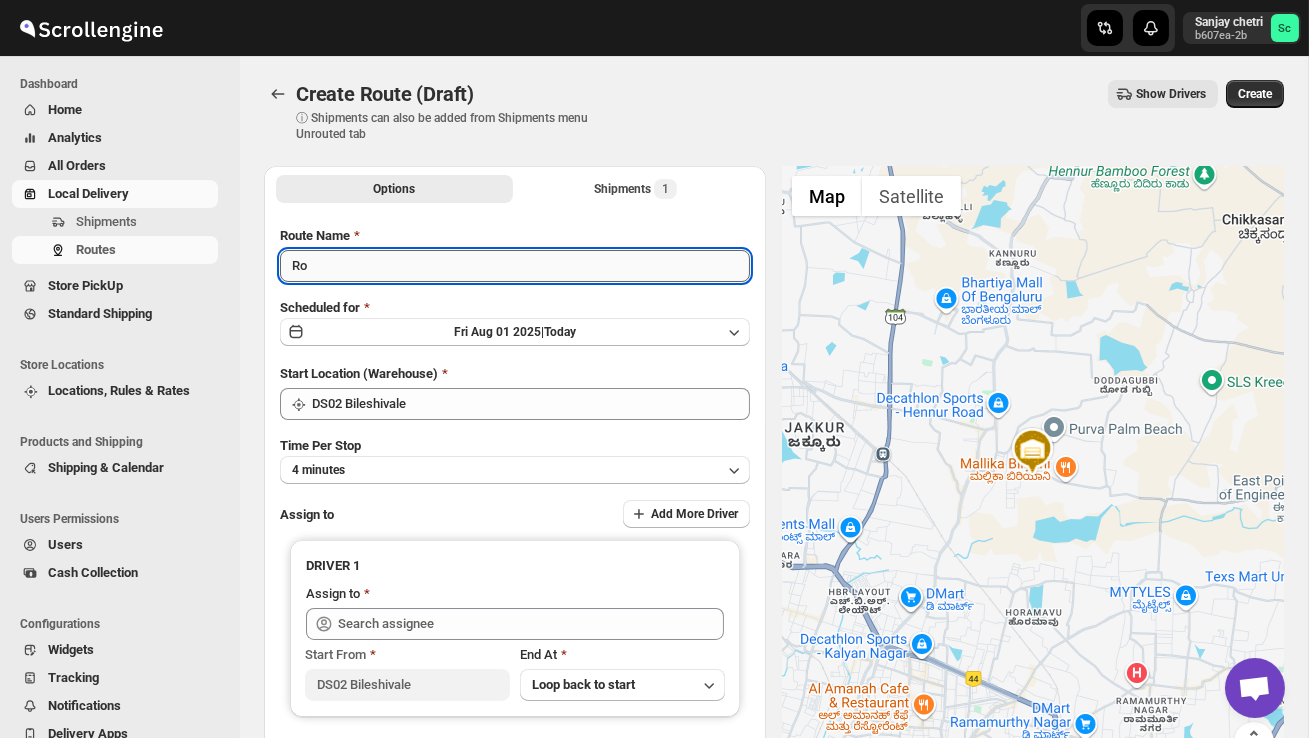 type on "R" 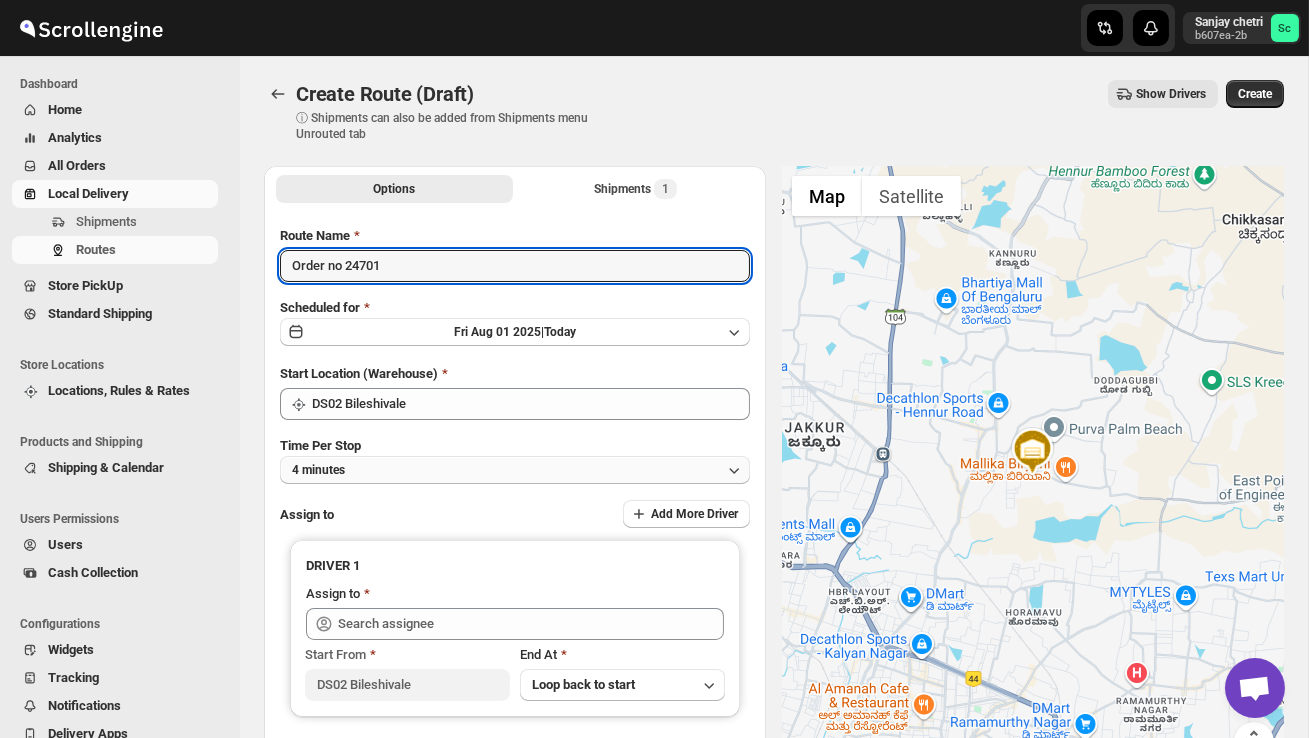 type on "Order no 24701" 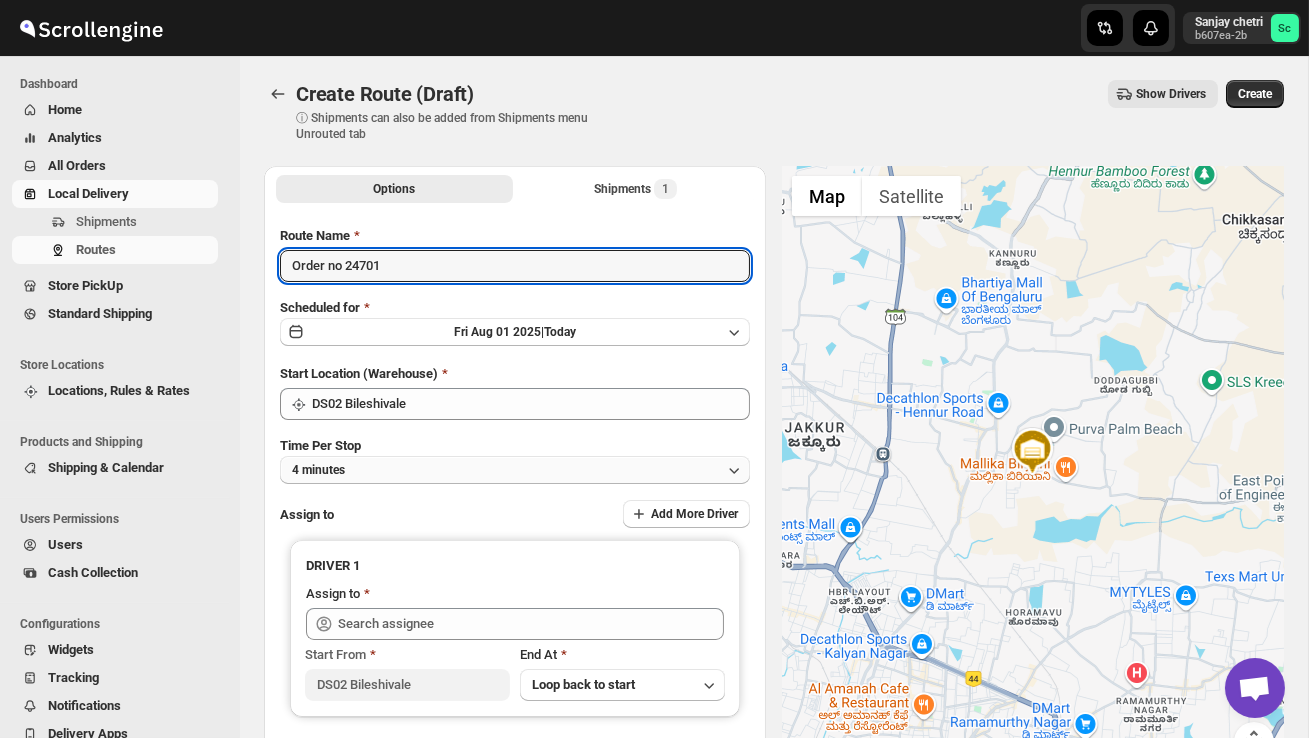 click on "4 minutes" at bounding box center (515, 470) 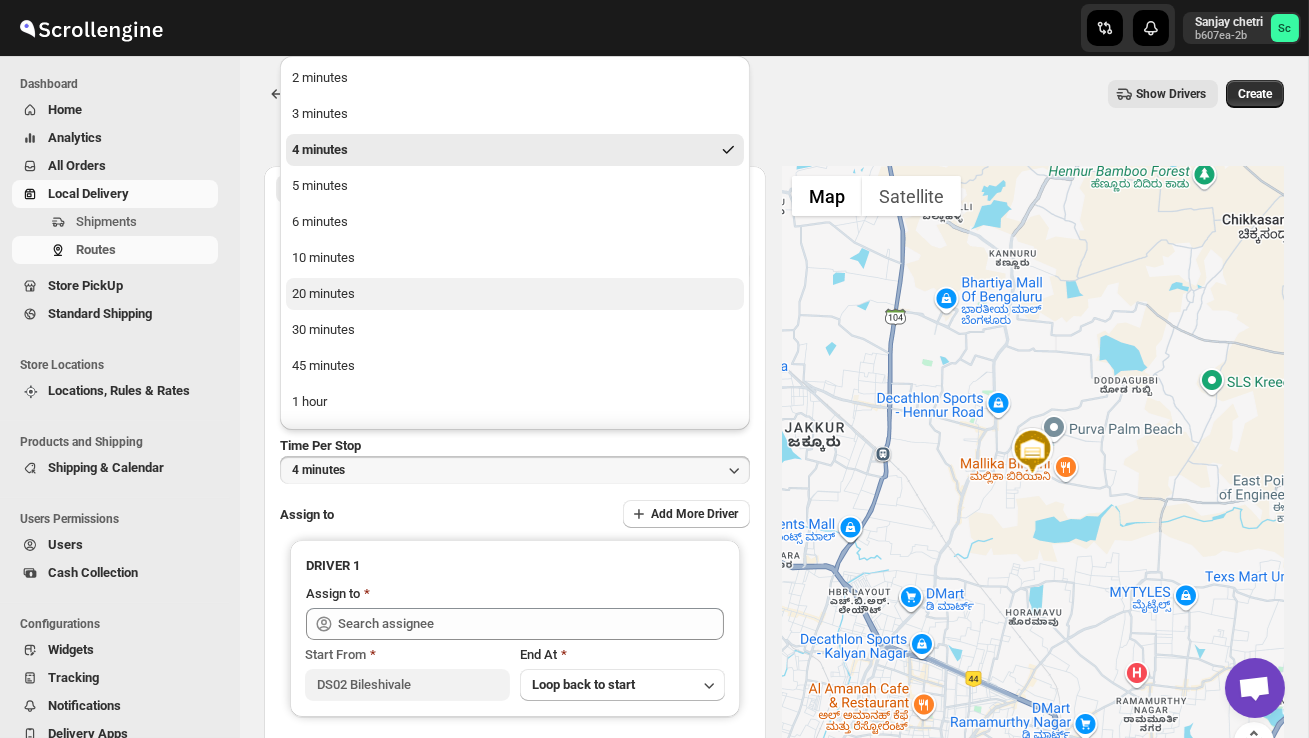 click on "20 minutes" at bounding box center (515, 294) 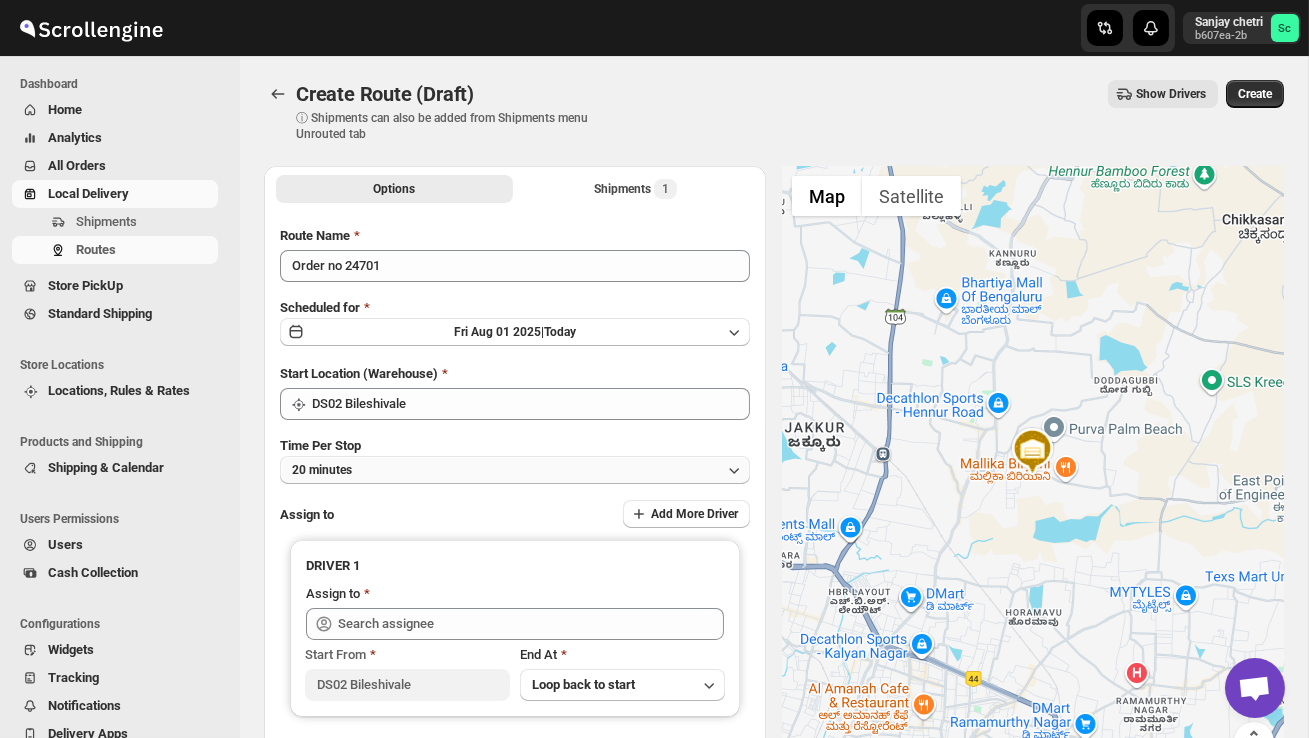 click on "20 minutes" at bounding box center (515, 470) 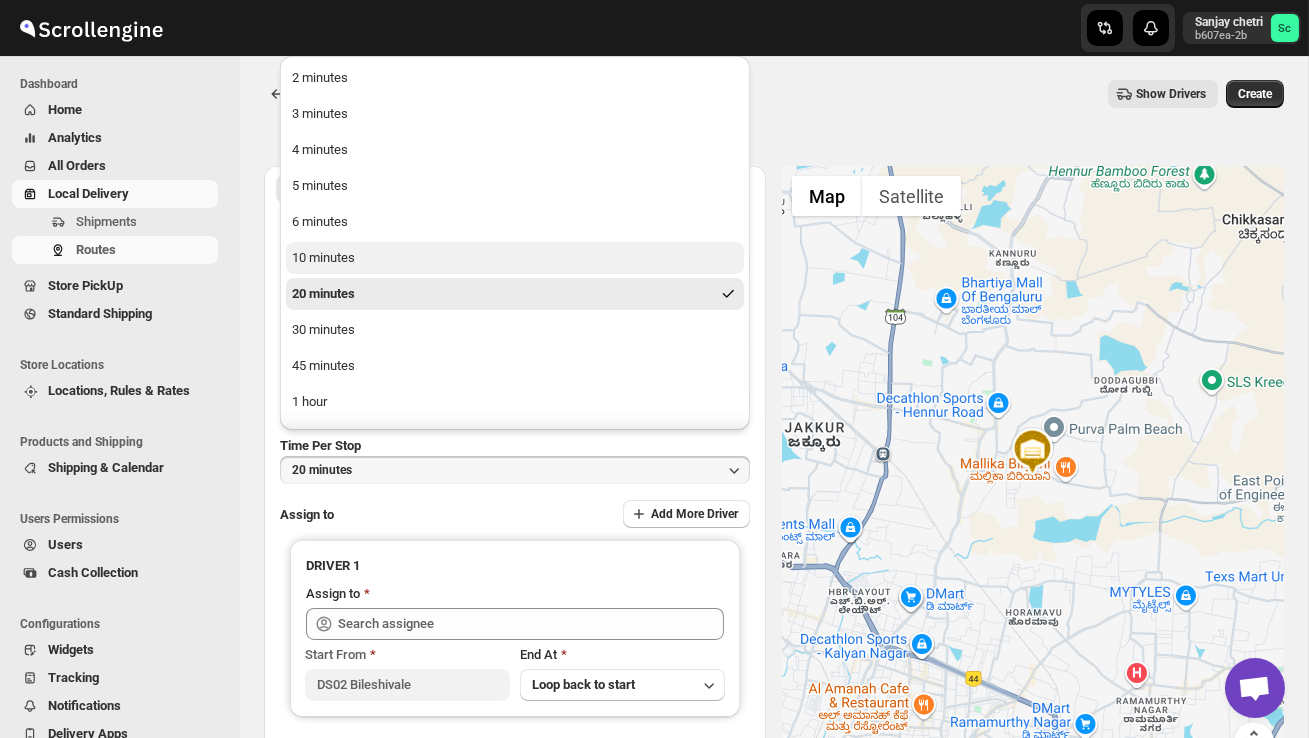 click on "10 minutes" at bounding box center [323, 258] 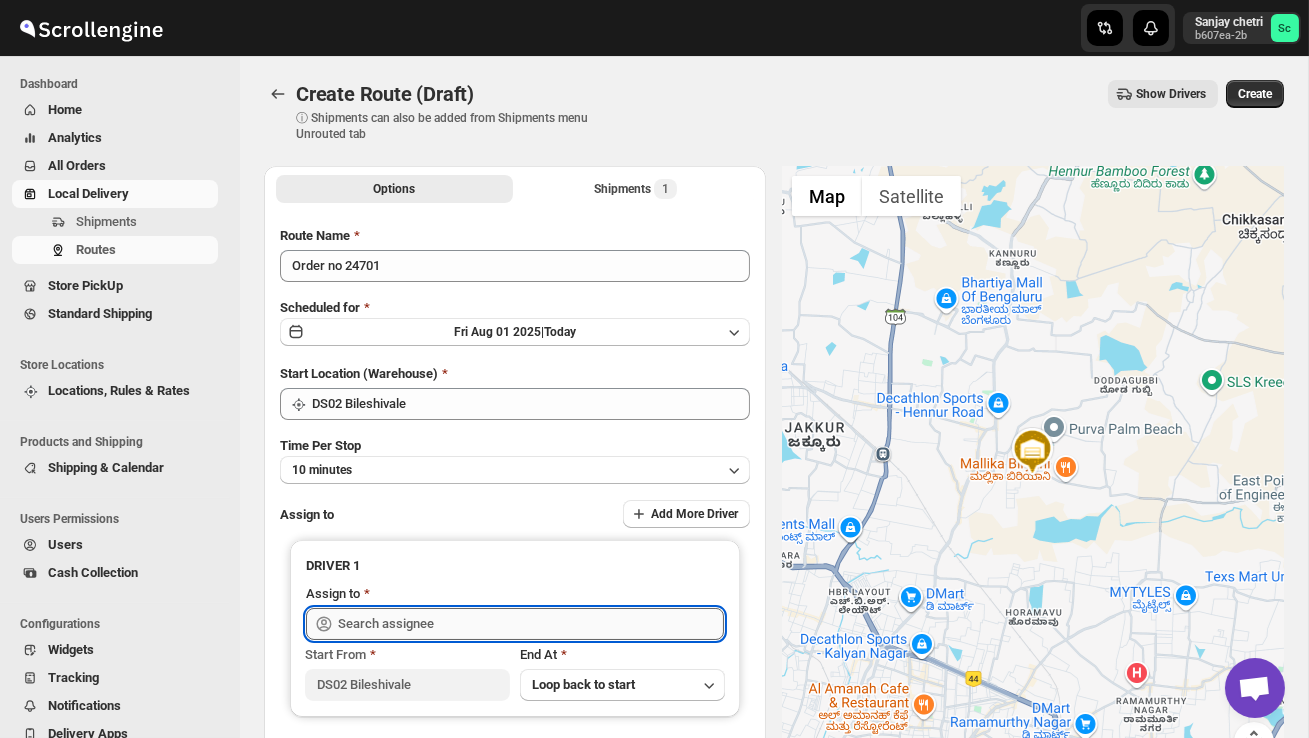 click at bounding box center [531, 624] 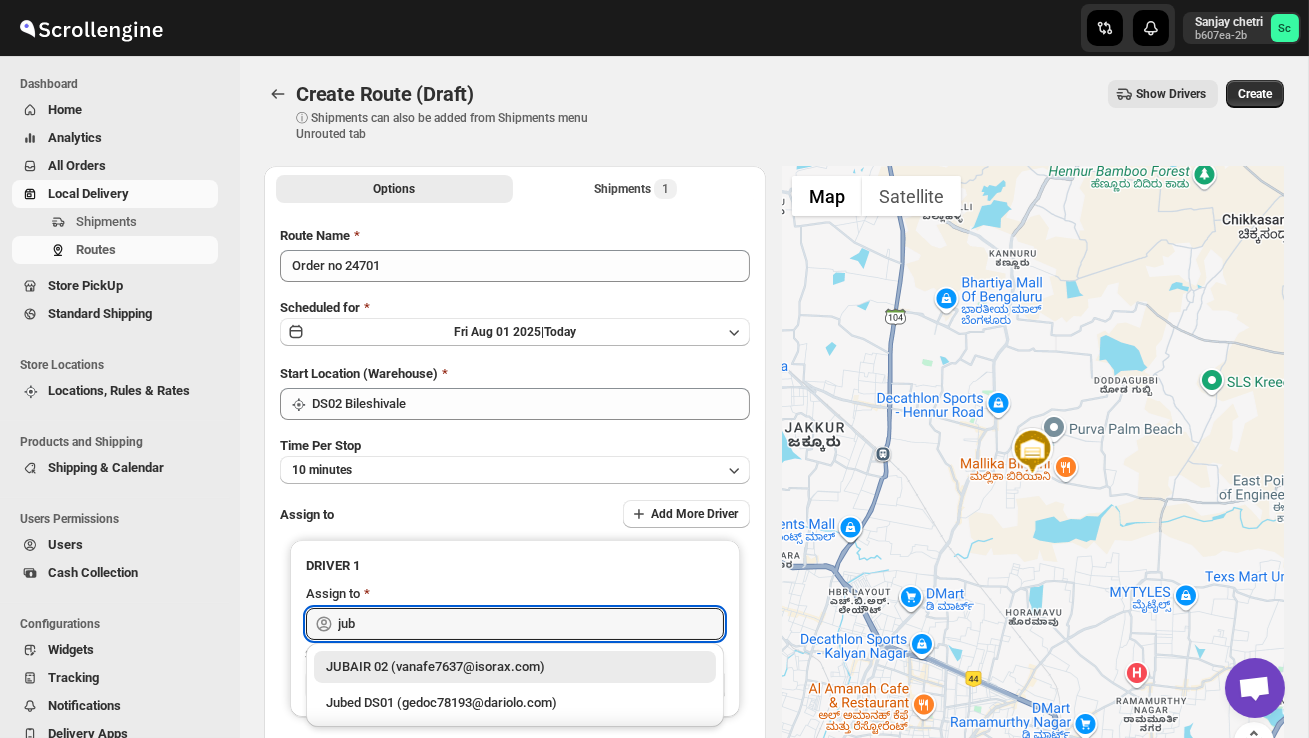 click on "[FIRST] 02 ([EMAIL])" at bounding box center (515, 667) 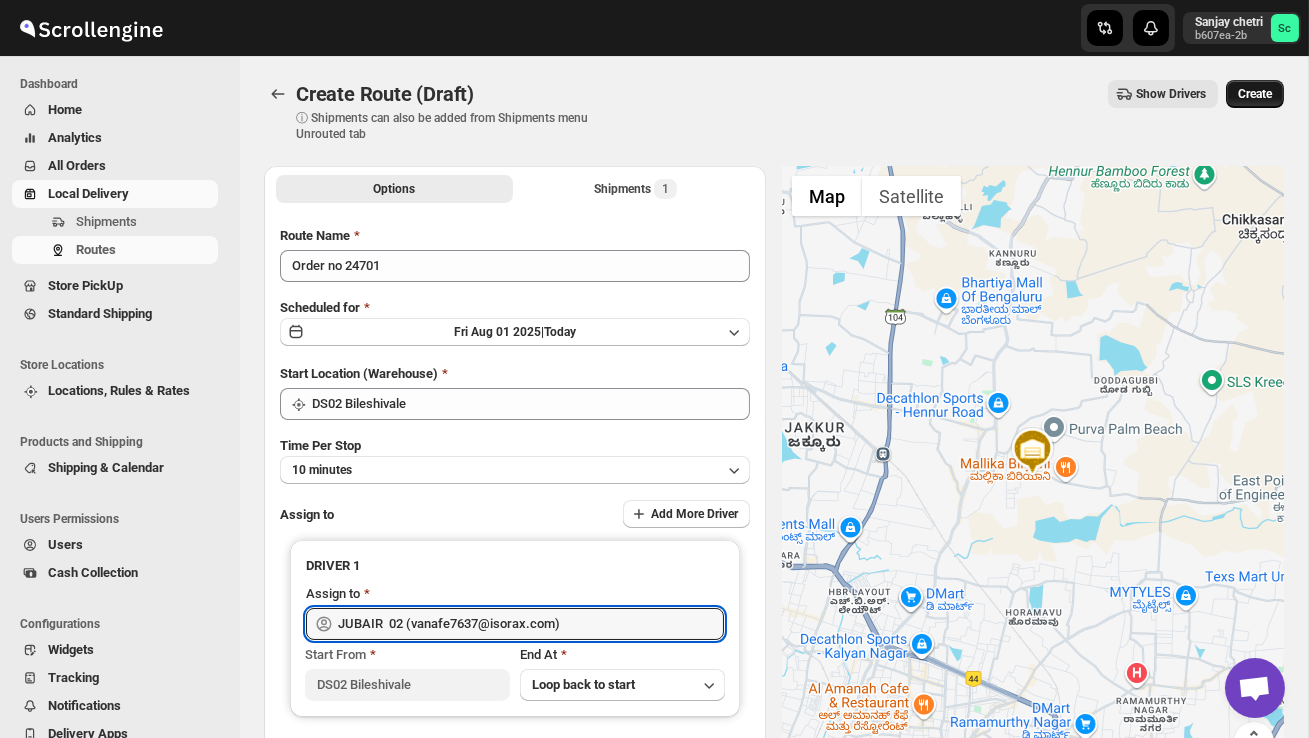 type on "[FIRST] 02 ([EMAIL])" 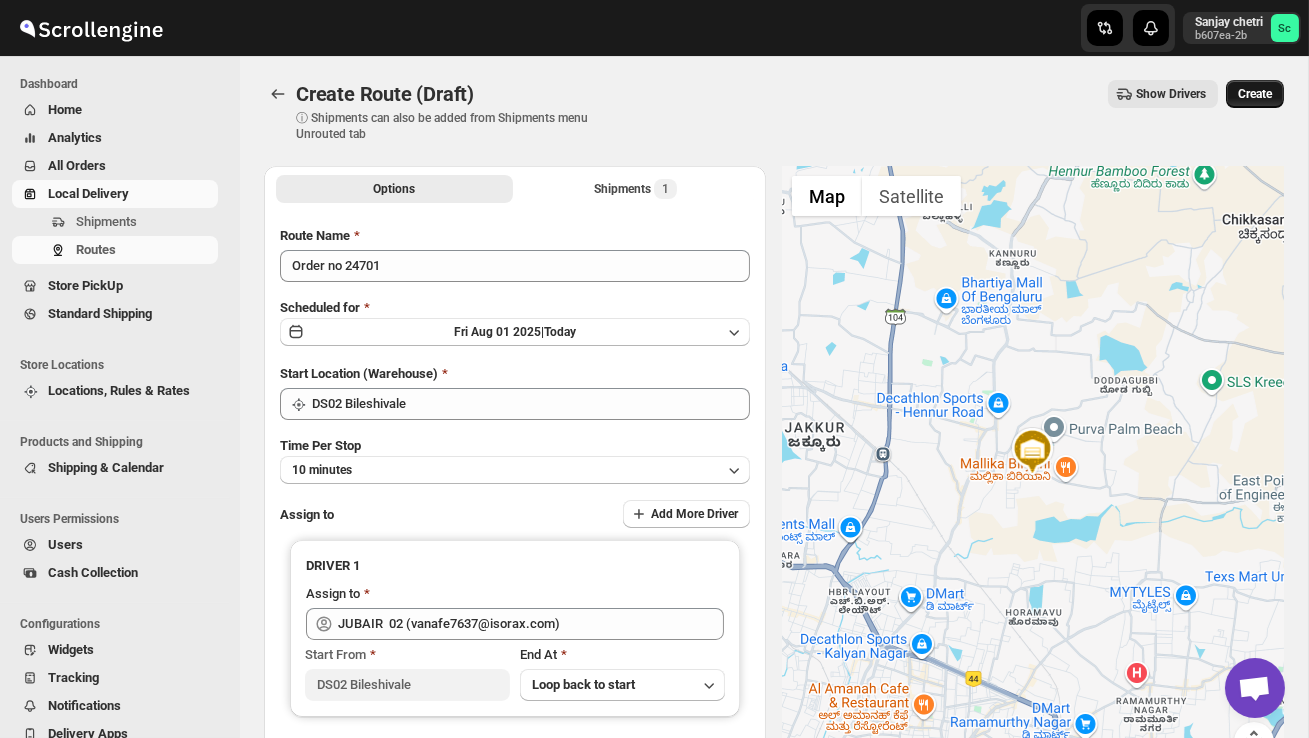 click on "Create" at bounding box center [1255, 94] 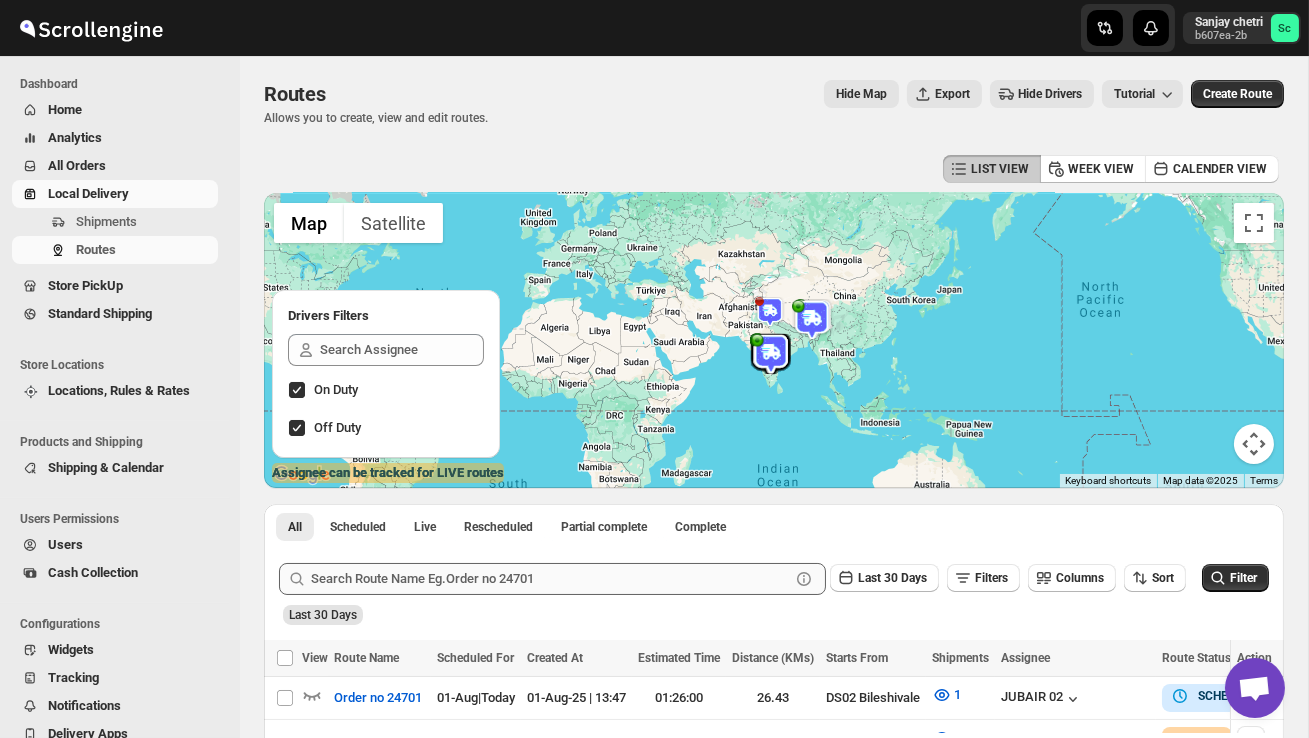 scroll, scrollTop: 94, scrollLeft: 0, axis: vertical 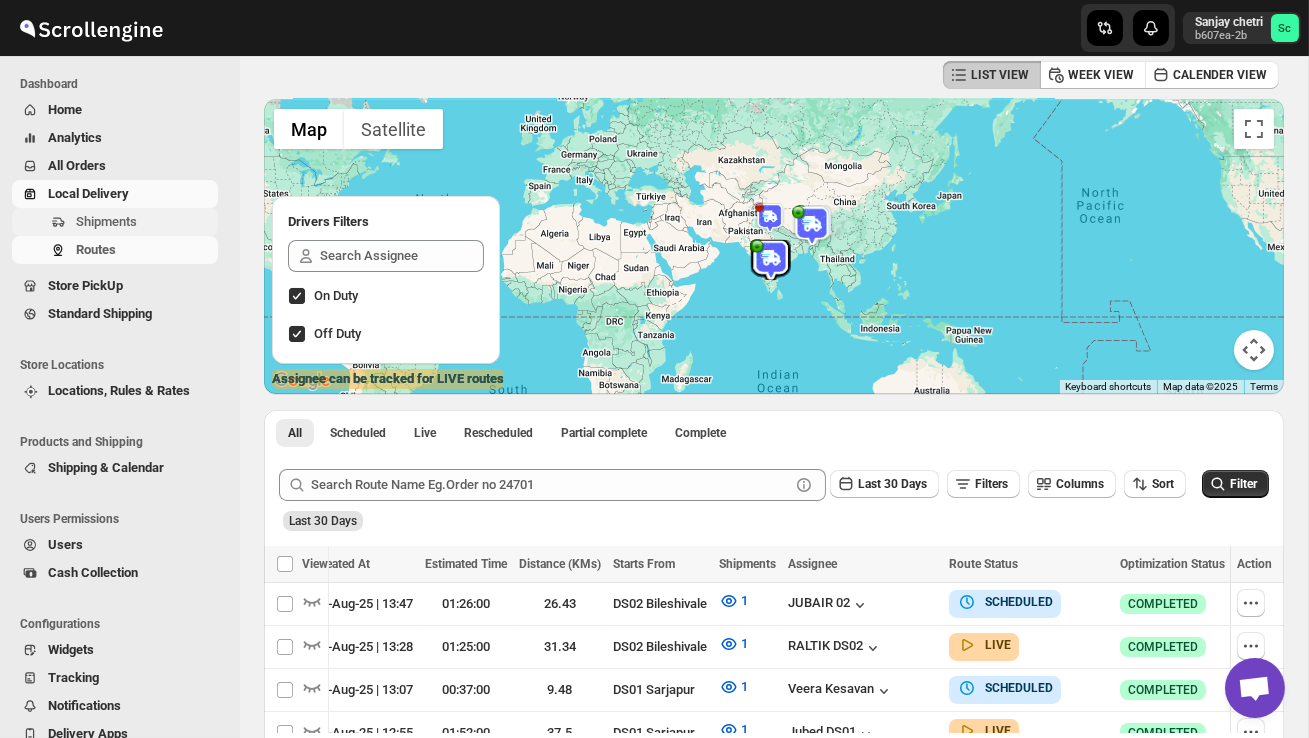 click on "Shipments" at bounding box center [115, 222] 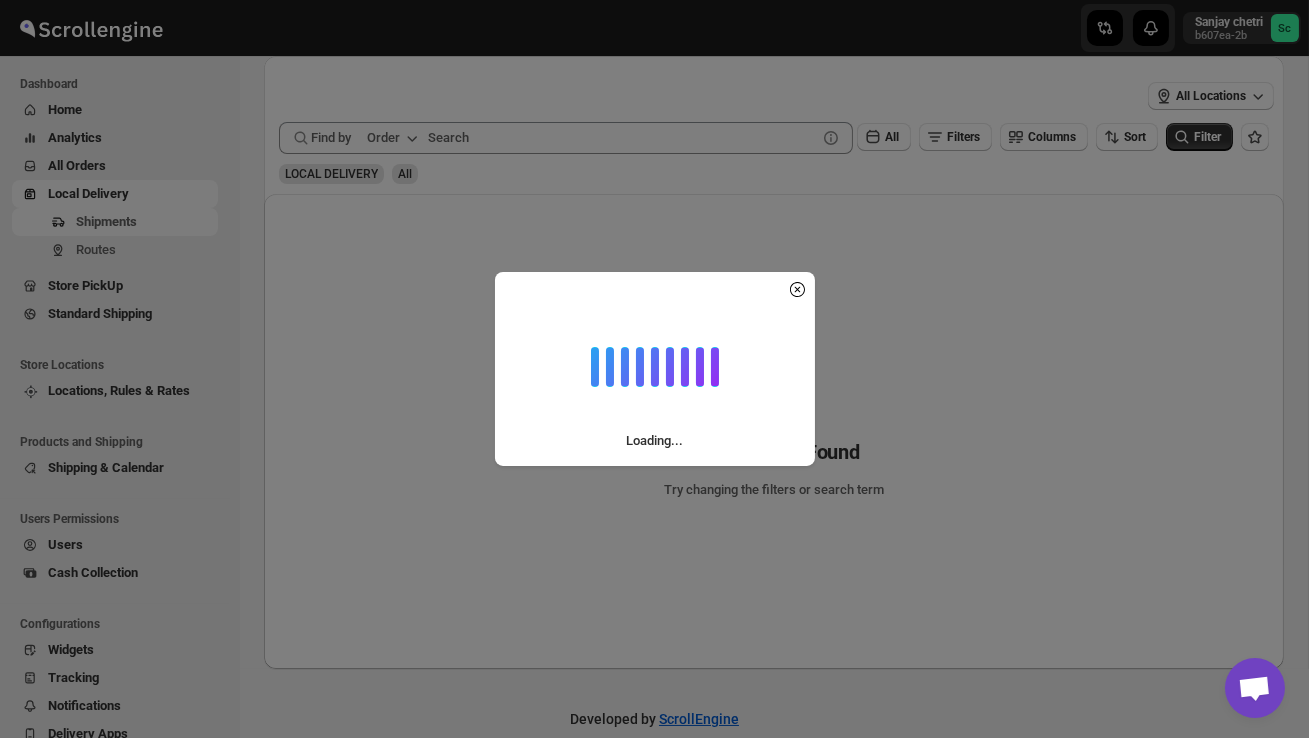 scroll, scrollTop: 0, scrollLeft: 0, axis: both 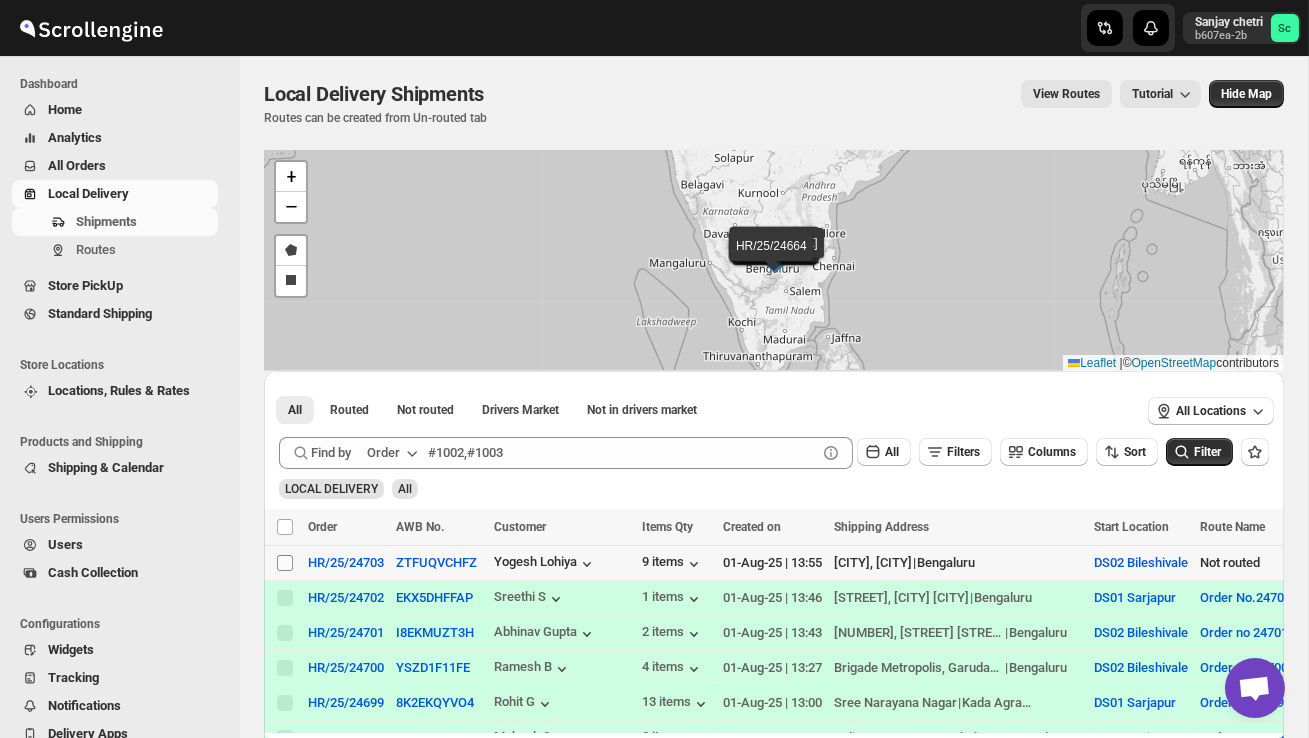 click on "Select shipment" at bounding box center [285, 563] 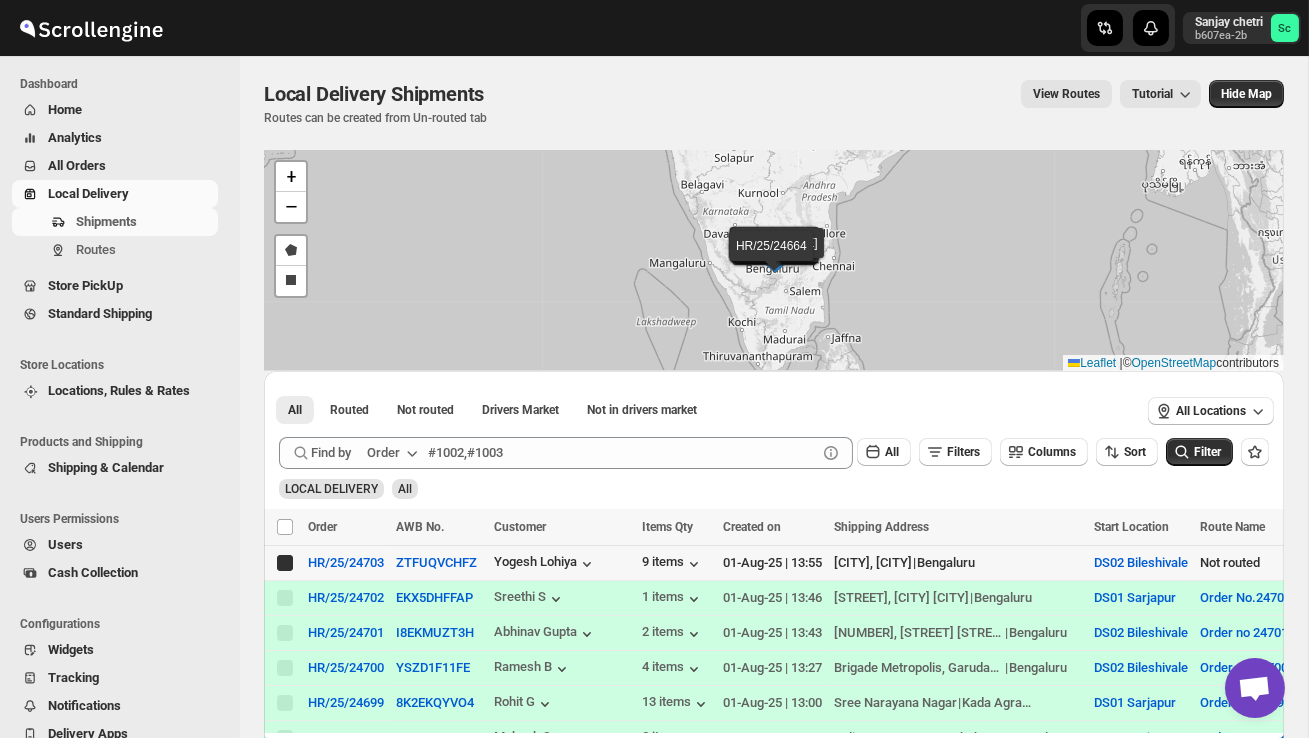 checkbox on "true" 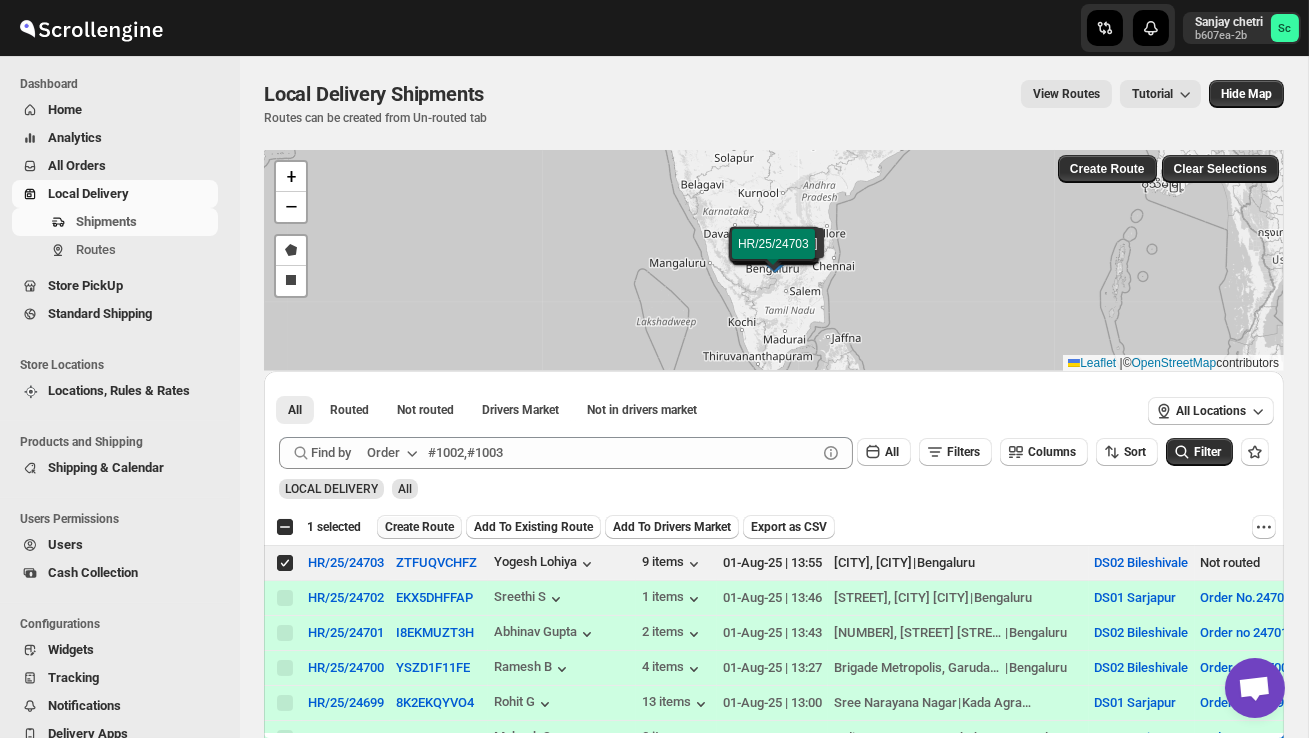 click on "Create Route" at bounding box center [419, 527] 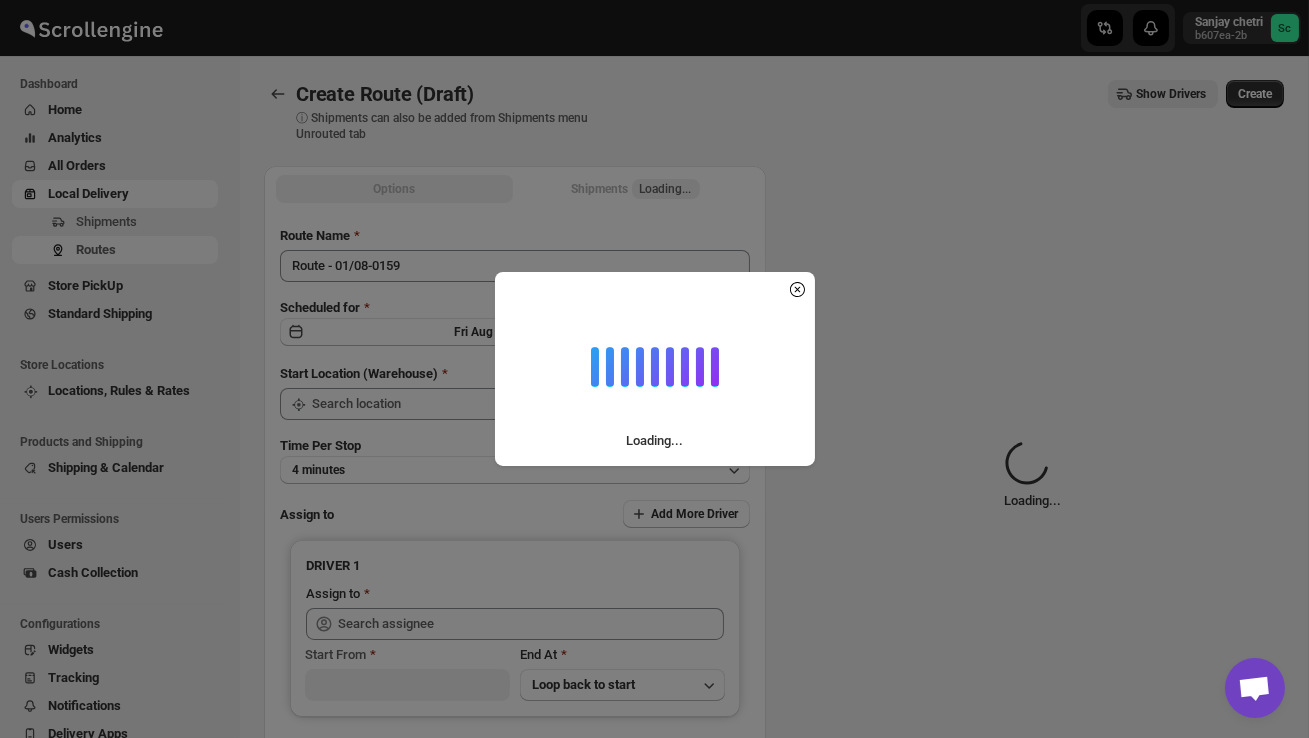 type on "DS02 Bileshivale" 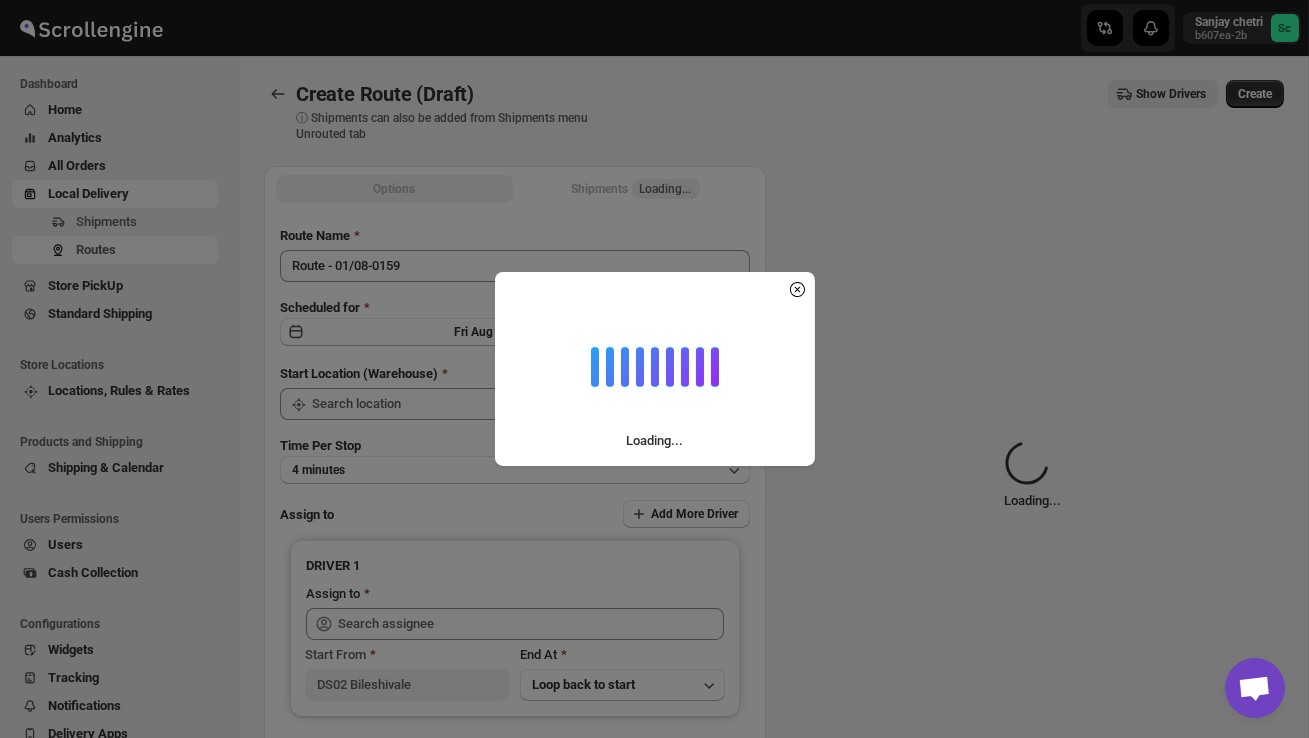 type on "DS02 Bileshivale" 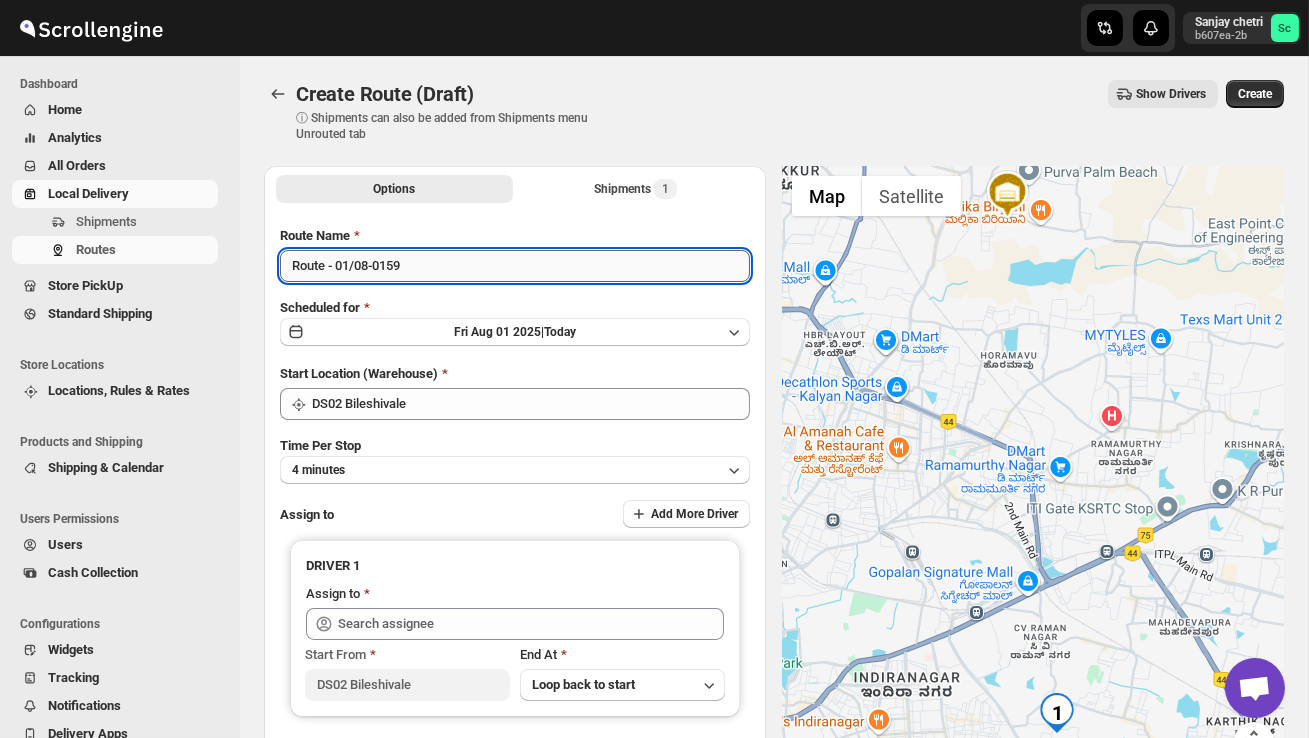 click on "Route - 01/08-0159" at bounding box center [515, 266] 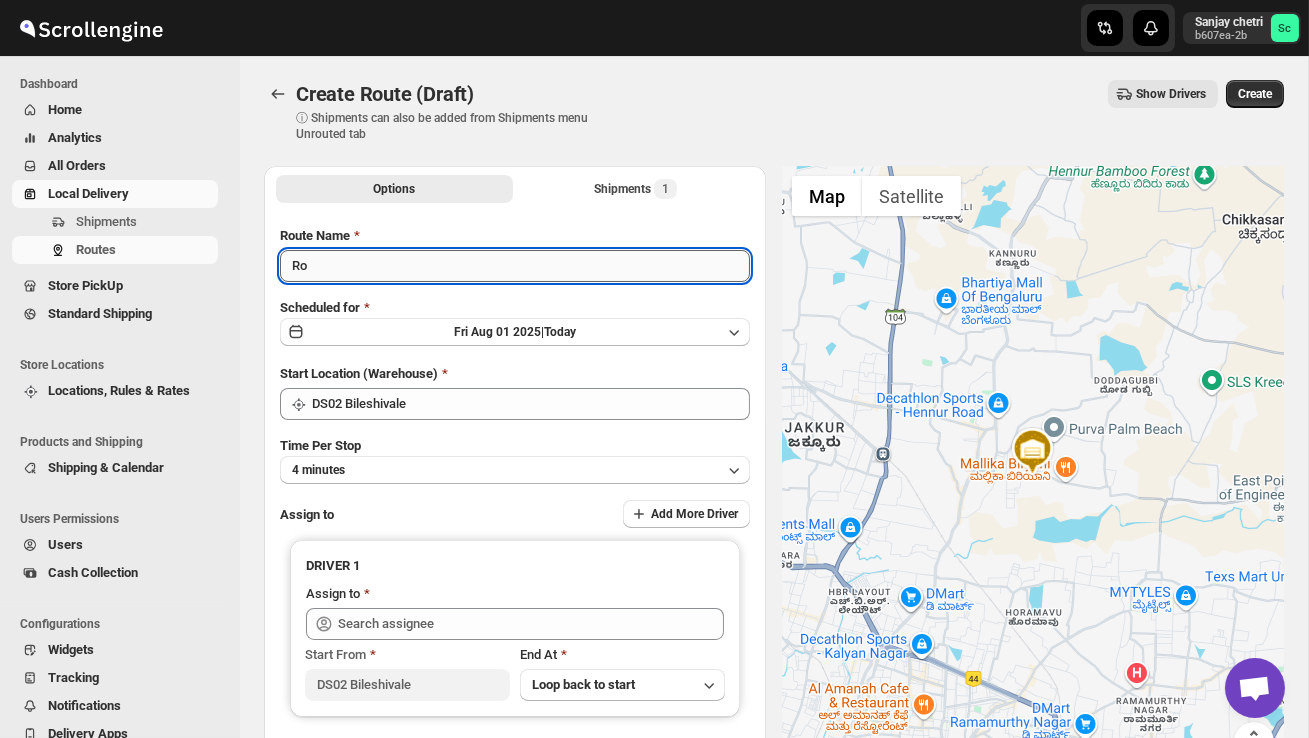 type on "R" 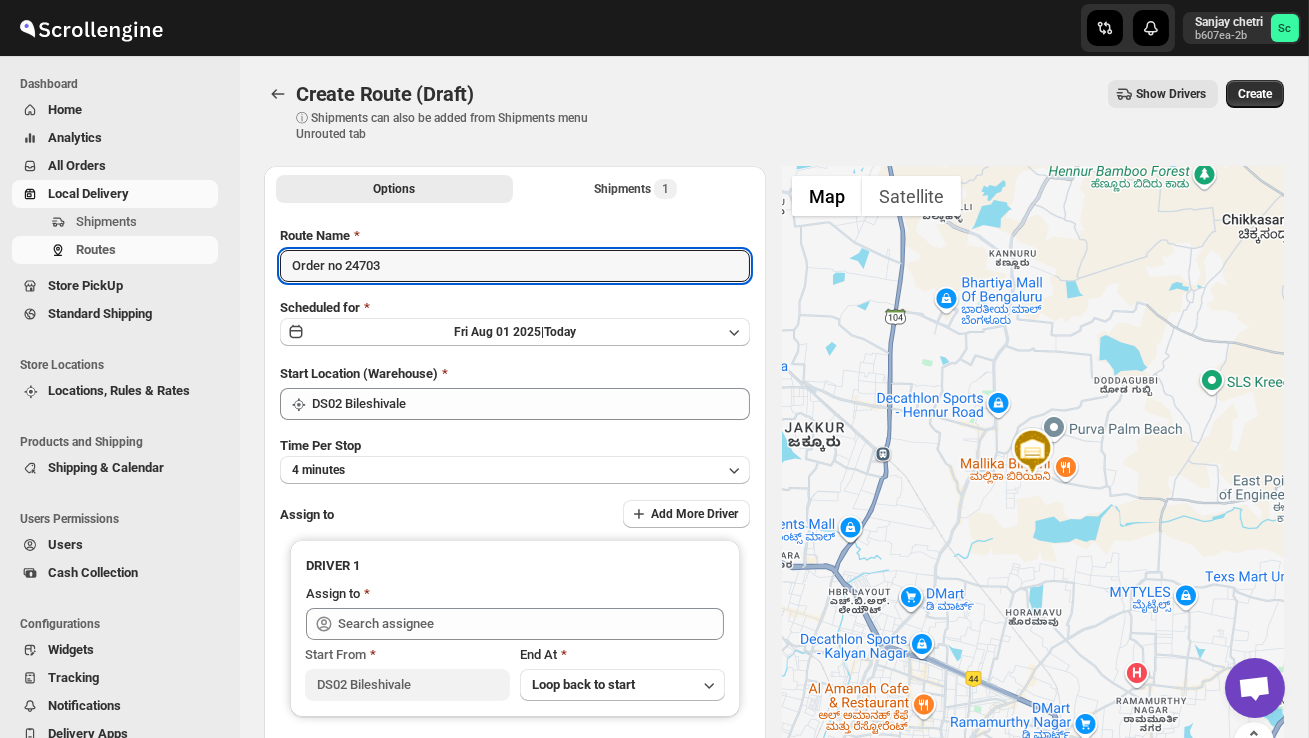 type on "Order no 24703" 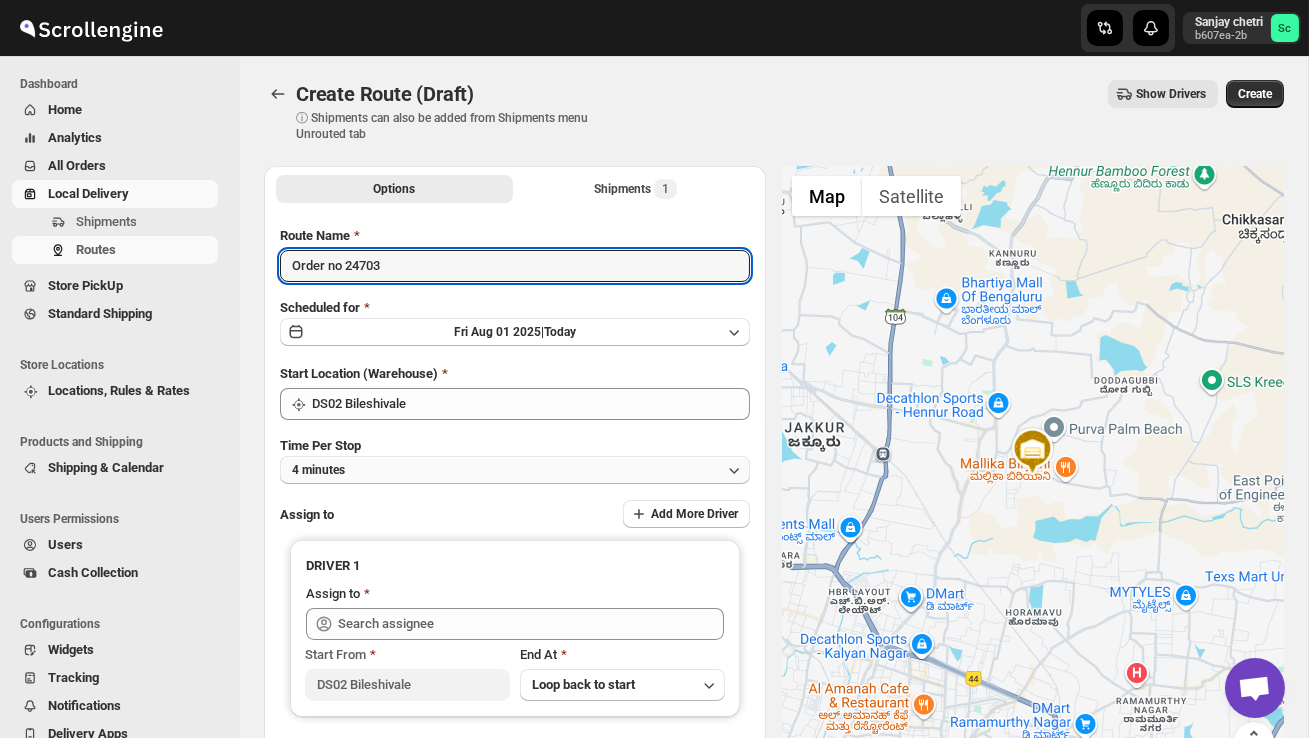 click on "4 minutes" at bounding box center [515, 470] 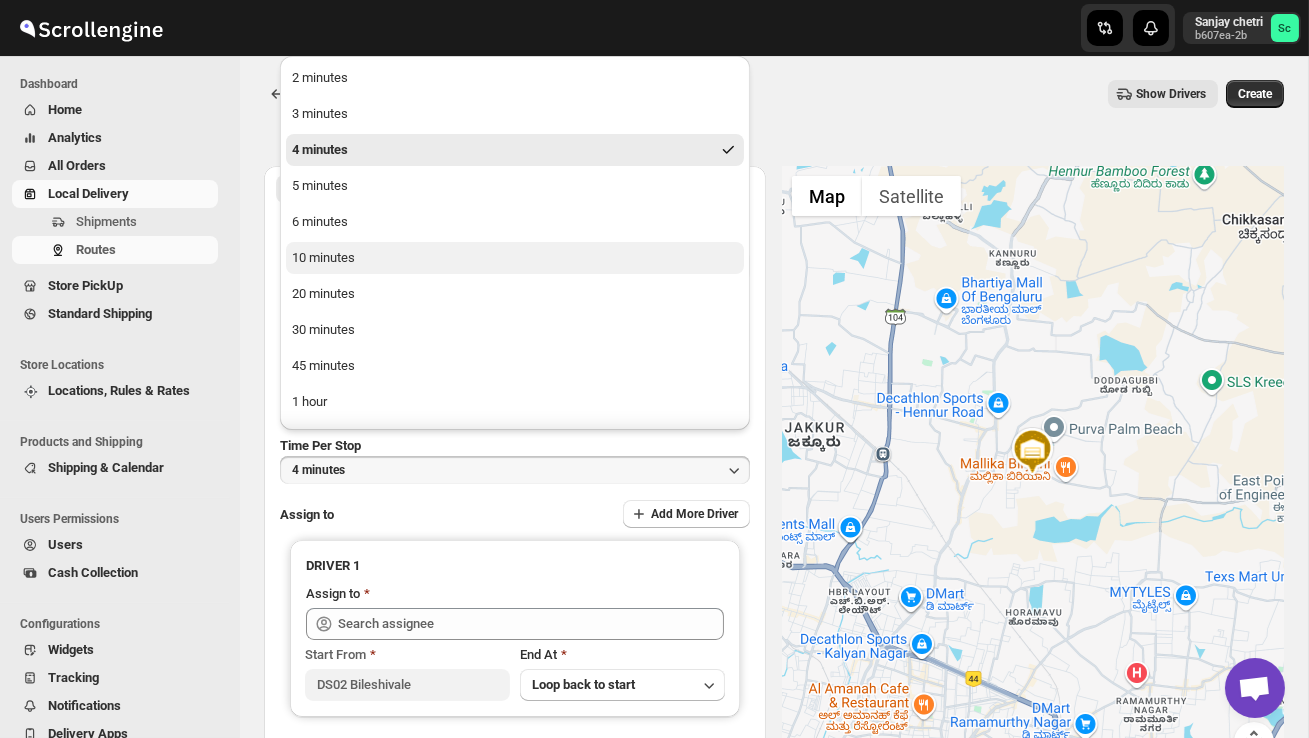 click on "10 minutes" at bounding box center [515, 258] 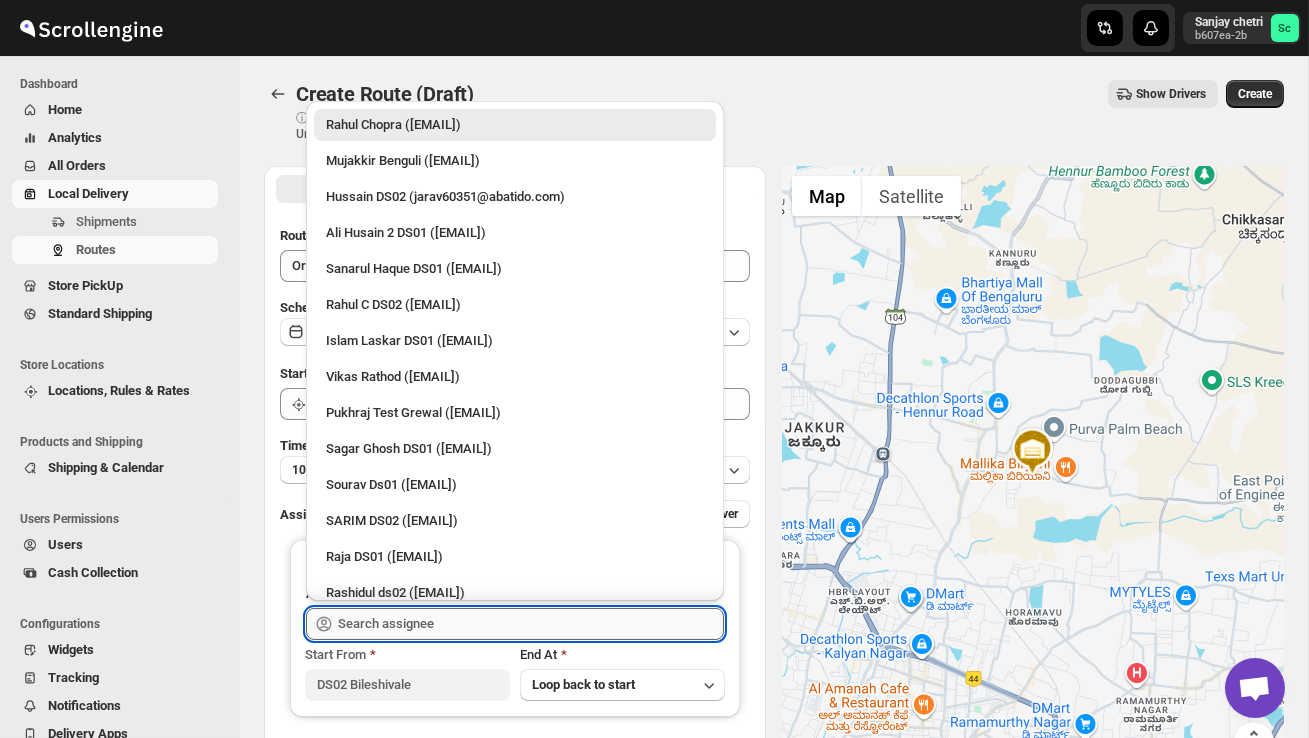 click at bounding box center (531, 624) 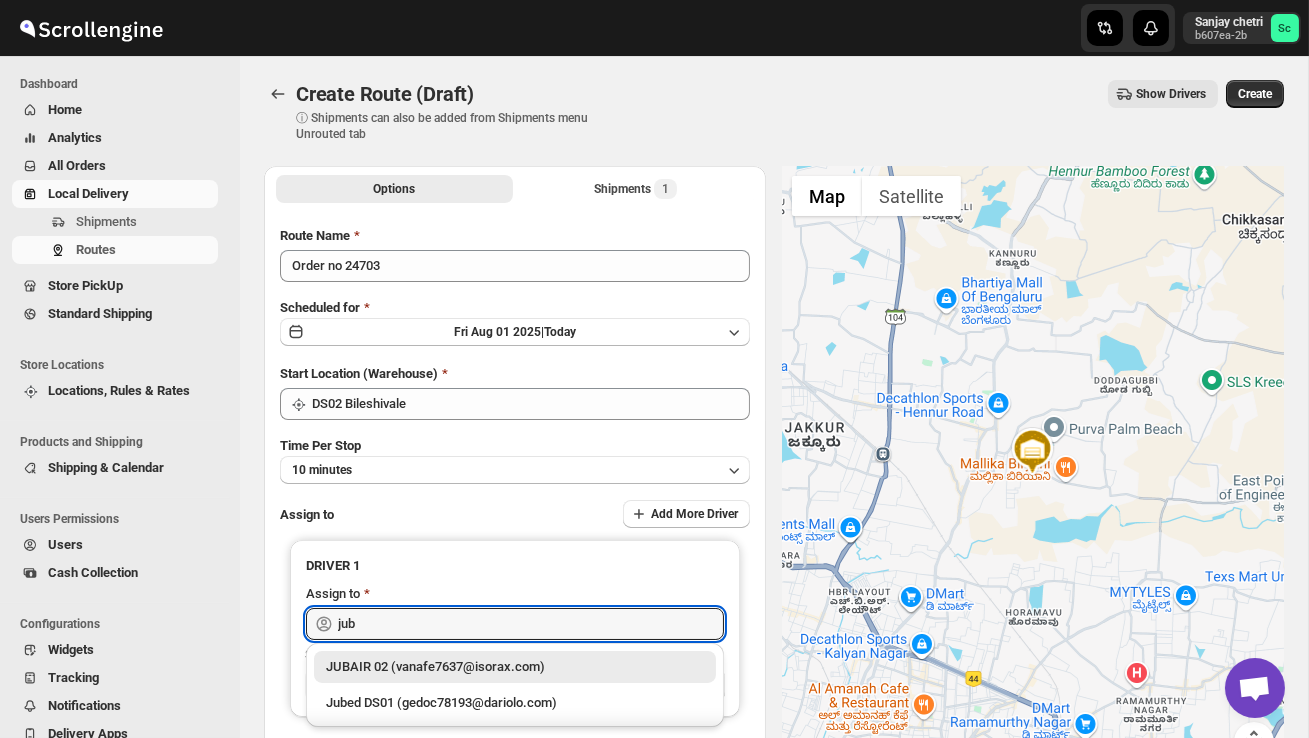 click on "[FIRST] 02 ([EMAIL])" at bounding box center (515, 667) 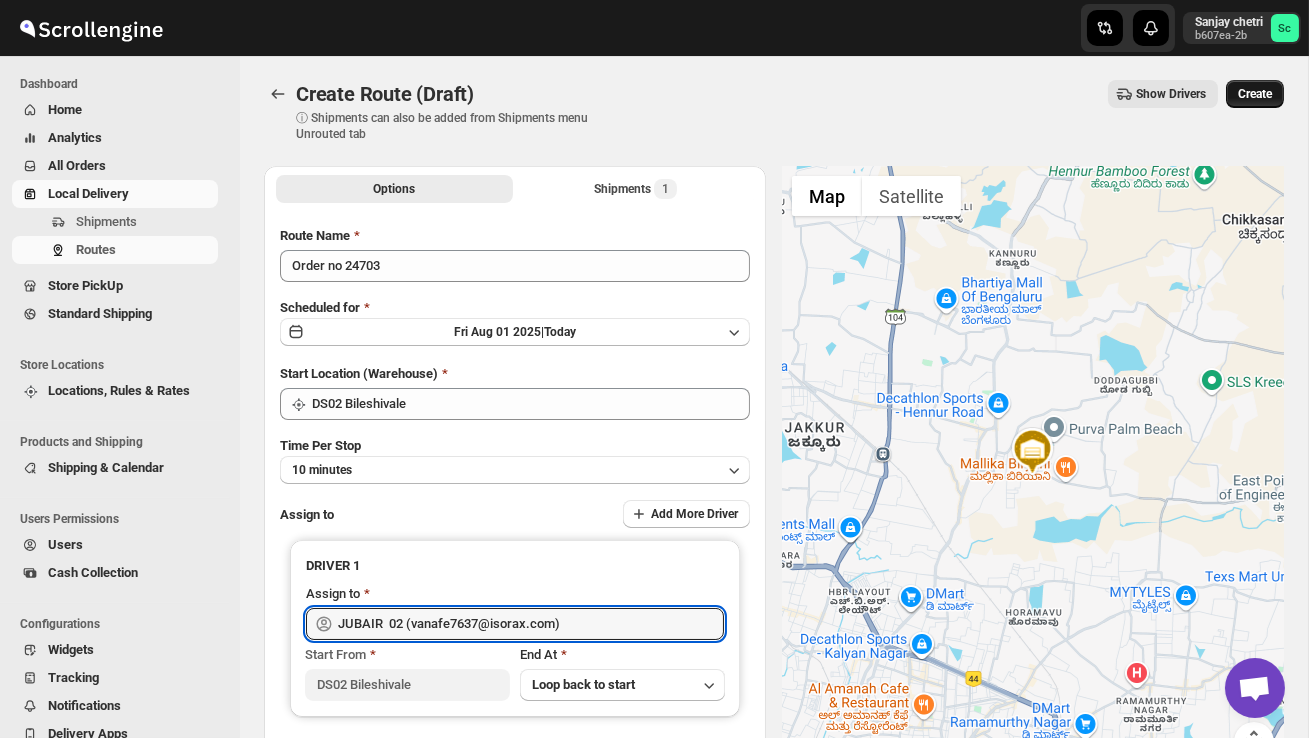 type on "[FIRST] 02 ([EMAIL])" 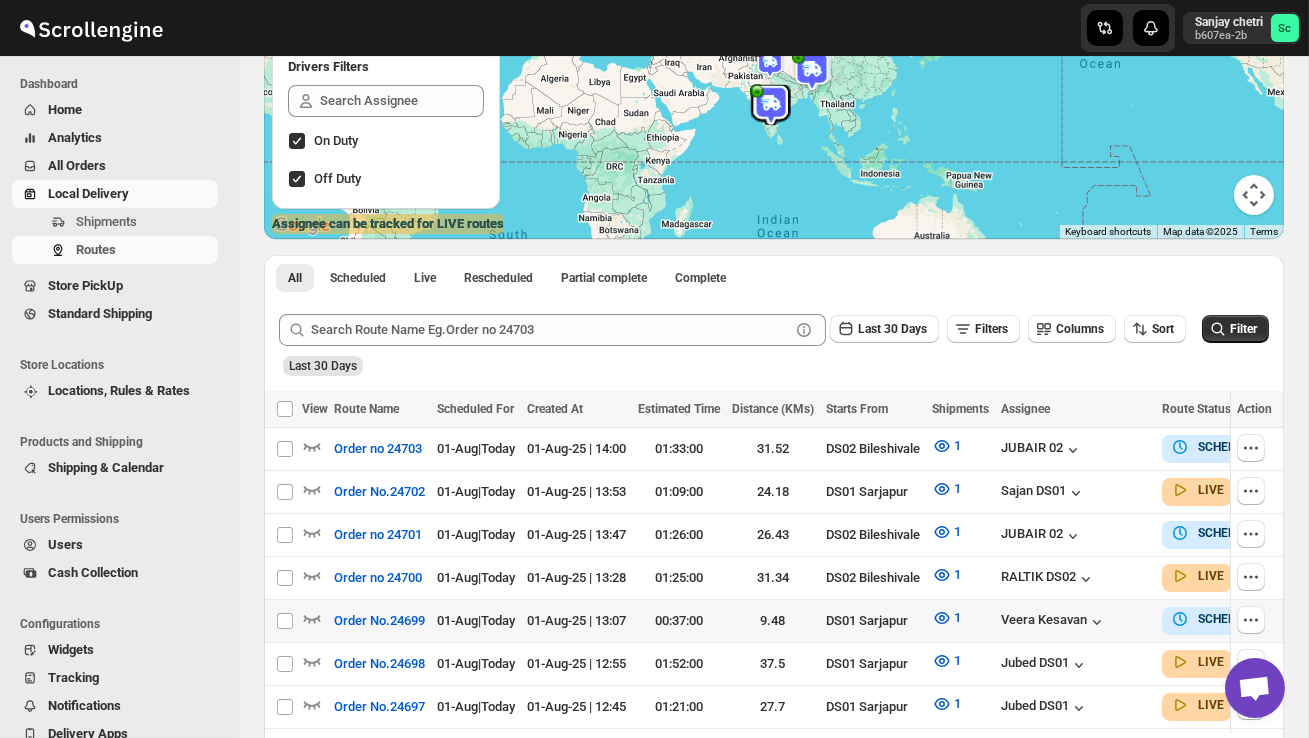scroll, scrollTop: 266, scrollLeft: 0, axis: vertical 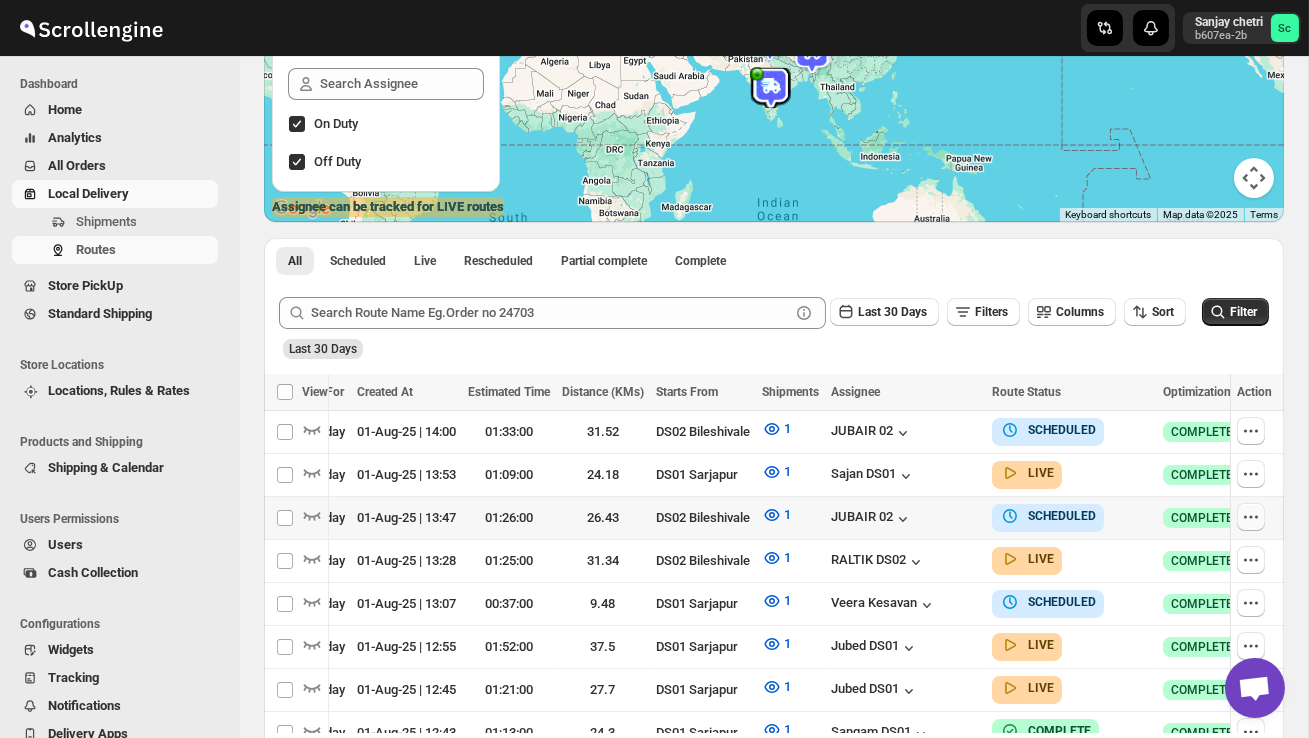 click 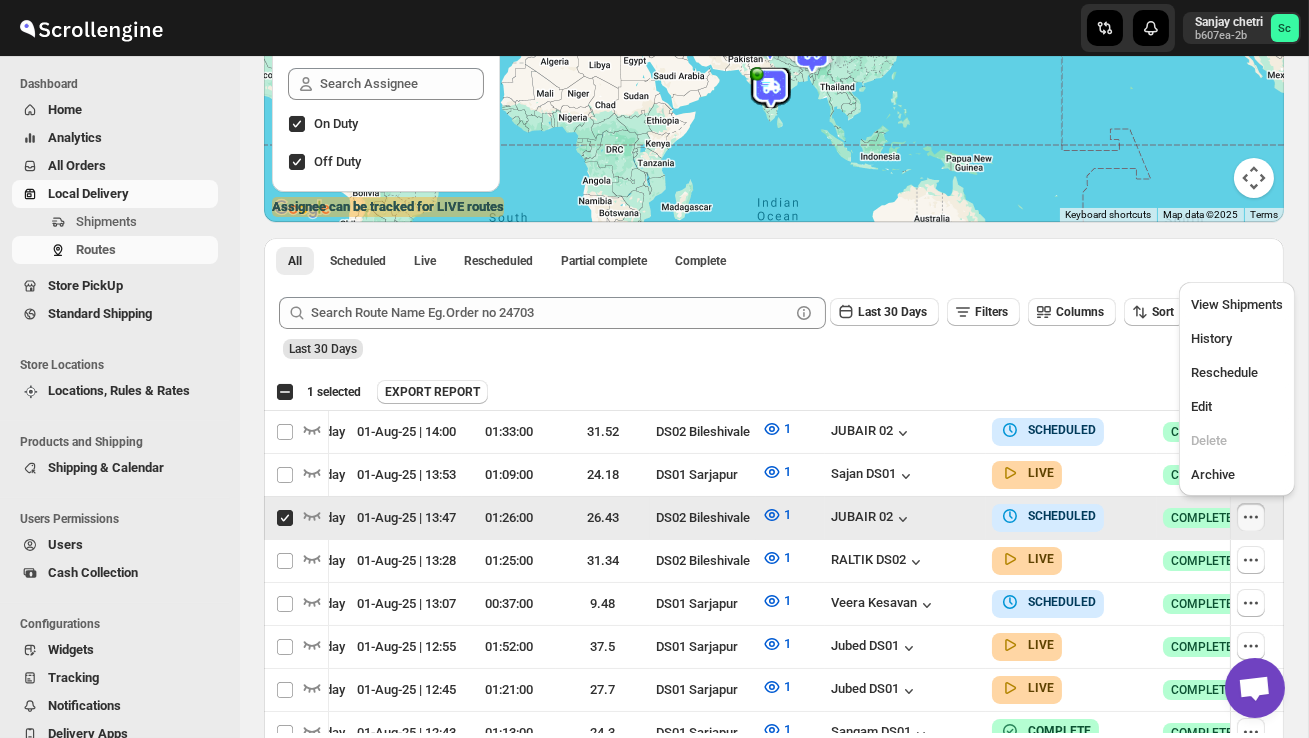 scroll, scrollTop: 0, scrollLeft: 1, axis: horizontal 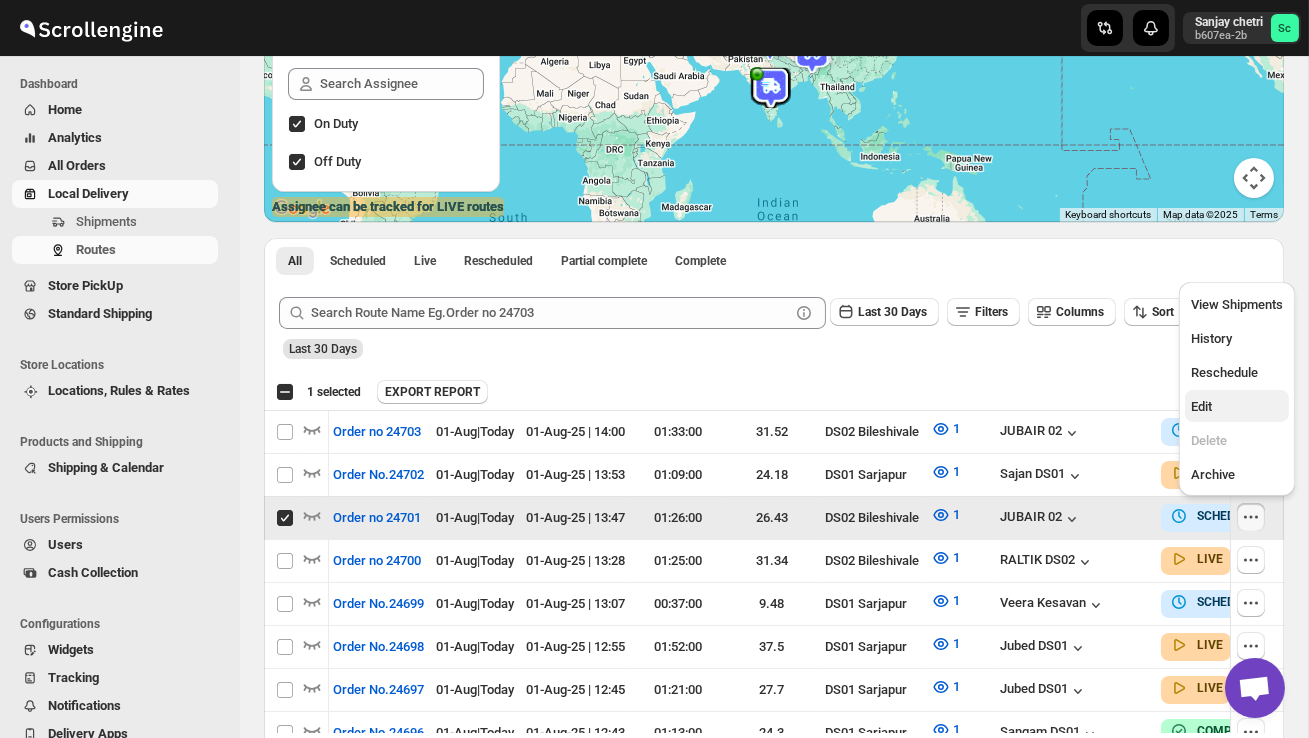 click on "Edit" at bounding box center (1237, 407) 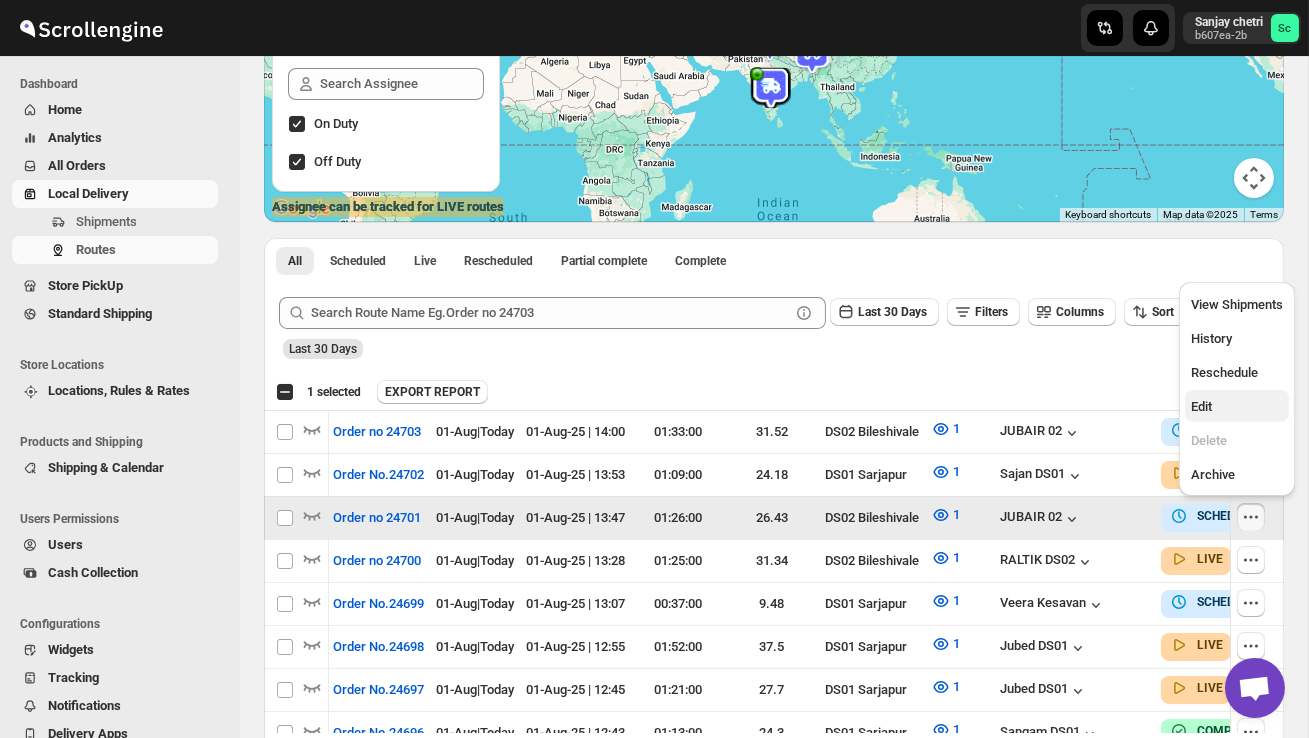 checkbox on "false" 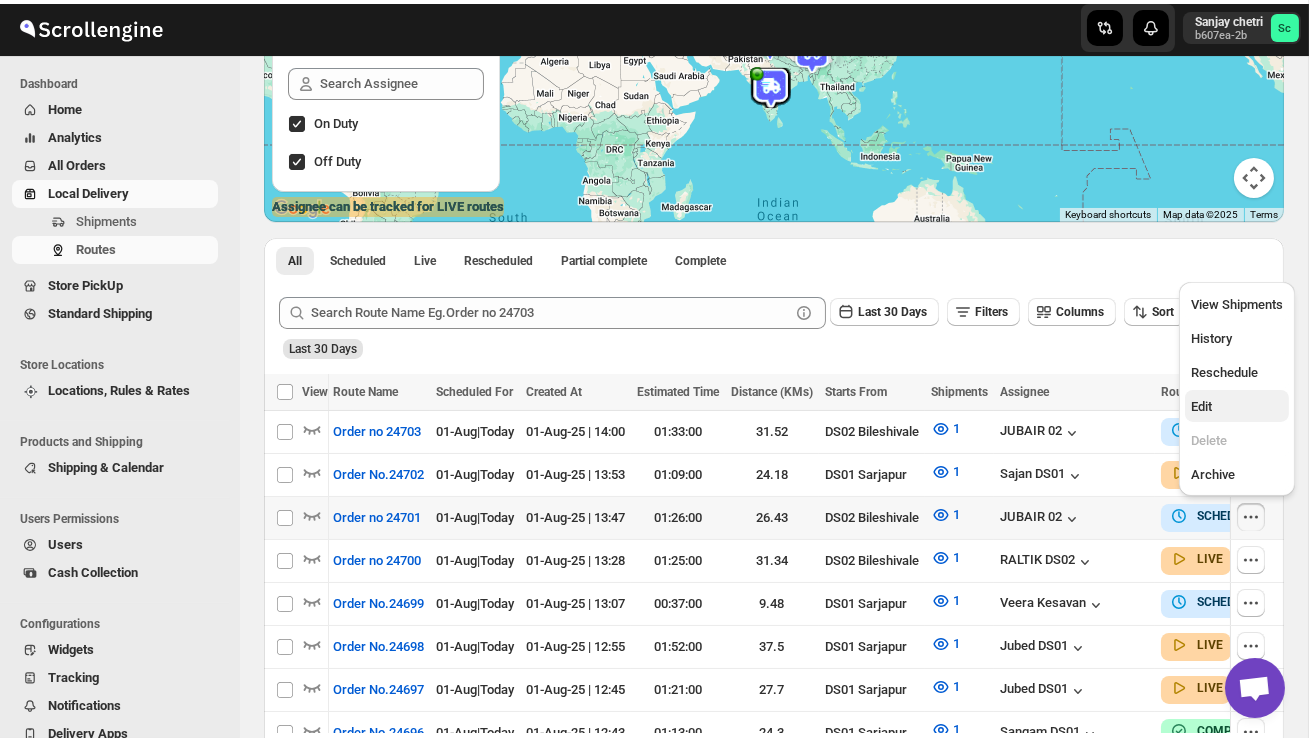 scroll, scrollTop: 0, scrollLeft: 0, axis: both 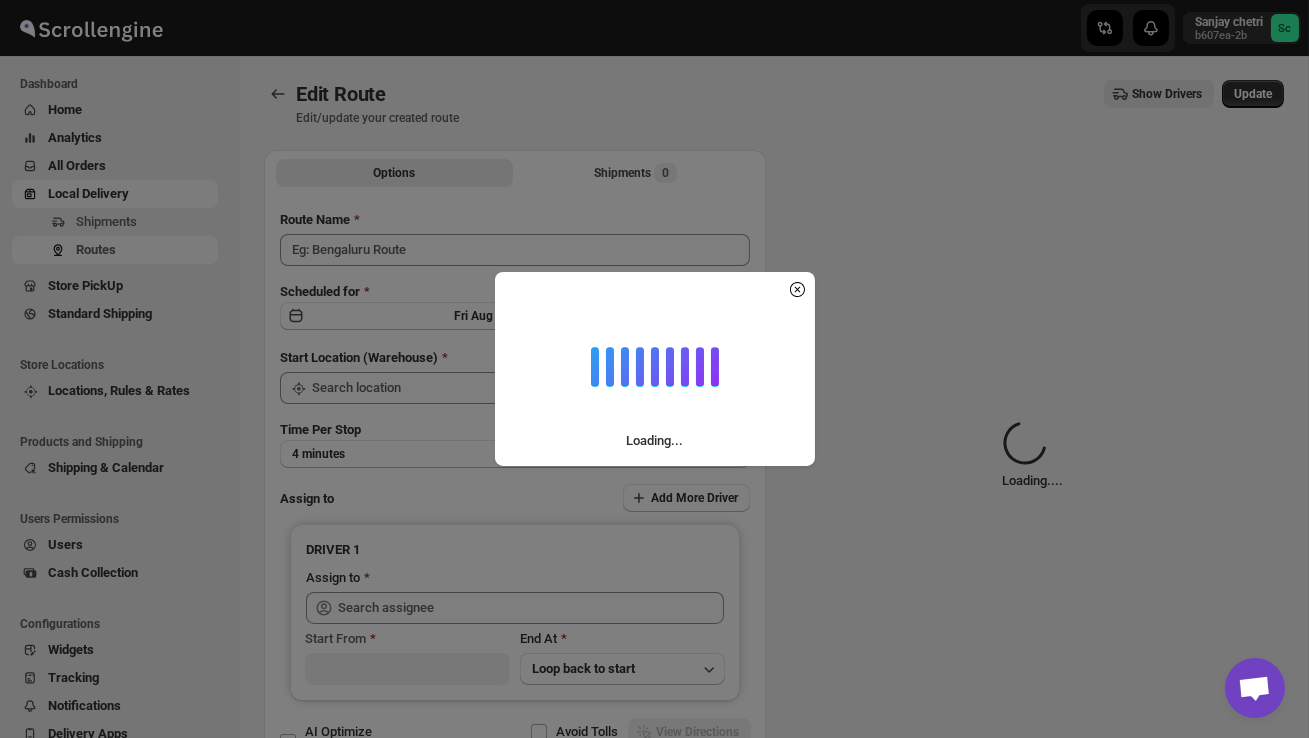 type on "Order no 24701" 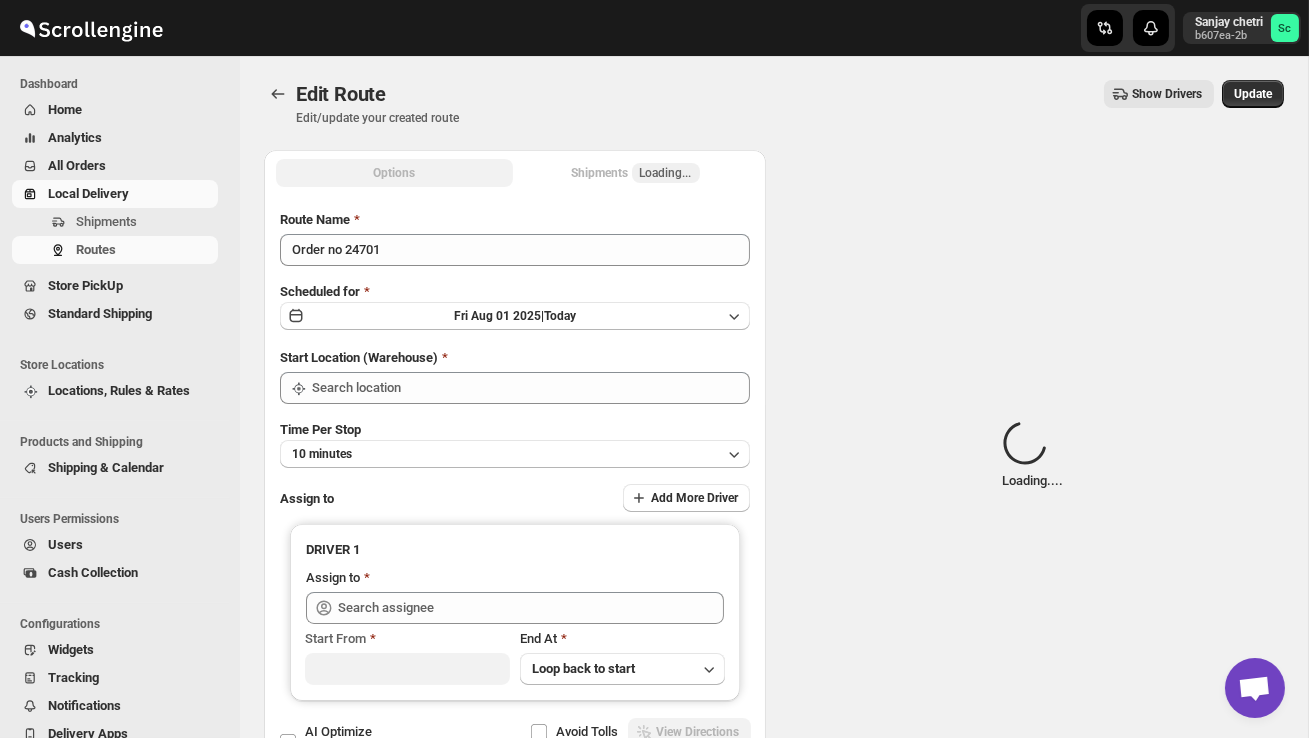 type on "DS02 Bileshivale" 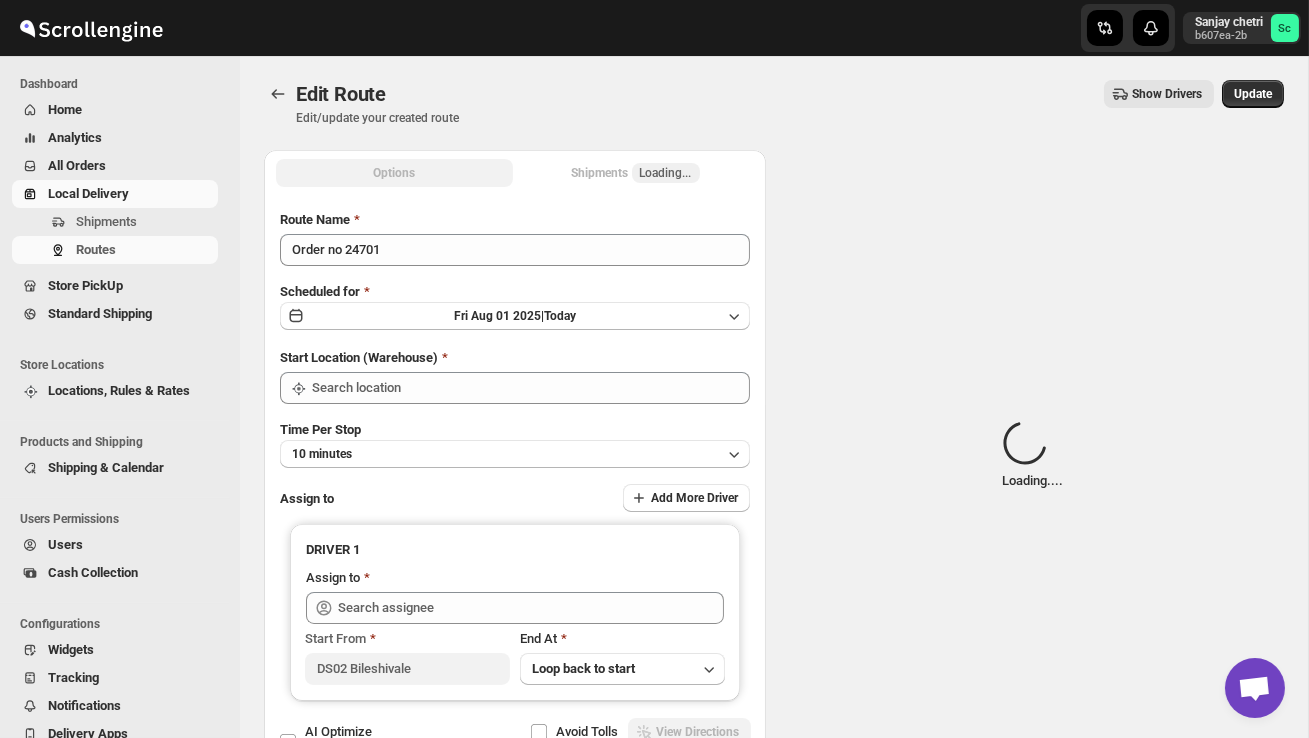 type on "DS02 Bileshivale" 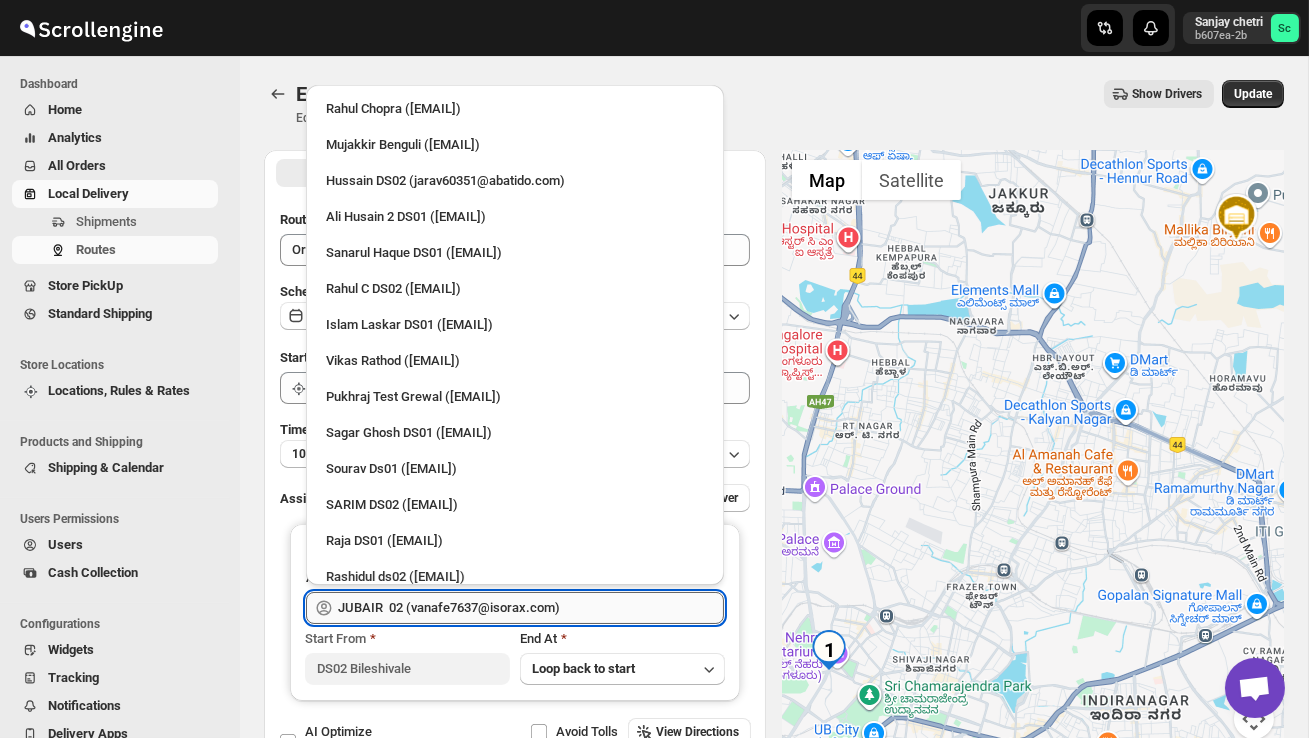 click on "[FIRST] 02 ([EMAIL])" at bounding box center (531, 608) 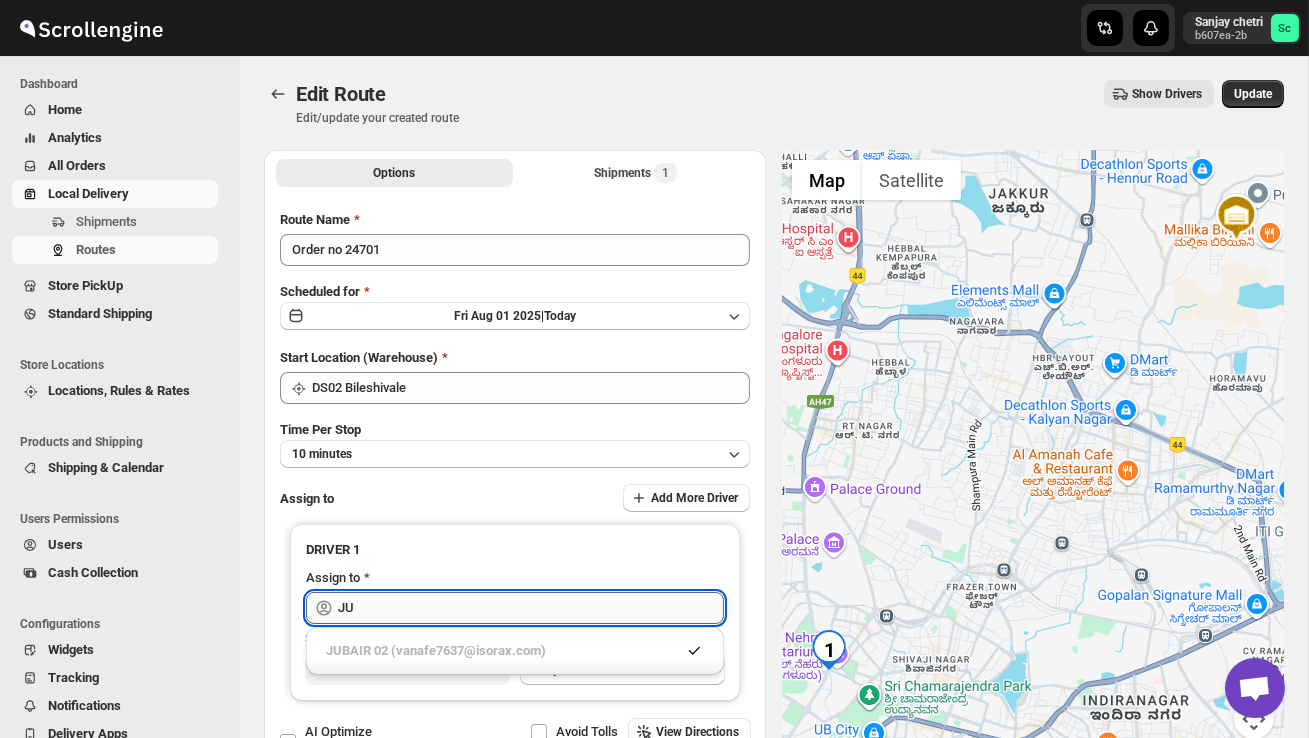 type on "J" 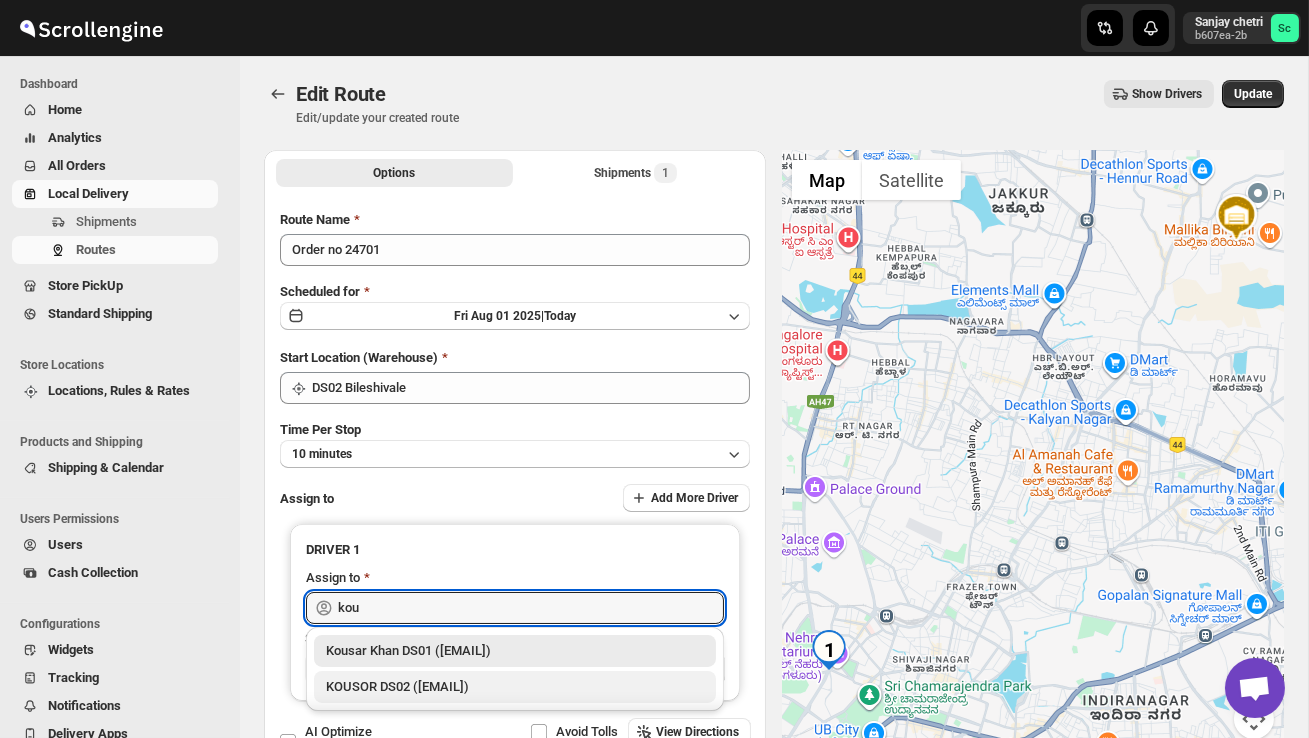 click on "[FIRST] DS02 ([EMAIL])" at bounding box center [515, 687] 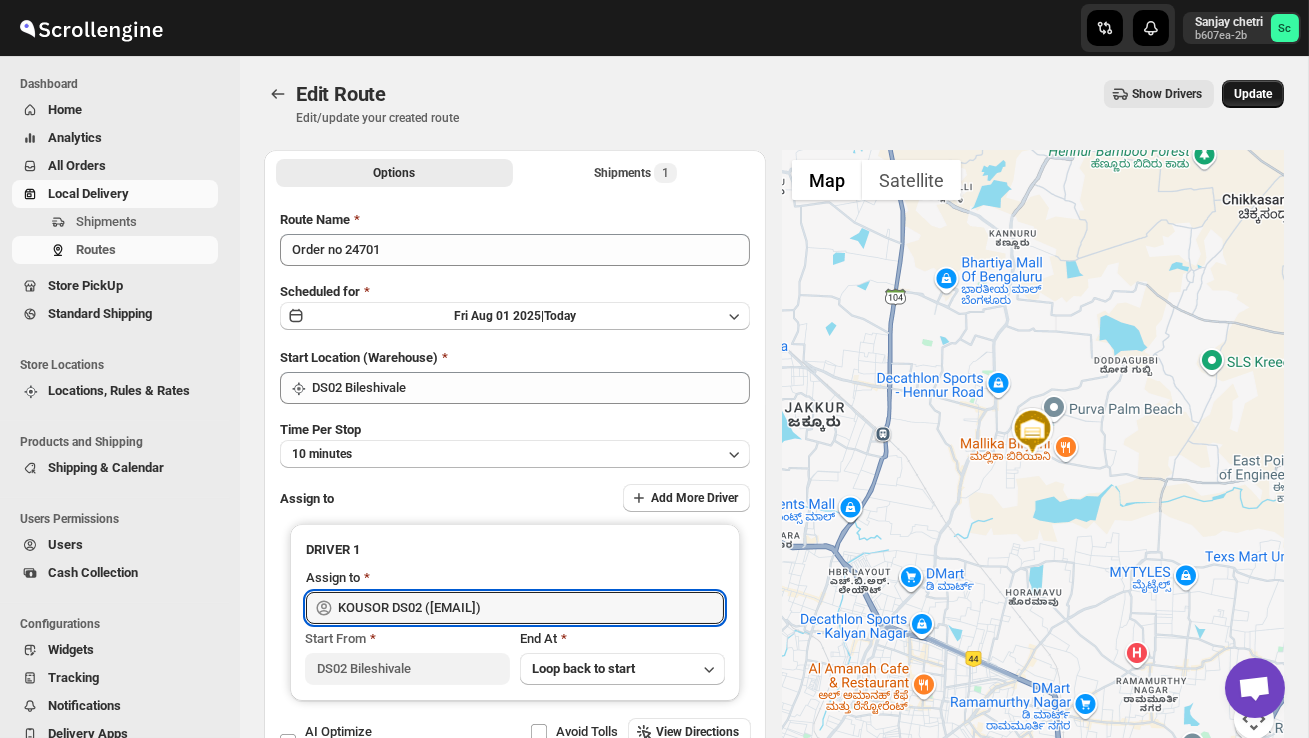 type on "[FIRST] DS02 ([EMAIL])" 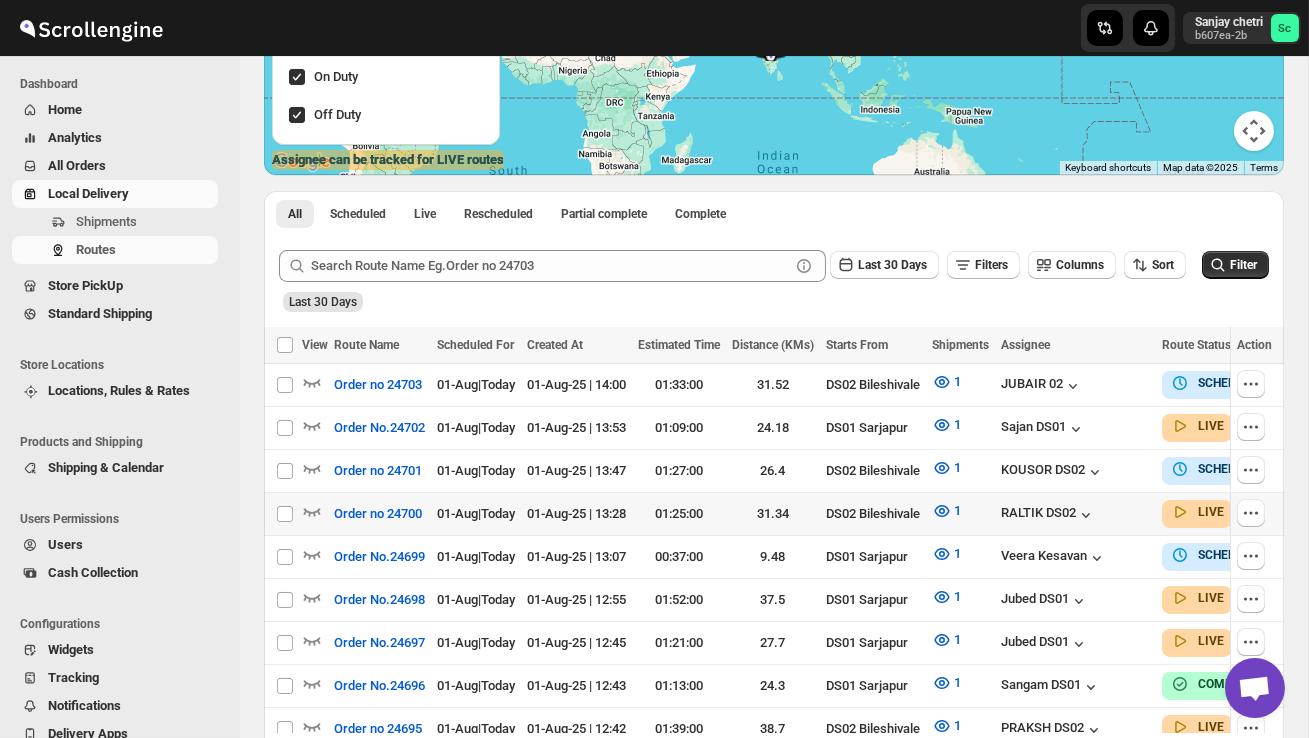 scroll, scrollTop: 330, scrollLeft: 0, axis: vertical 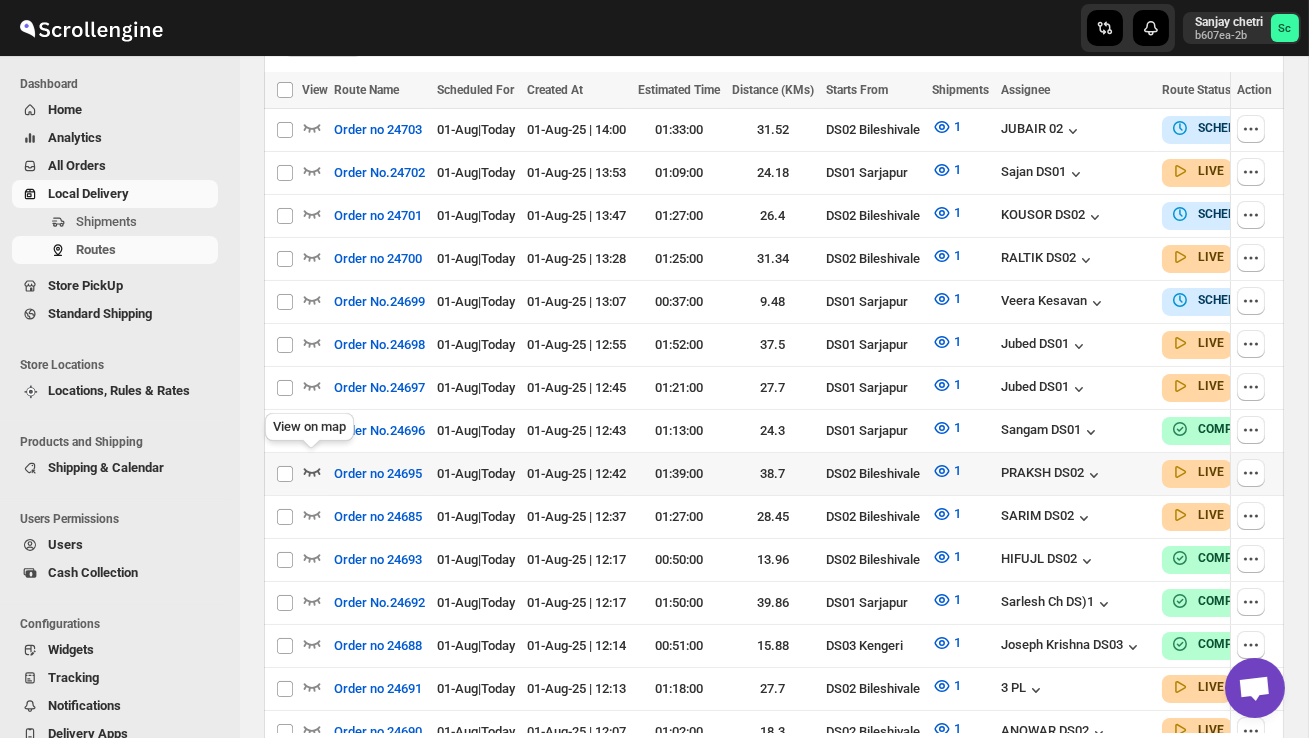 click 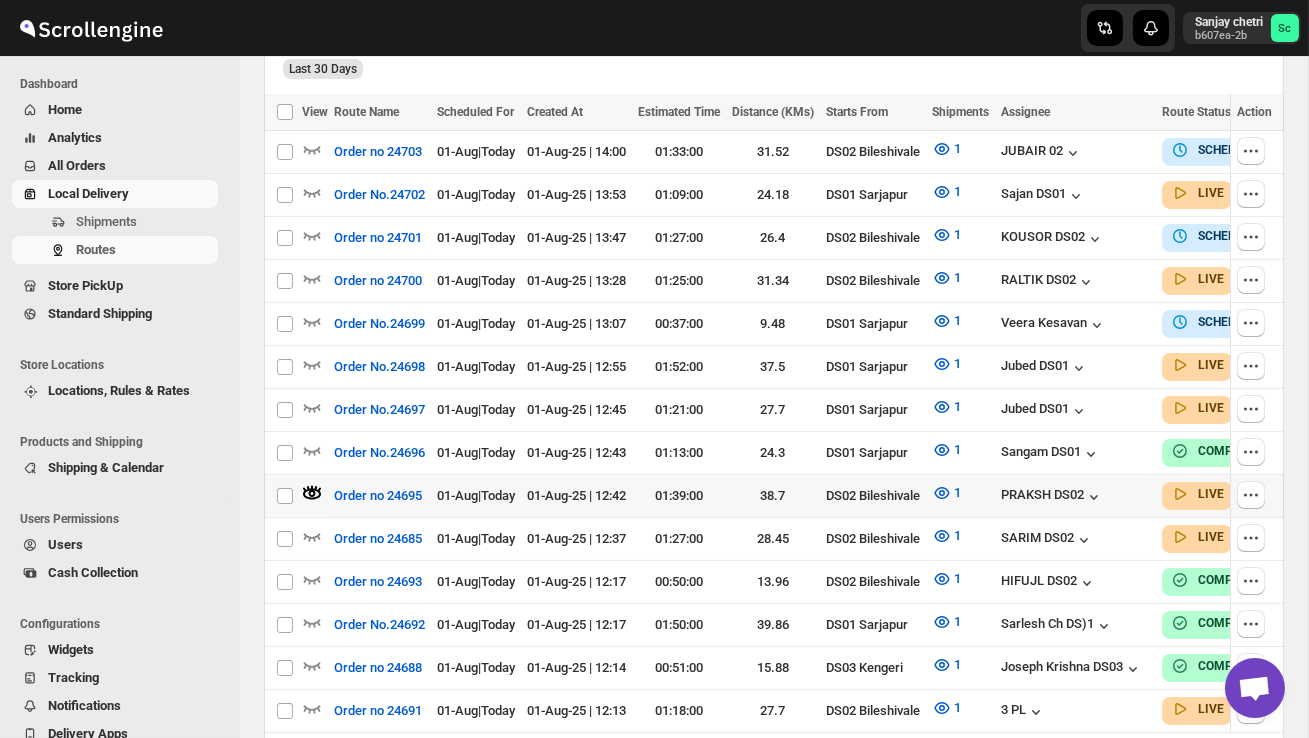 scroll, scrollTop: 0, scrollLeft: 0, axis: both 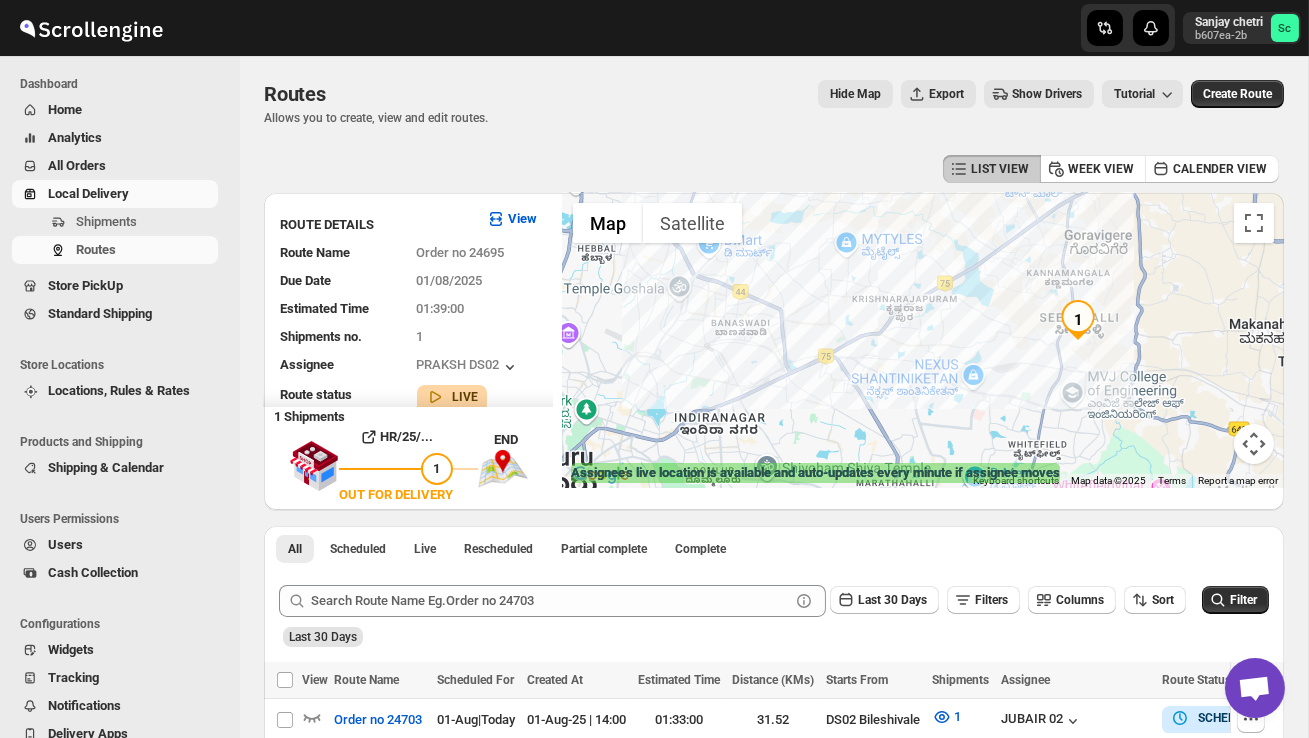 drag, startPoint x: 892, startPoint y: 392, endPoint x: 887, endPoint y: 263, distance: 129.09686 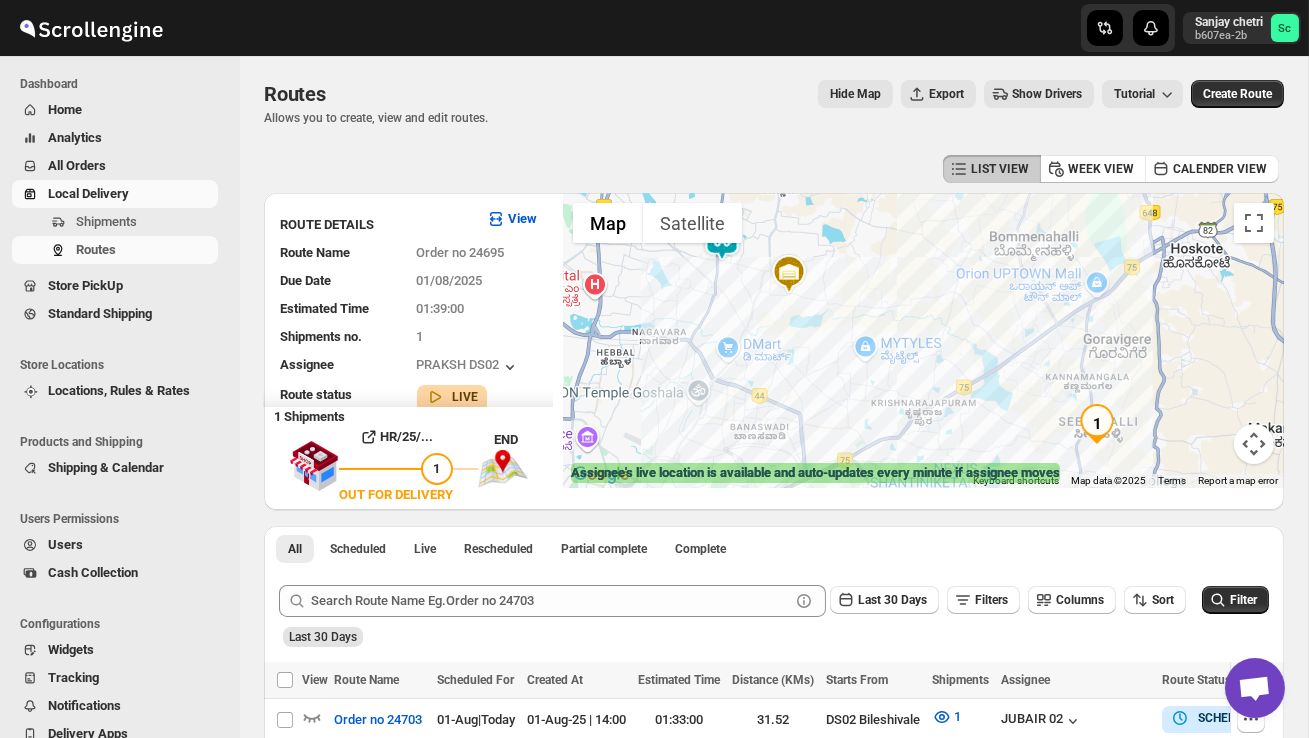 drag, startPoint x: 887, startPoint y: 264, endPoint x: 931, endPoint y: 415, distance: 157.28 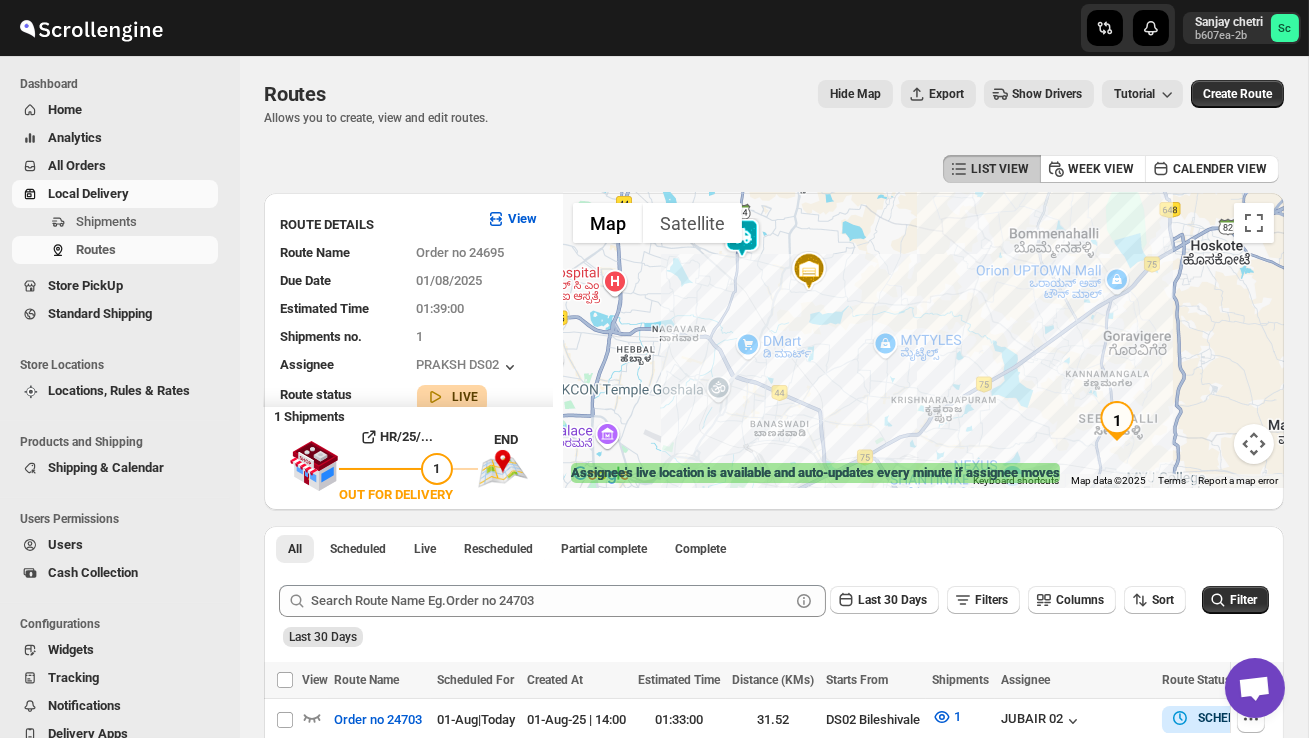 click at bounding box center [923, 340] 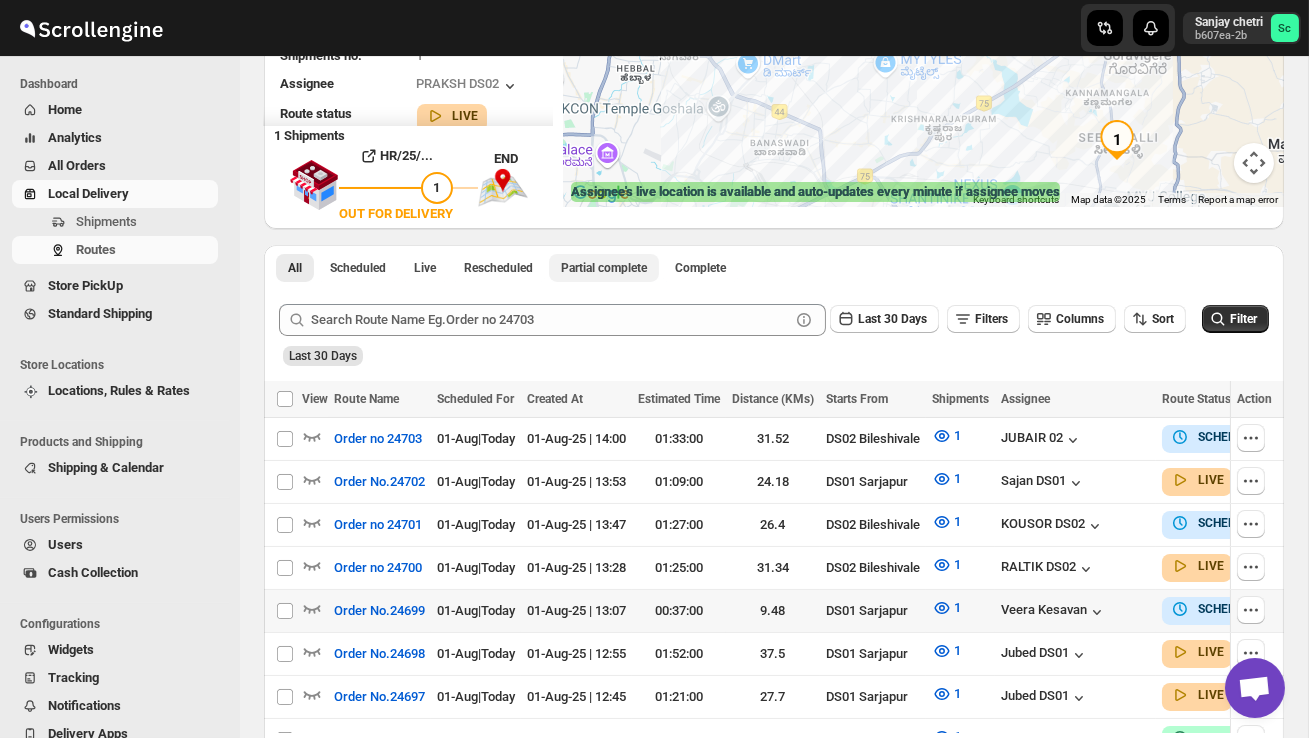scroll, scrollTop: 340, scrollLeft: 0, axis: vertical 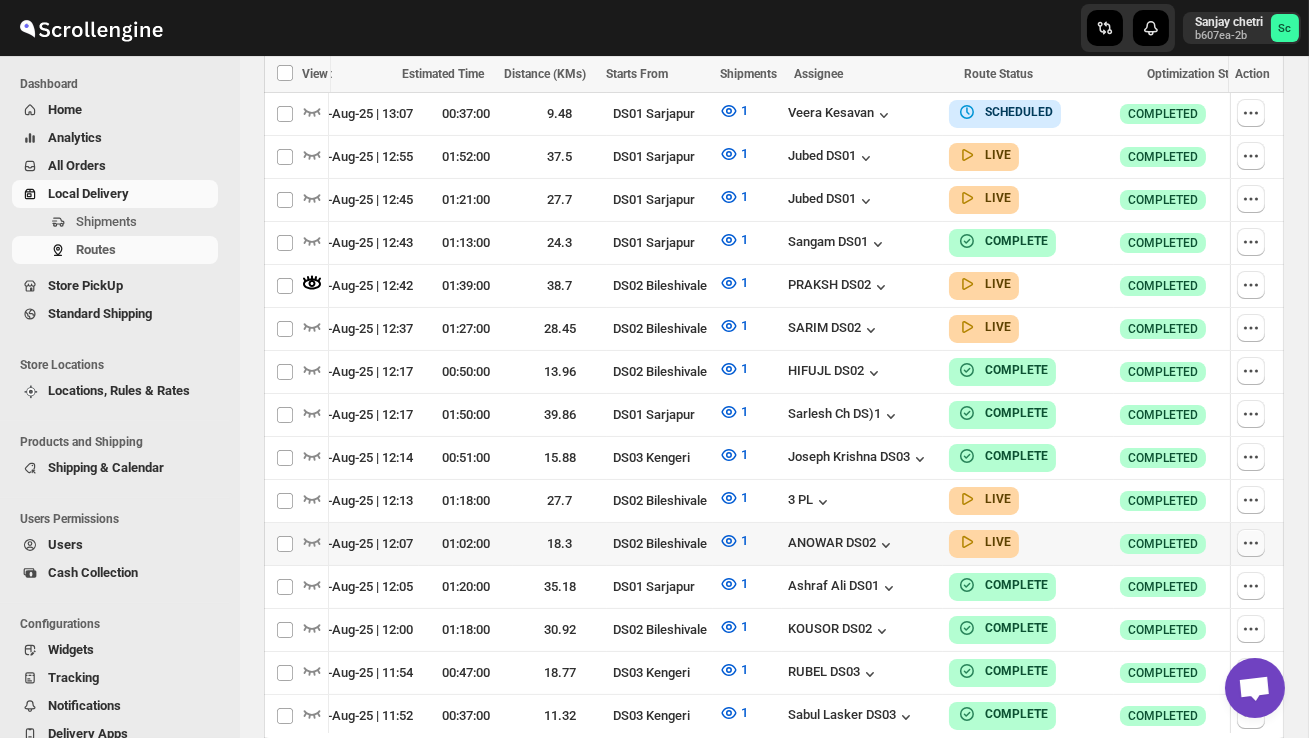 click 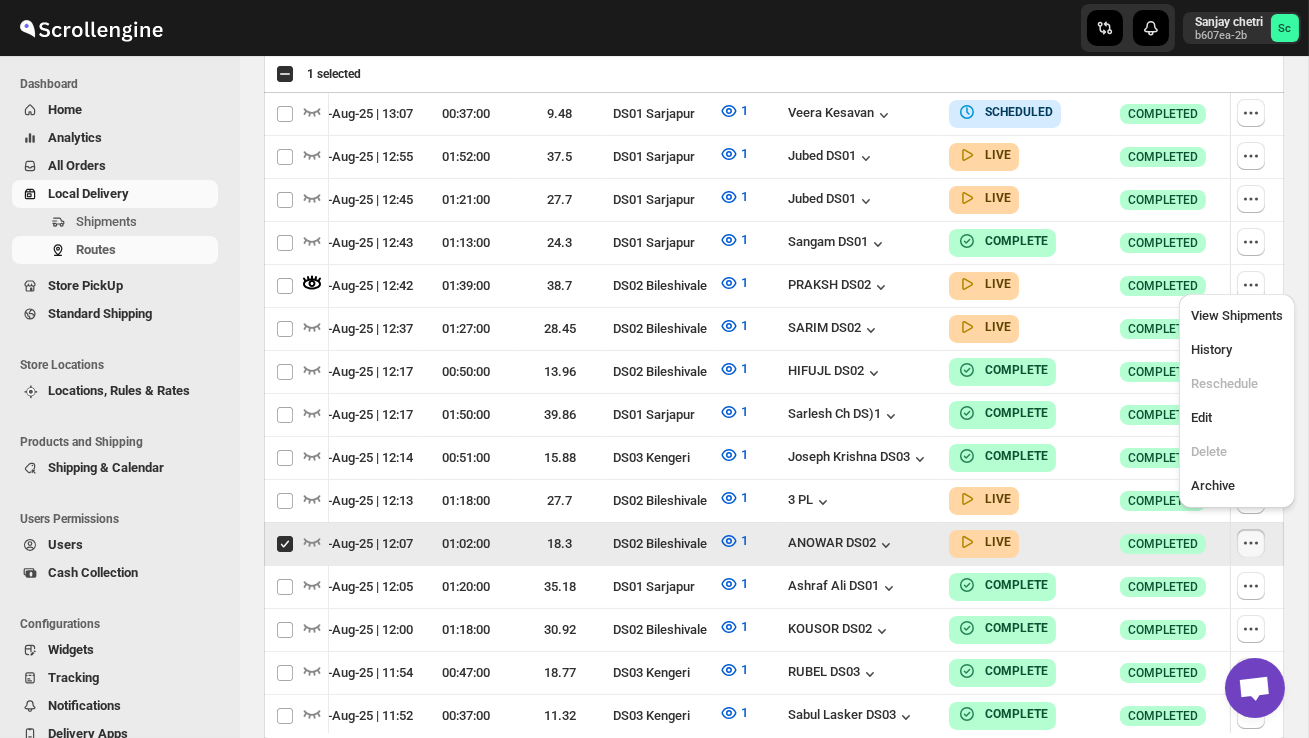 scroll, scrollTop: 0, scrollLeft: 1, axis: horizontal 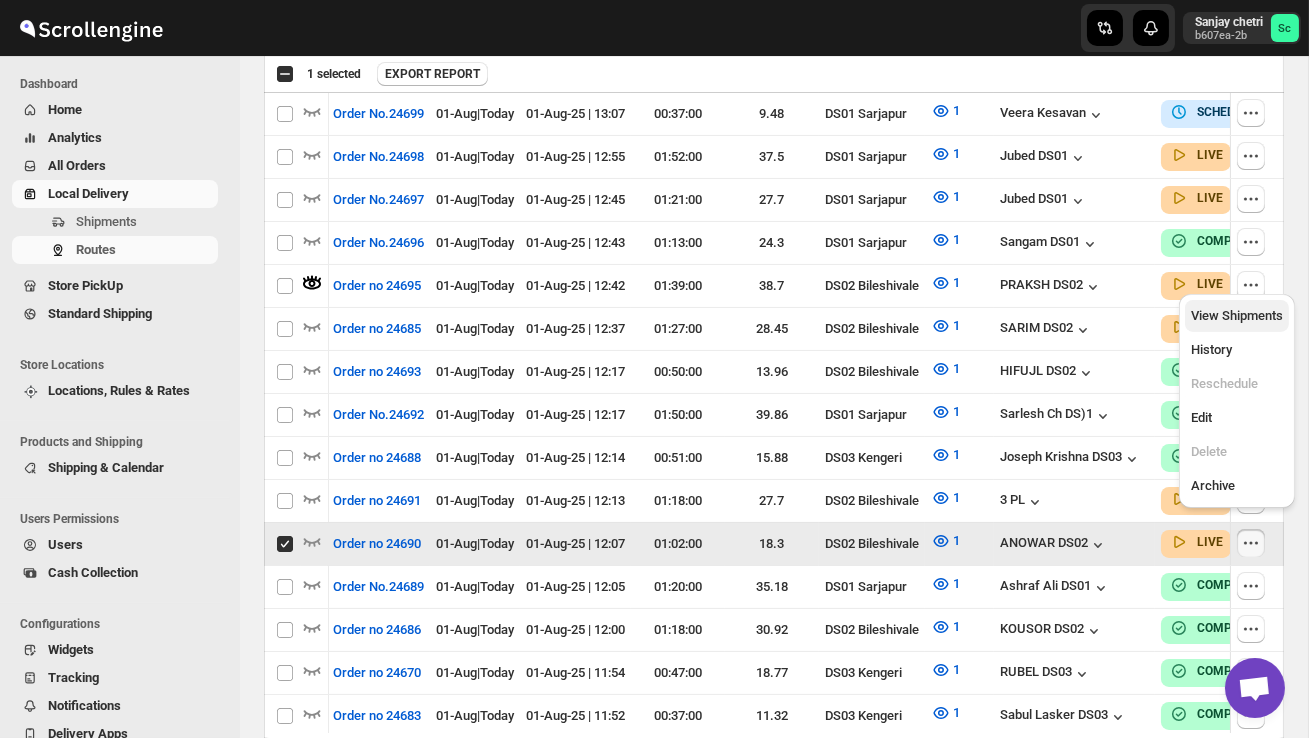 click on "View Shipments" at bounding box center [1237, 315] 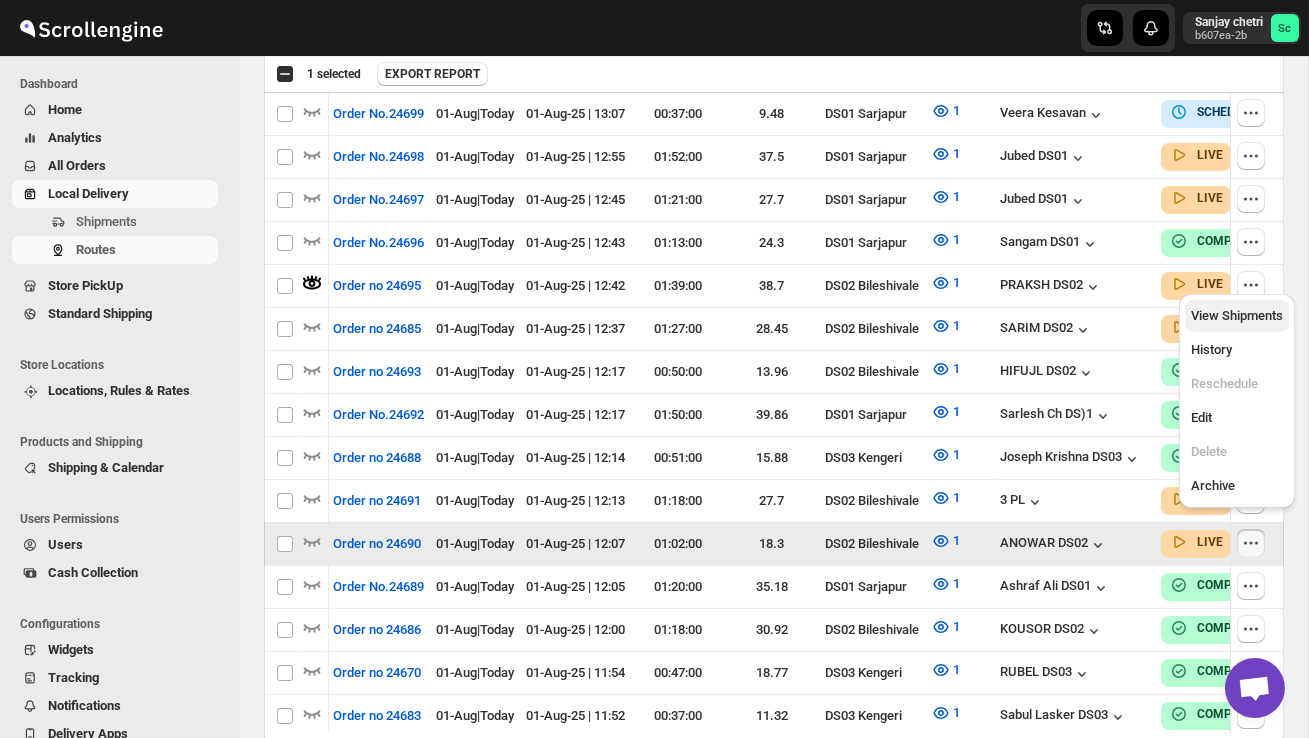 checkbox on "false" 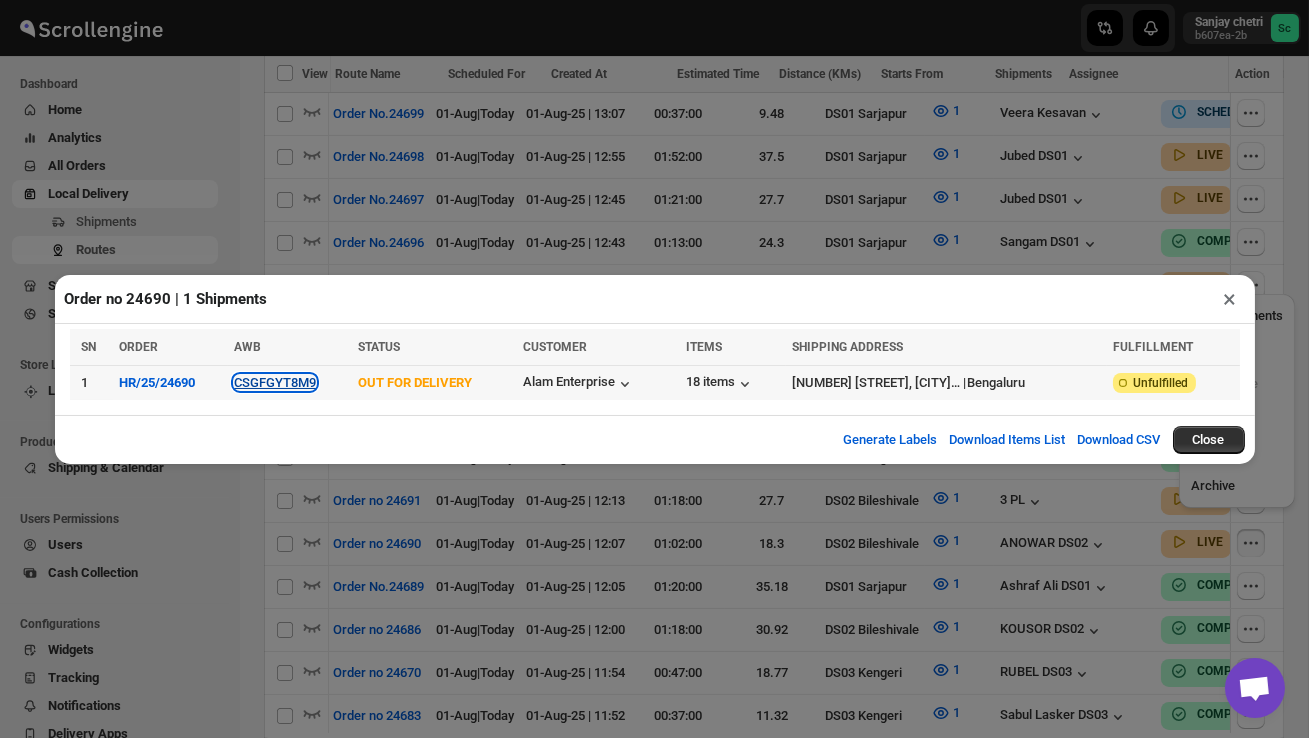 click on "CSGFGYT8M9" at bounding box center (275, 382) 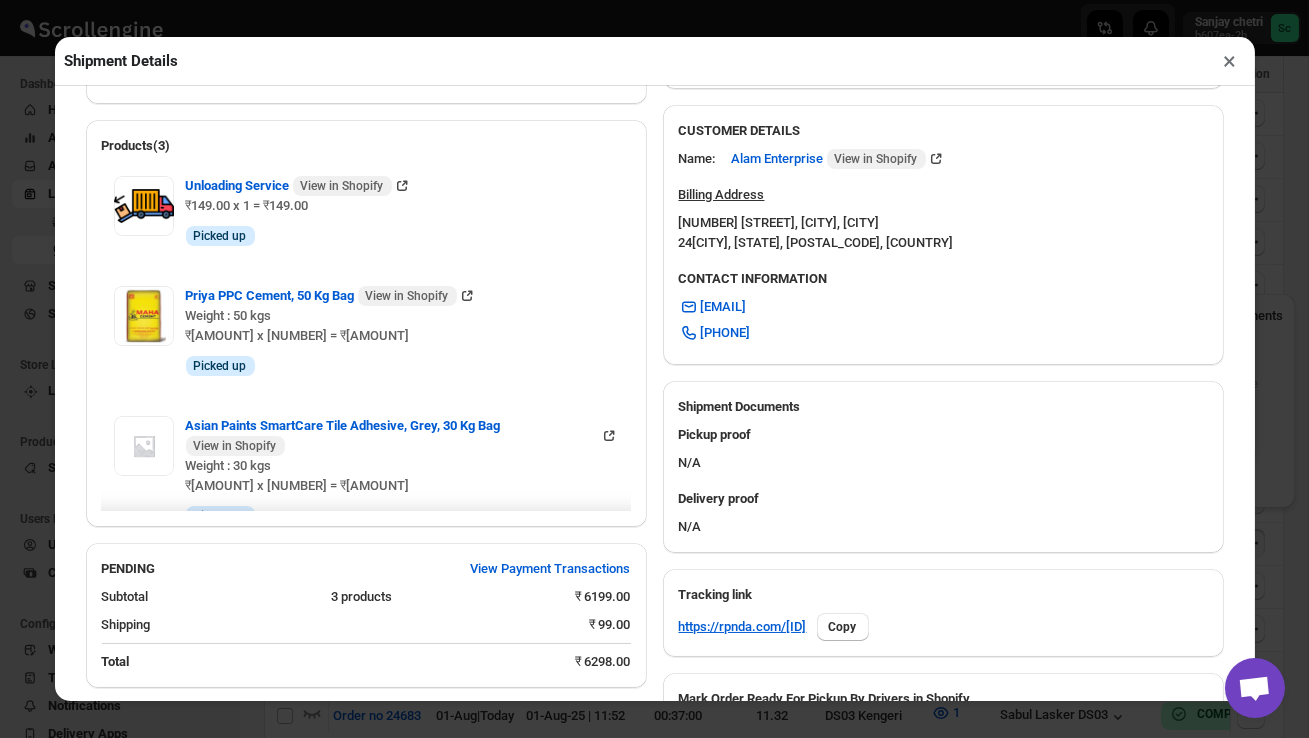 scroll, scrollTop: 997, scrollLeft: 0, axis: vertical 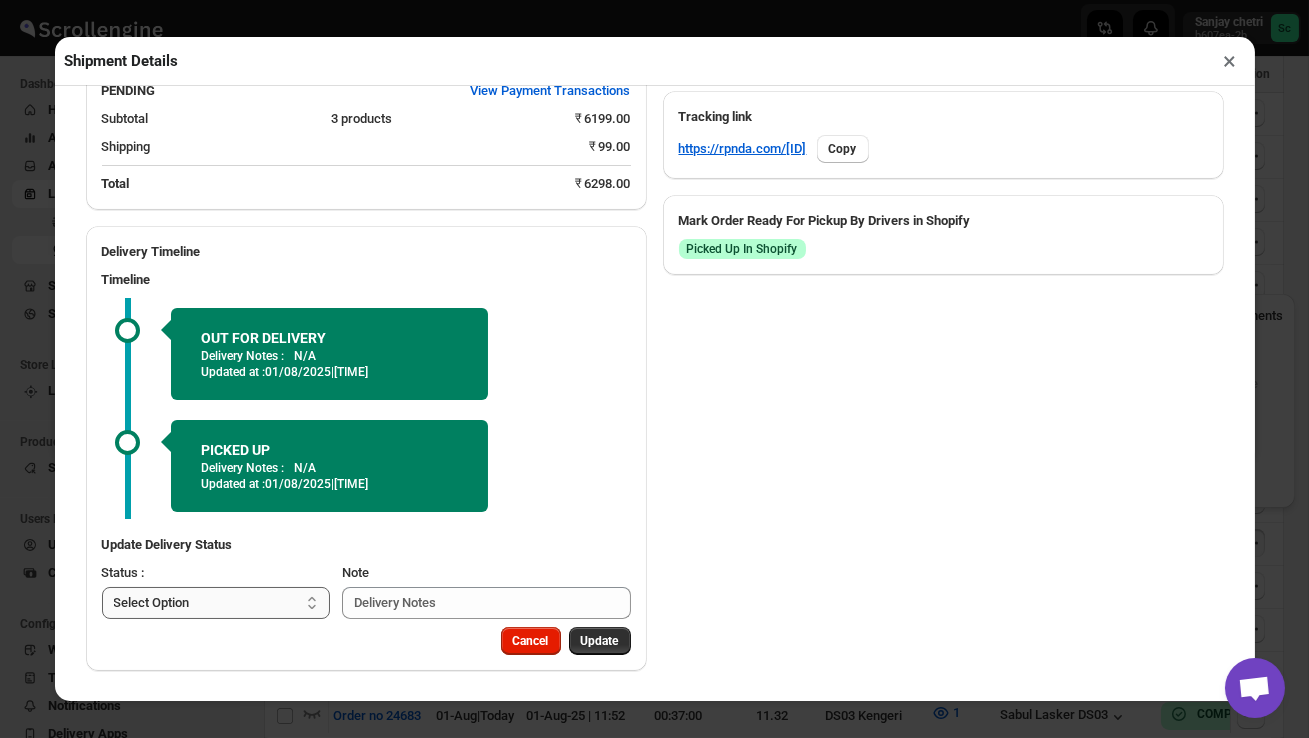click on "Select Option PICKED UP OUT FOR DELIVERY RESCHEDULE DELIVERED CANCELLED" at bounding box center [216, 603] 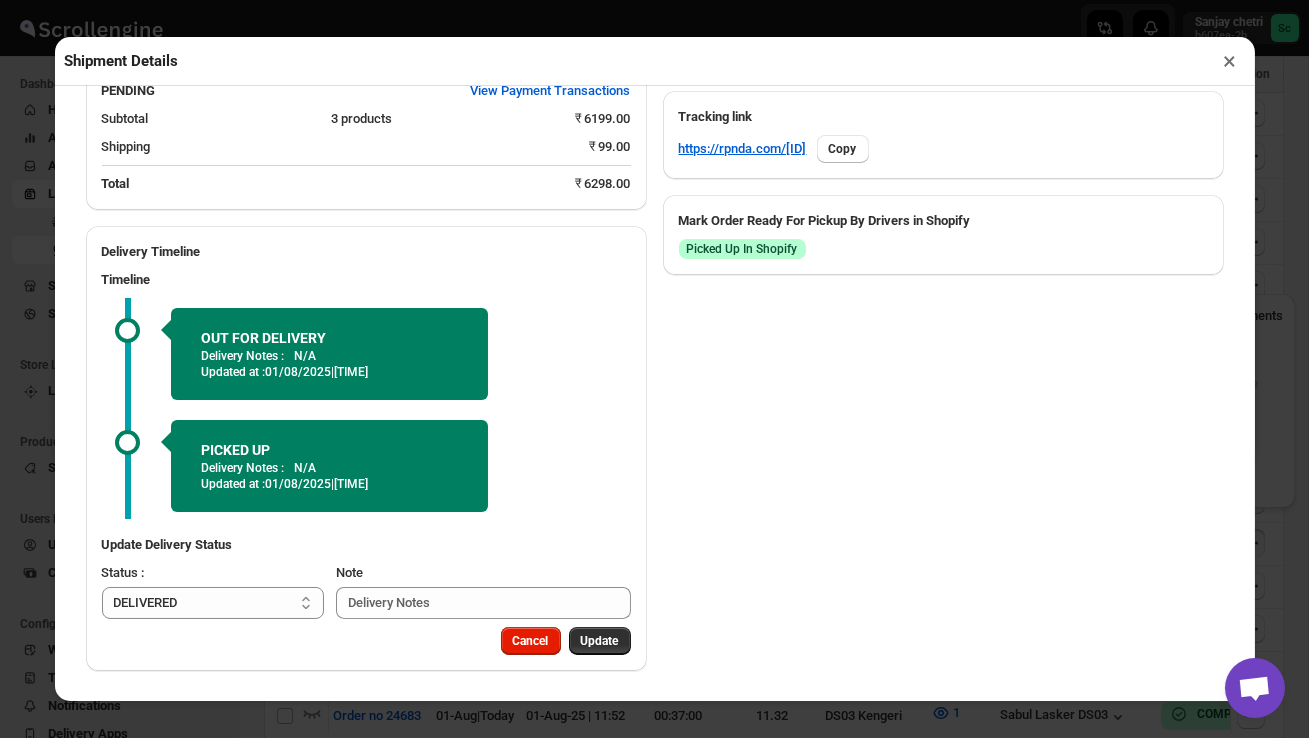 click on "Cancel Update" at bounding box center [562, 637] 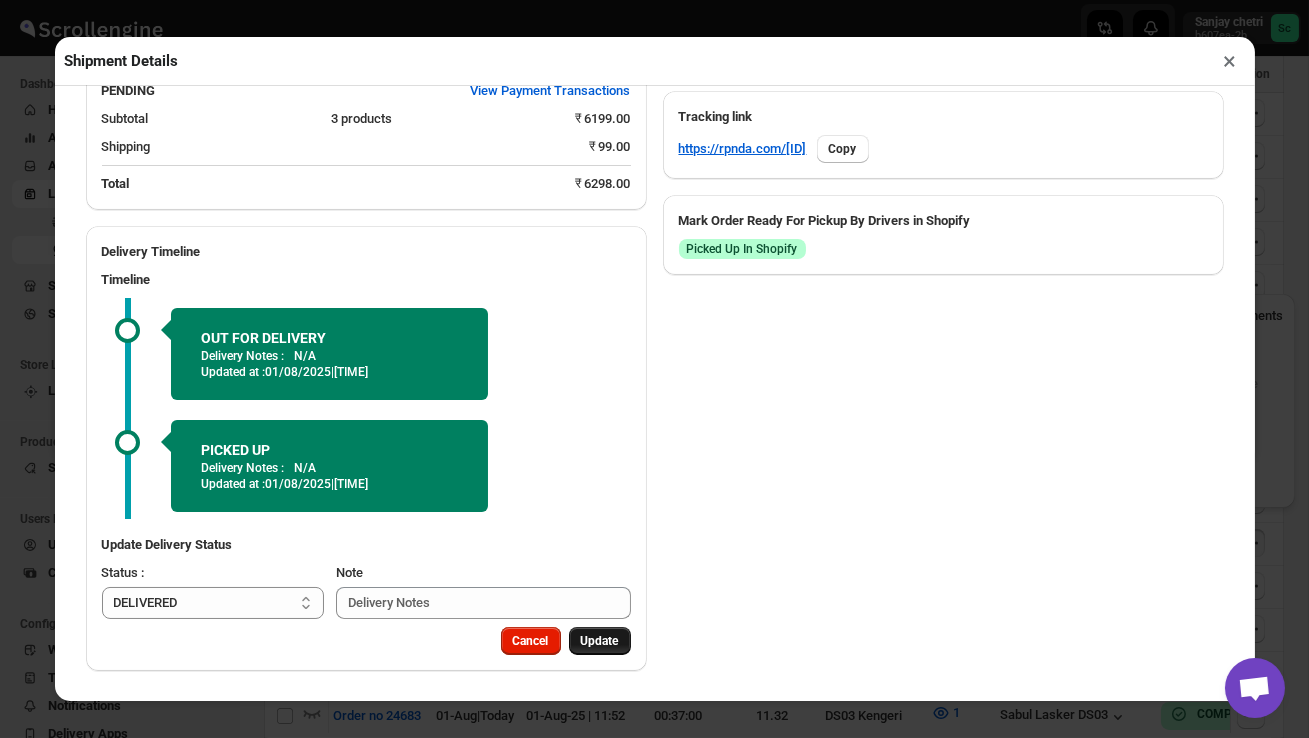 click on "Update" at bounding box center (600, 641) 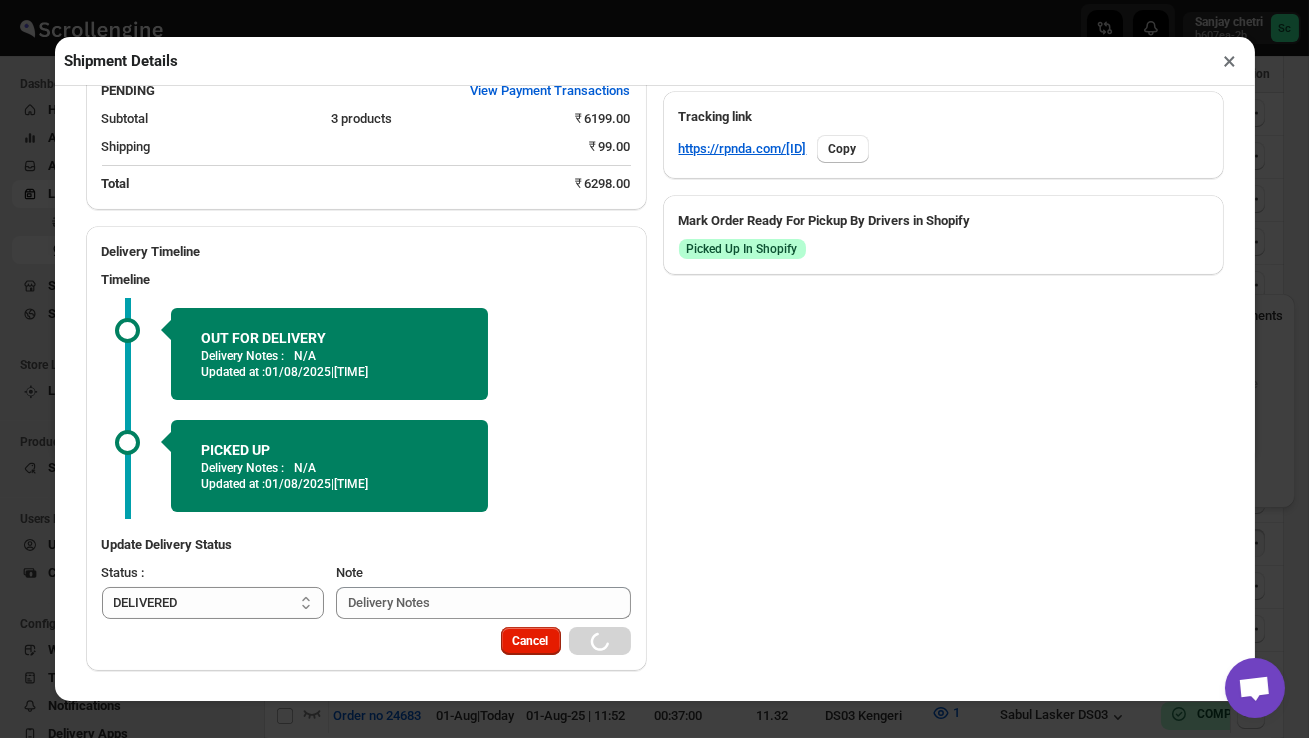 select 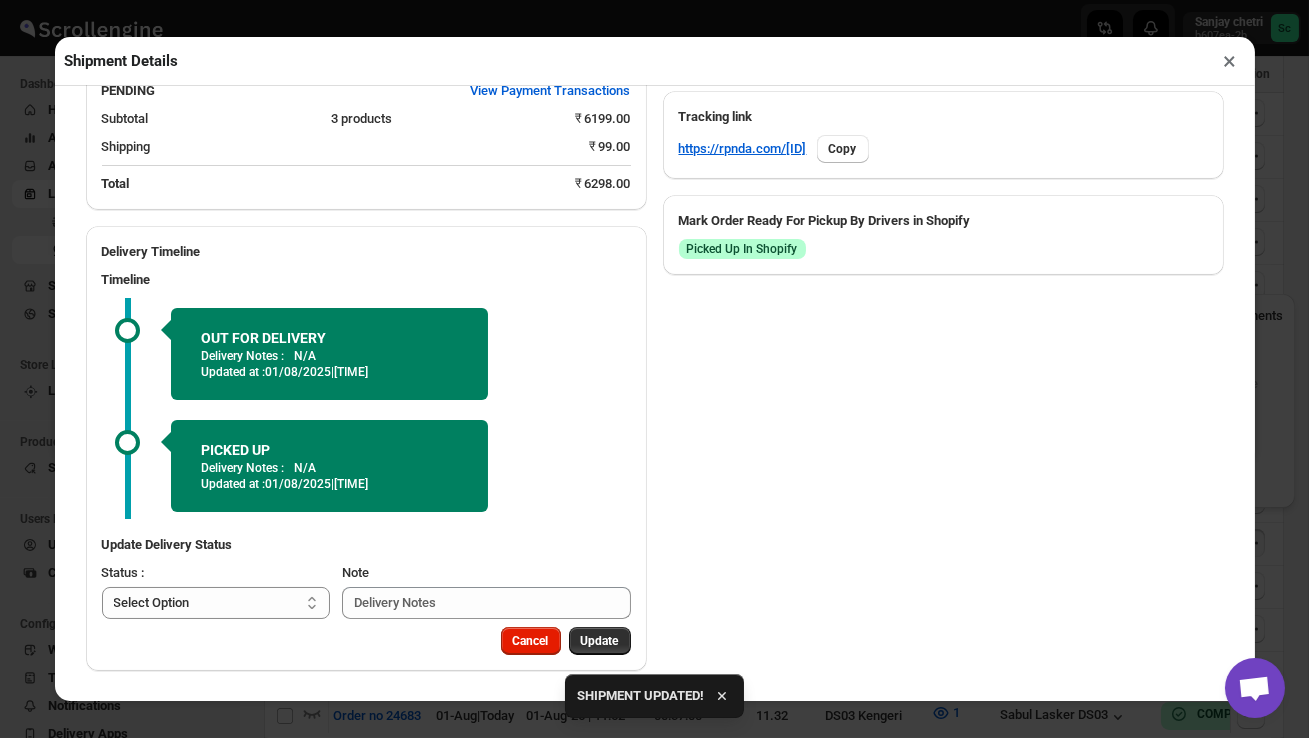 click on "×" at bounding box center (1230, 61) 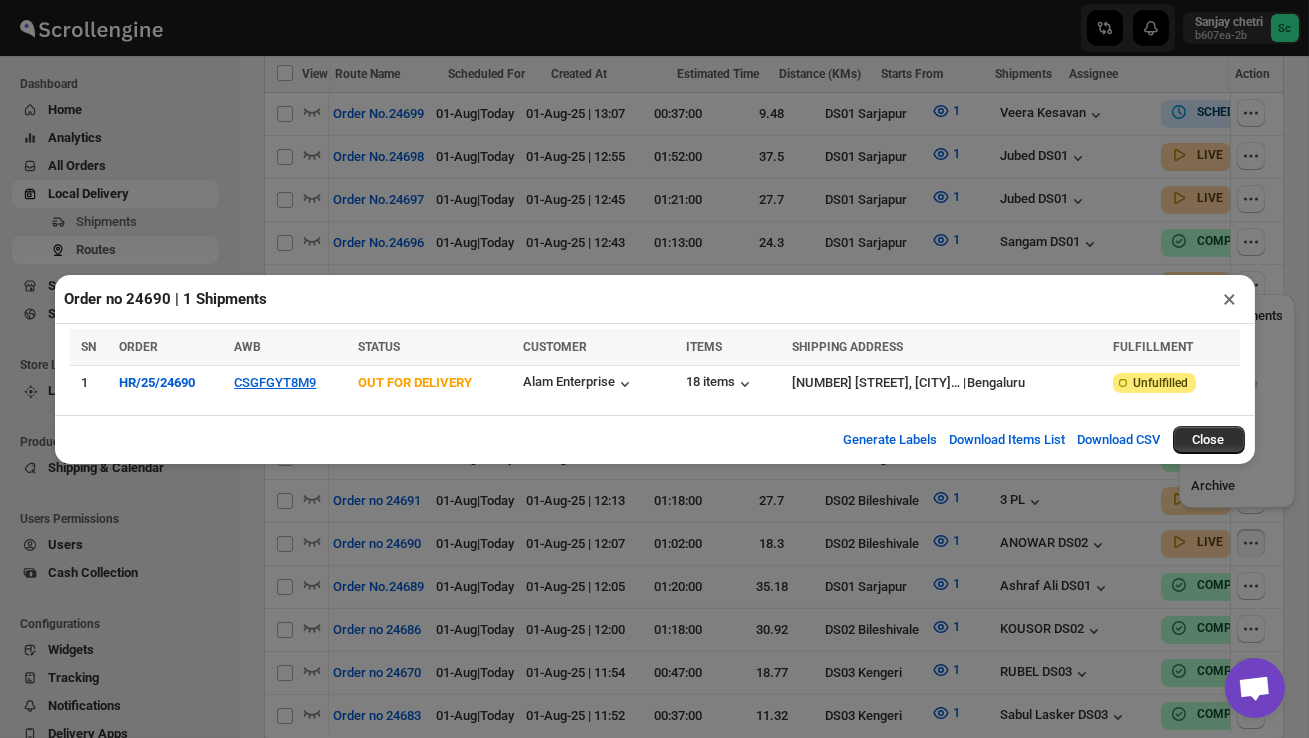 click on "×" at bounding box center [1230, 299] 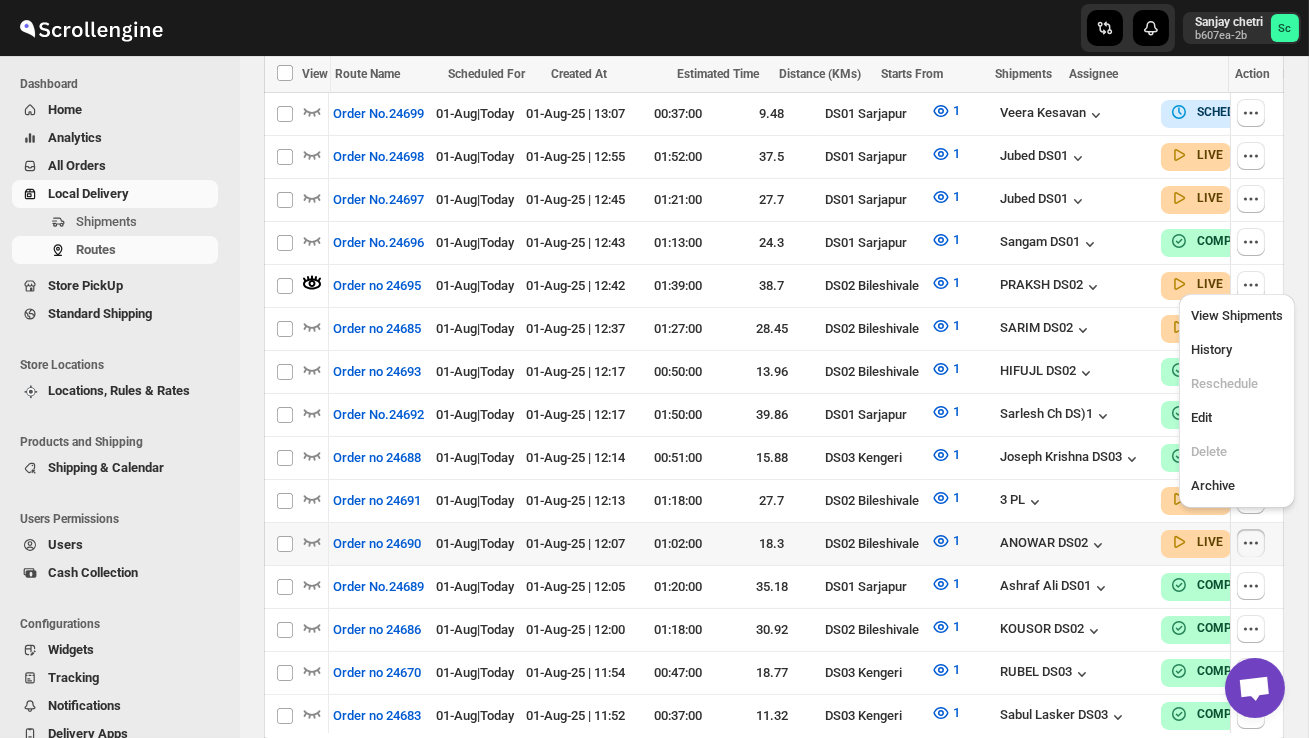 scroll, scrollTop: 0, scrollLeft: 146, axis: horizontal 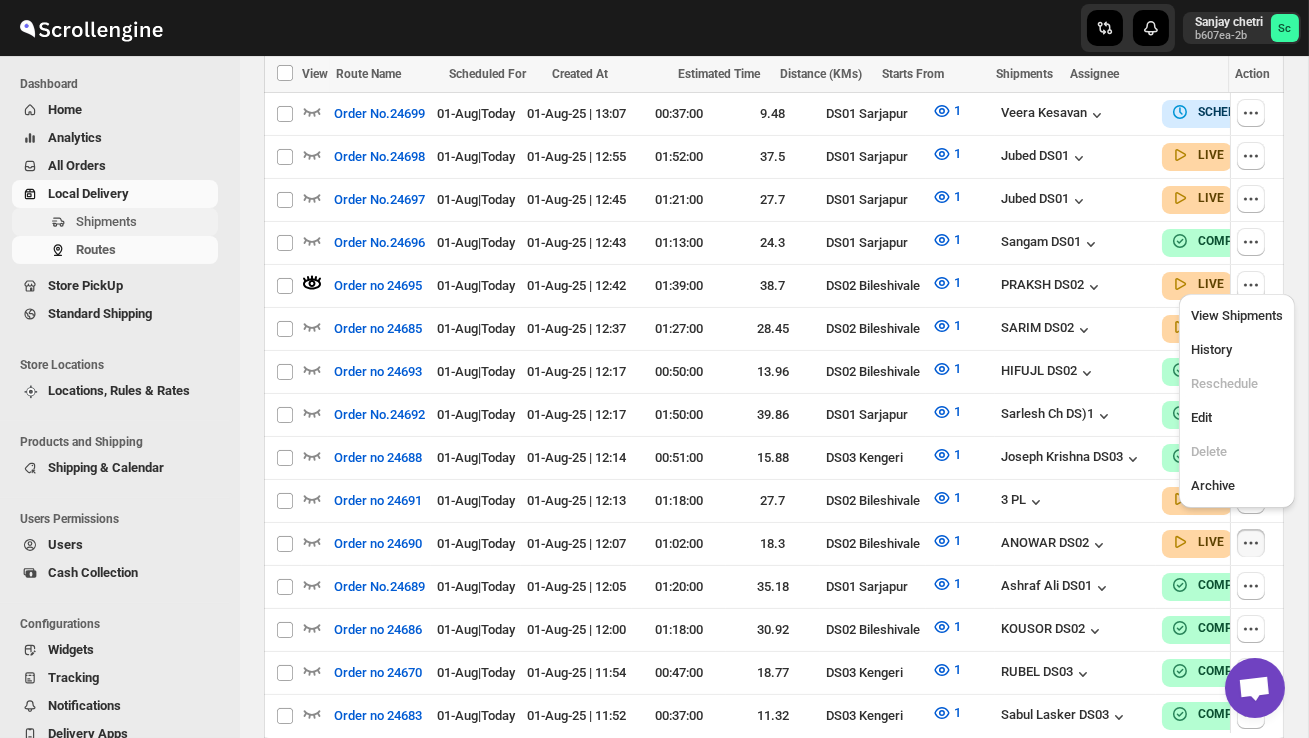 click on "Shipments" at bounding box center (115, 222) 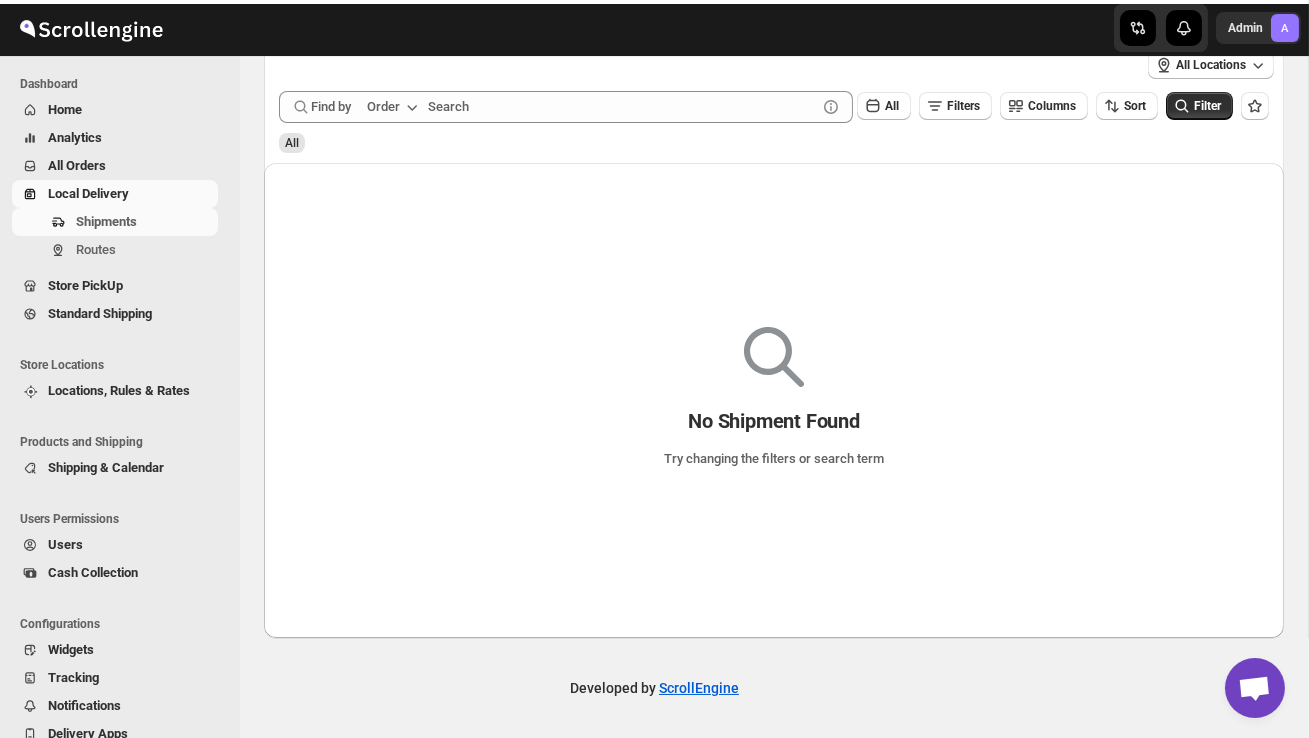 scroll, scrollTop: 0, scrollLeft: 0, axis: both 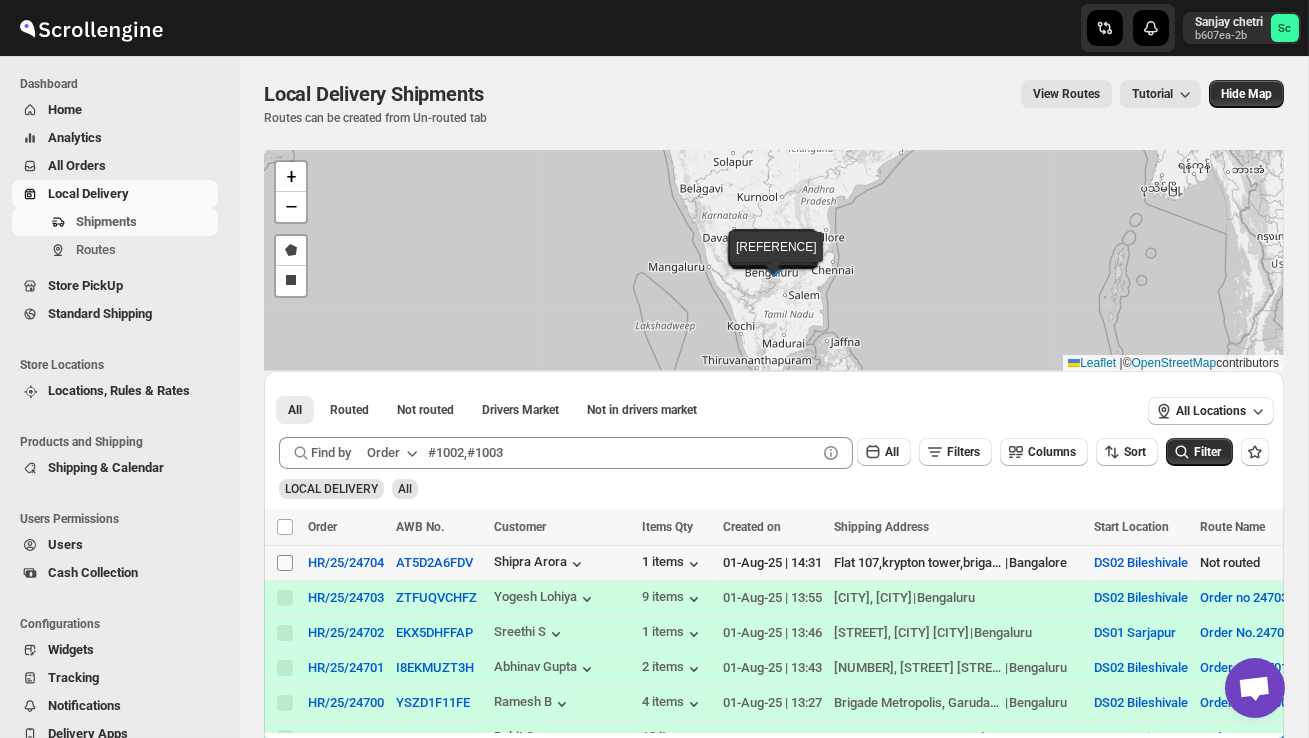 click on "Select shipment" at bounding box center [285, 563] 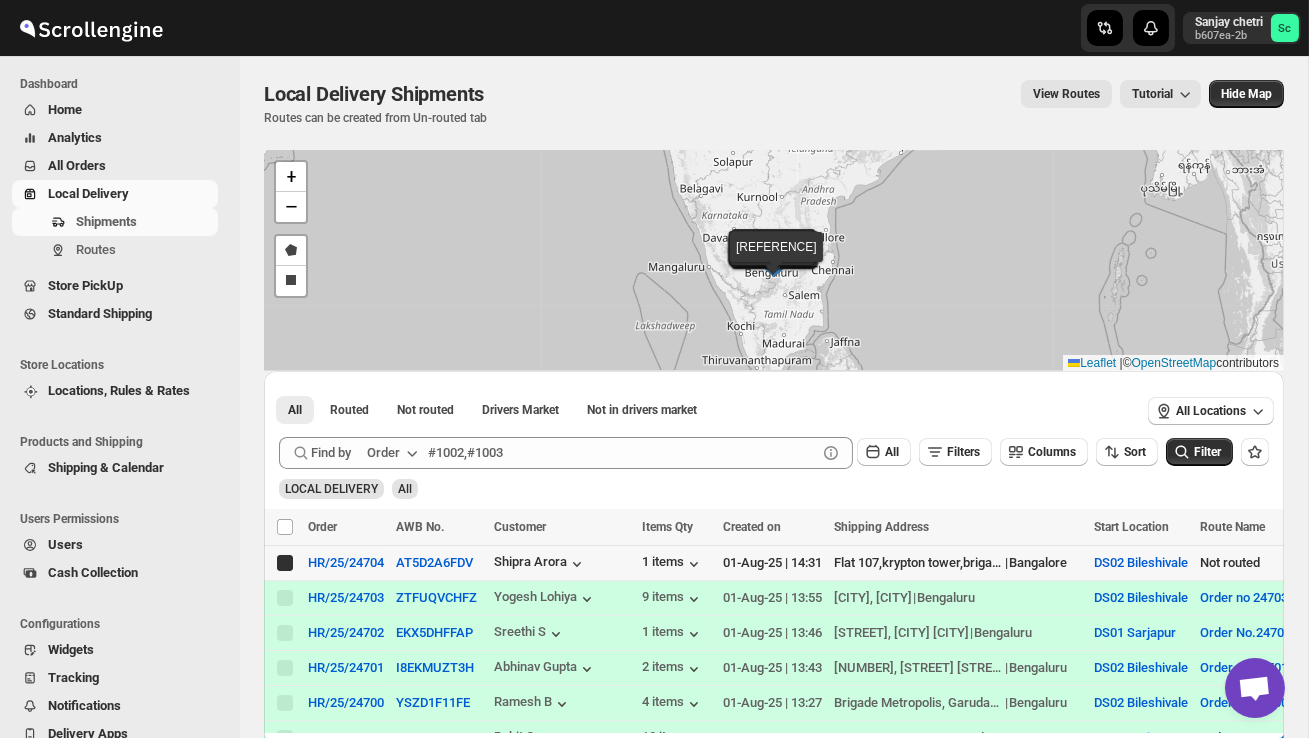 checkbox on "true" 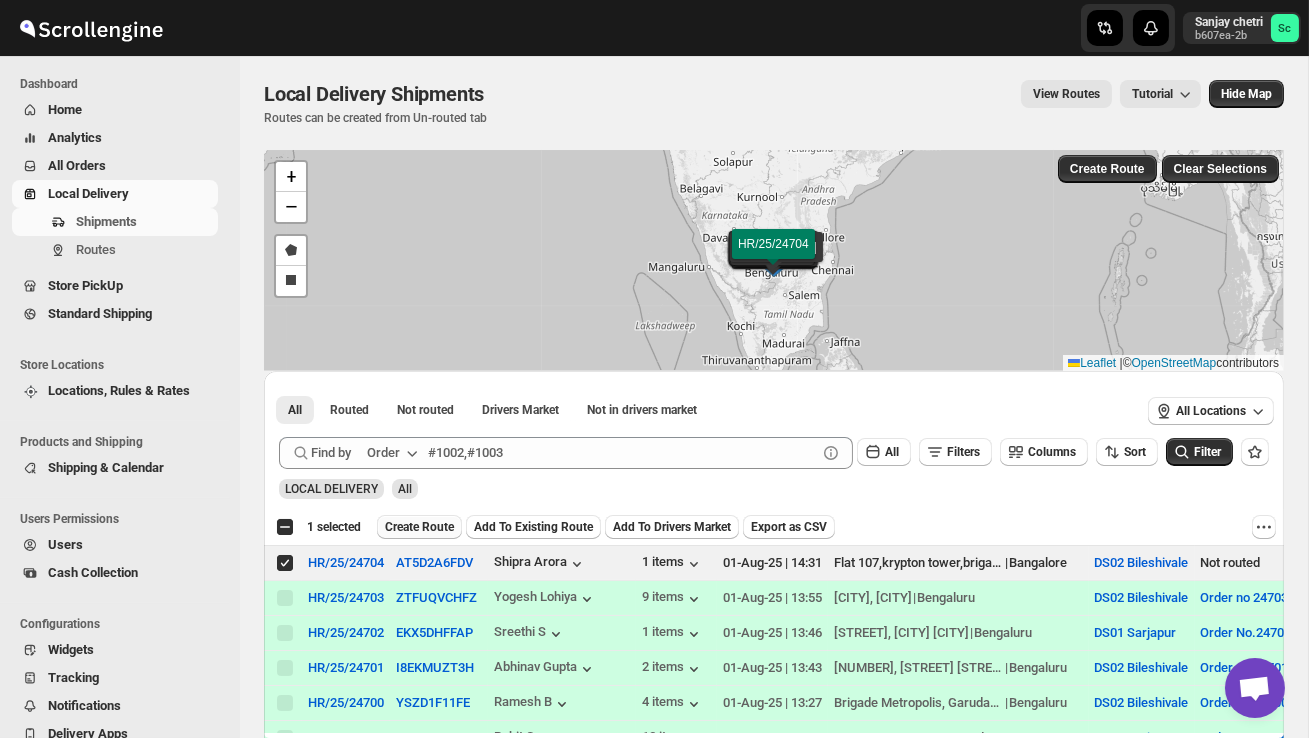 click on "Create Route" at bounding box center [419, 527] 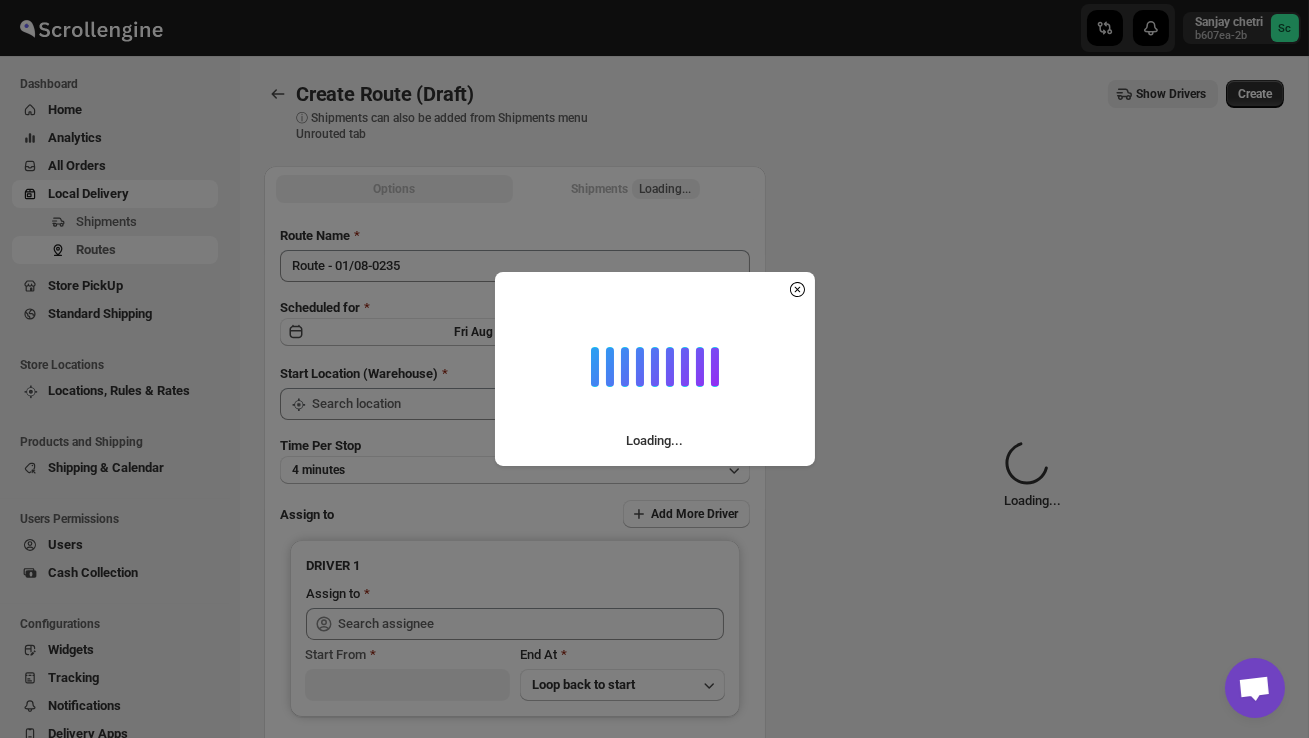 type on "DS02 Bileshivale" 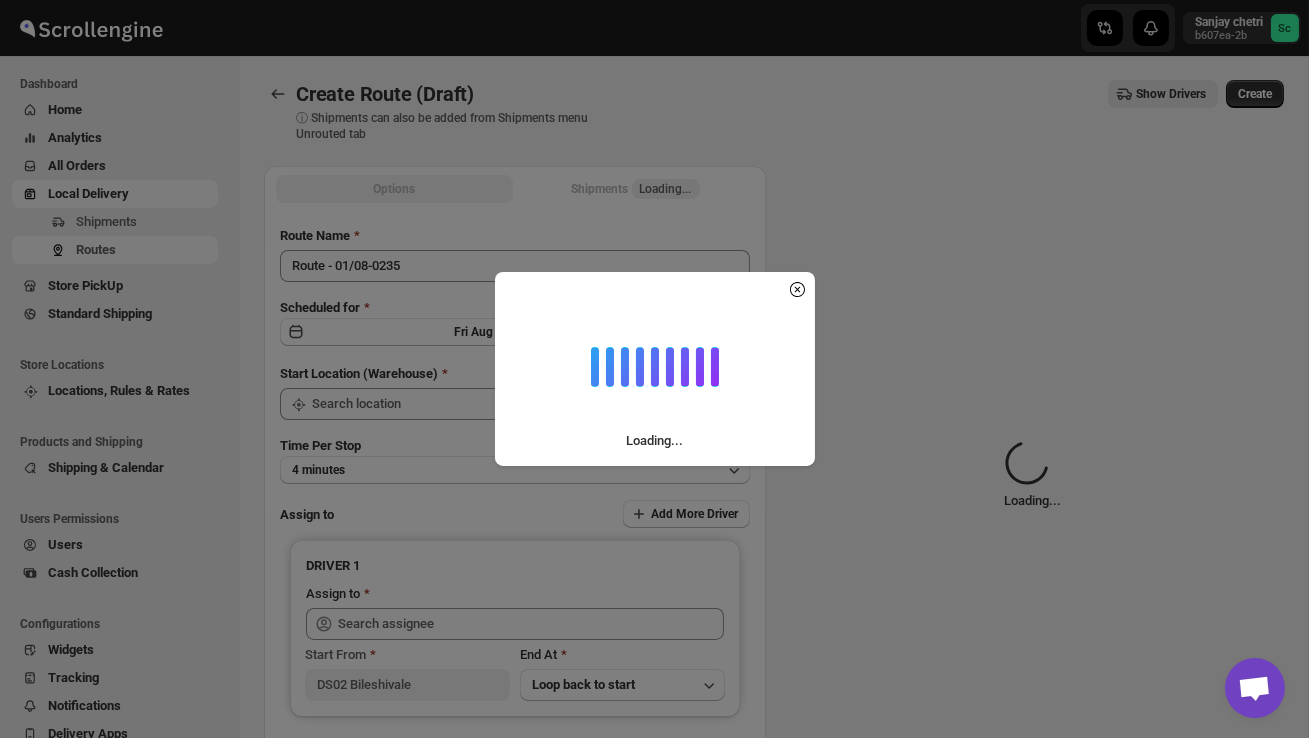 type on "DS02 Bileshivale" 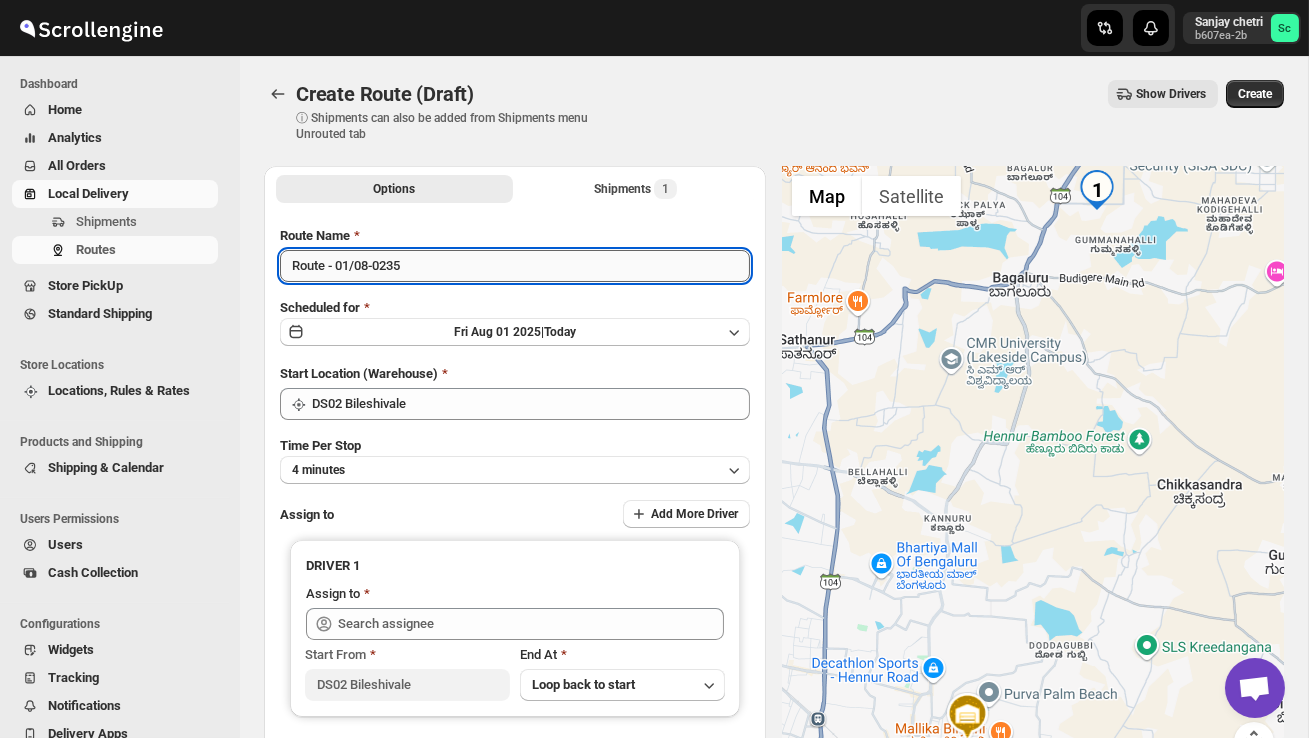 click on "Route - 01/08-0235" at bounding box center (515, 266) 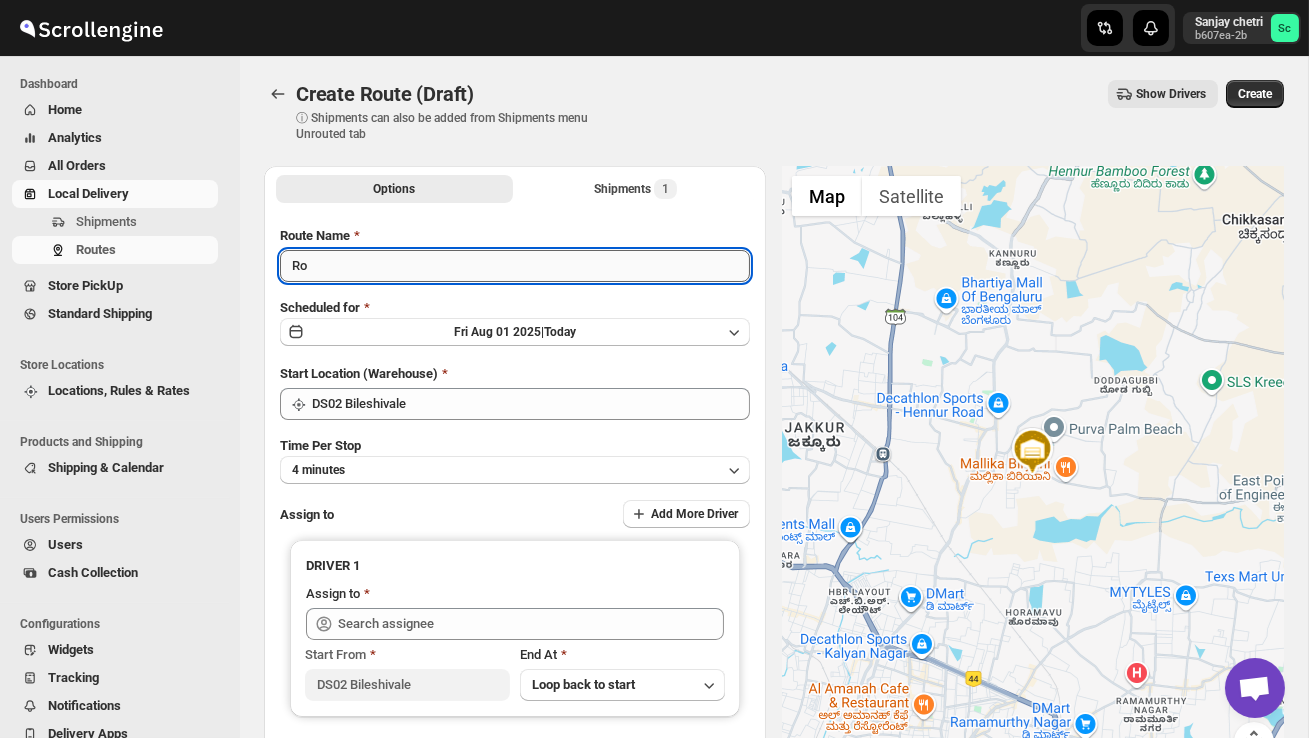 type on "R" 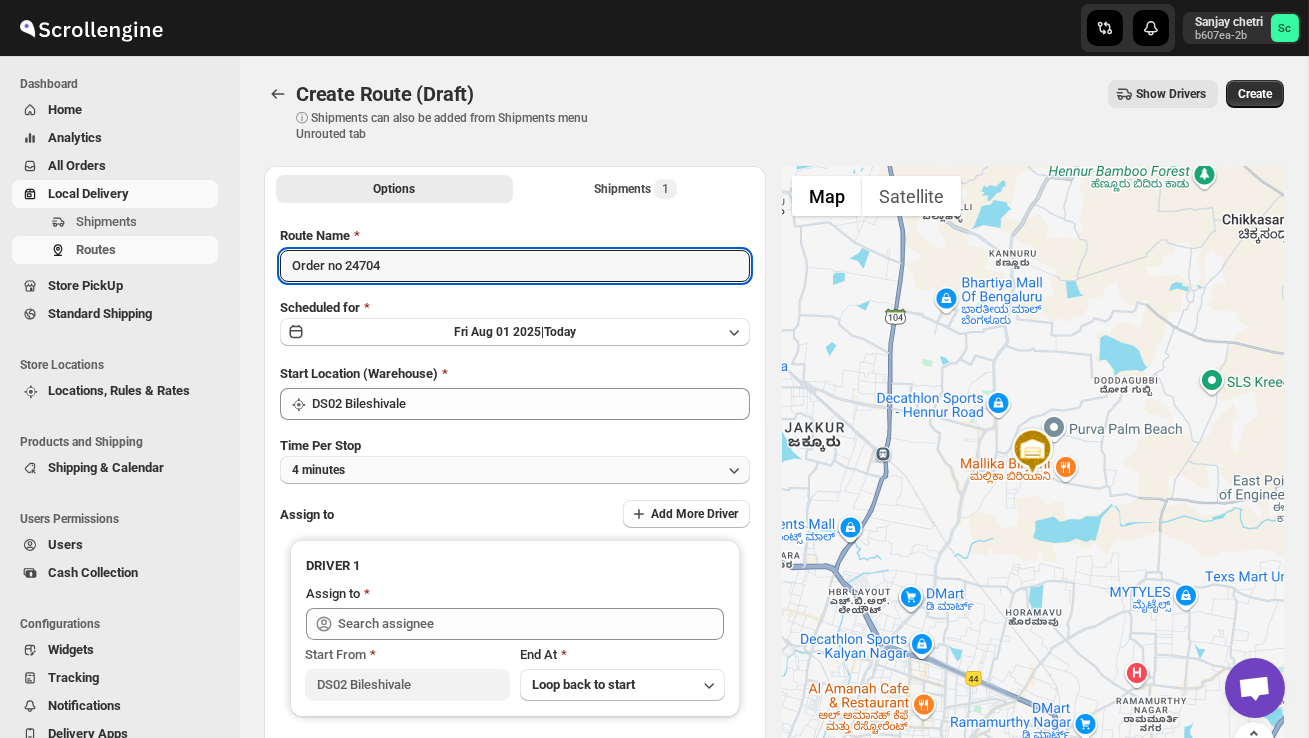 type on "Order no 24704" 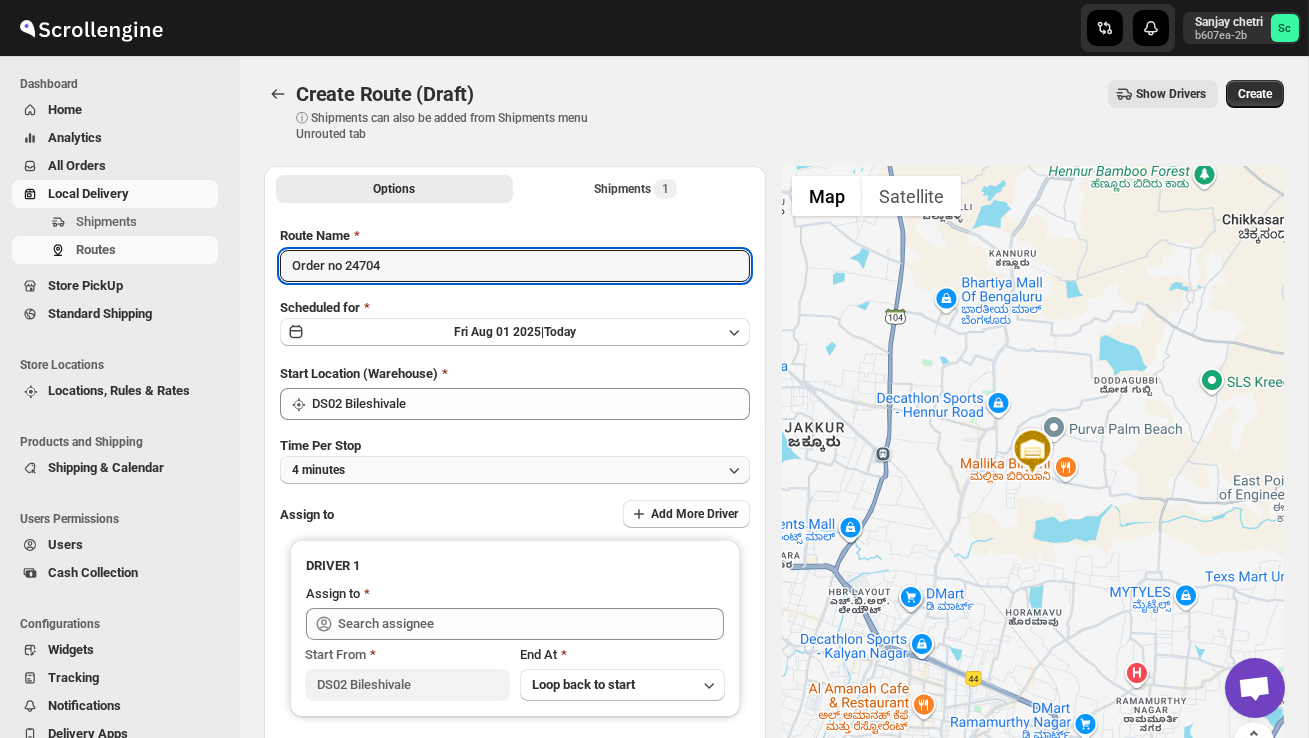 click on "4 minutes" at bounding box center (515, 470) 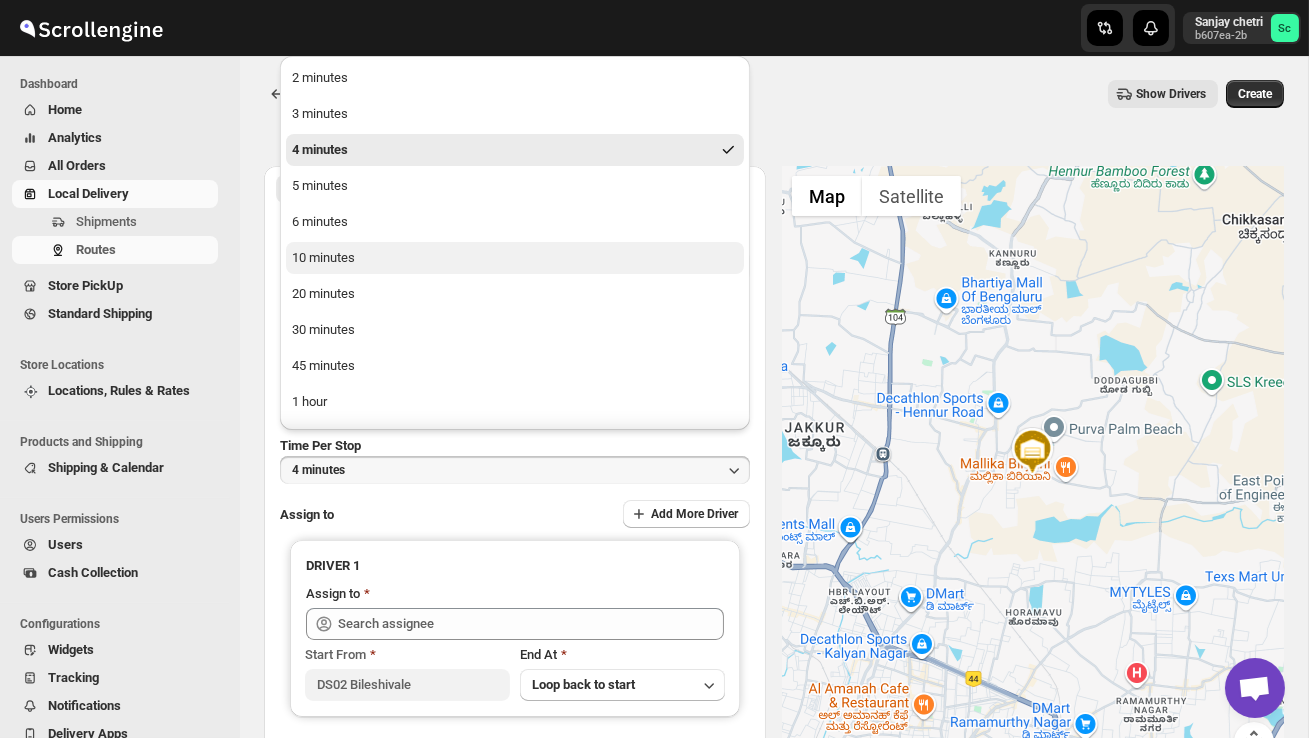 click on "10 minutes" at bounding box center (515, 258) 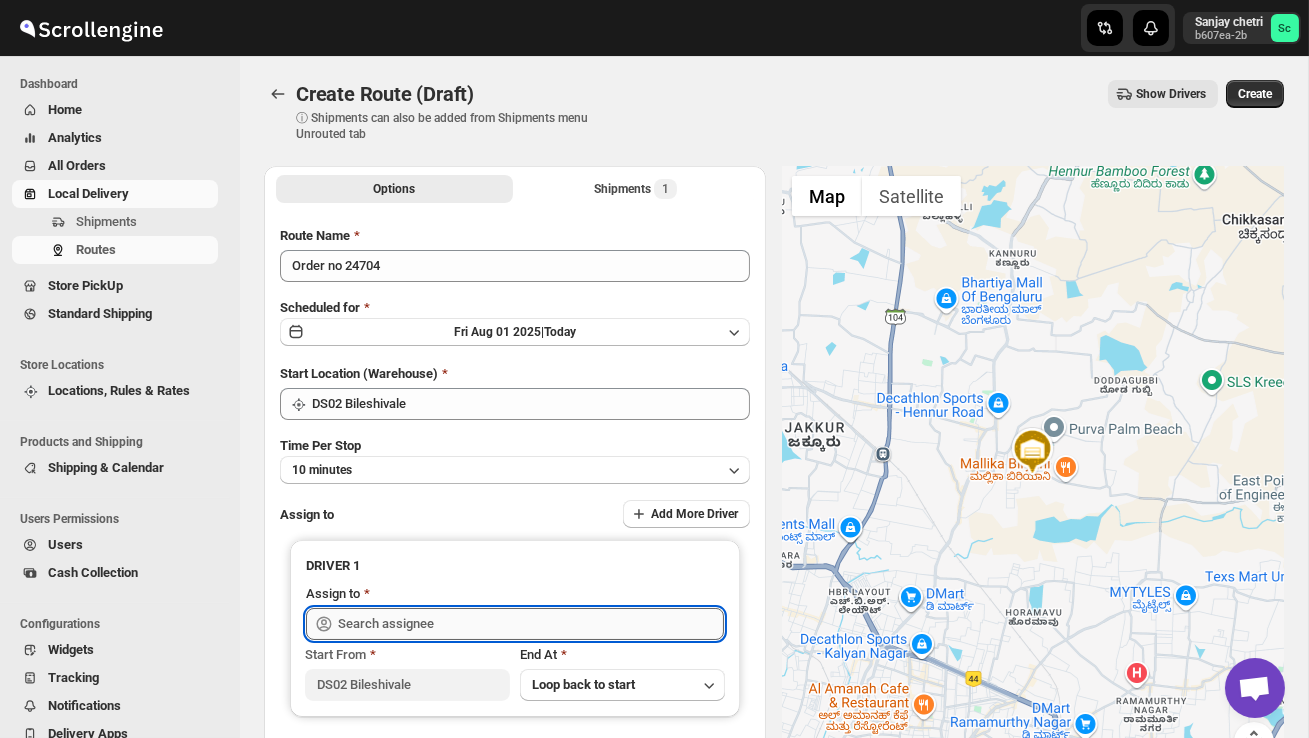 click at bounding box center (531, 624) 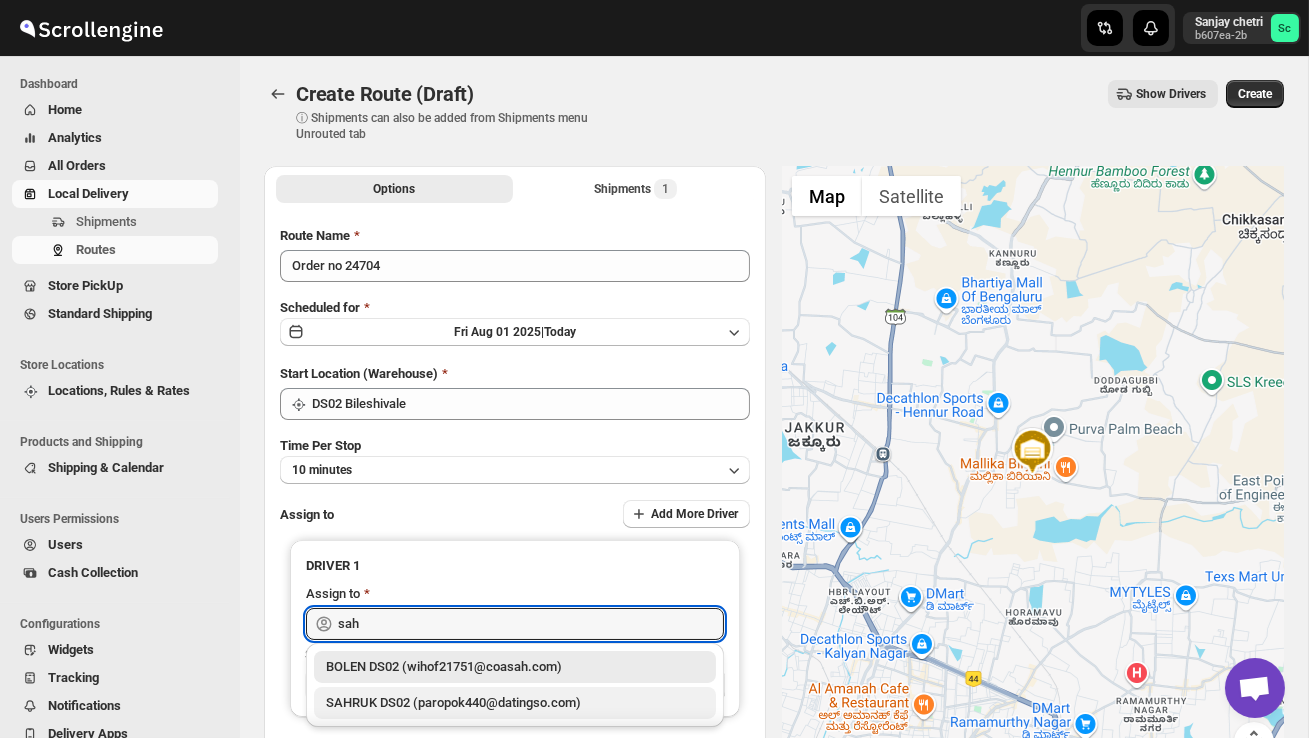 click on "SAHRUK DS02 (paropok440@datingso.com)" at bounding box center (515, 703) 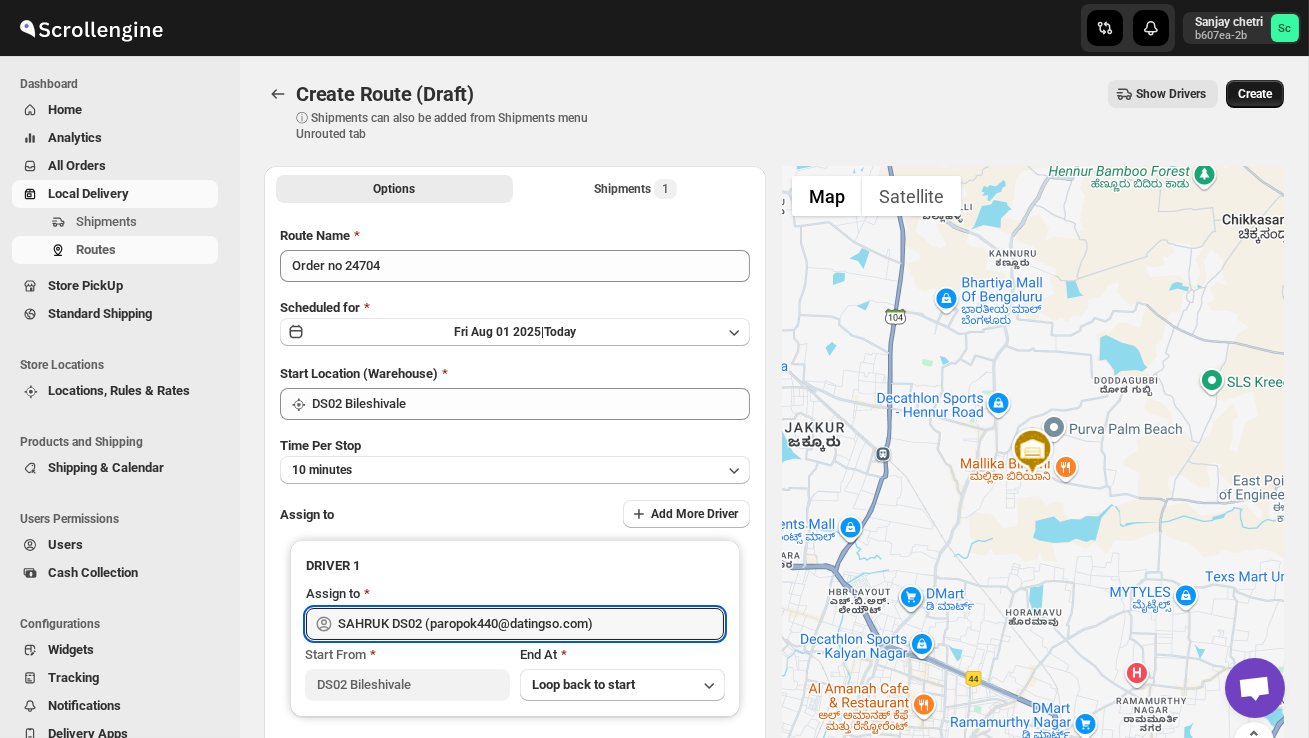 type on "SAHRUK DS02 (paropok440@datingso.com)" 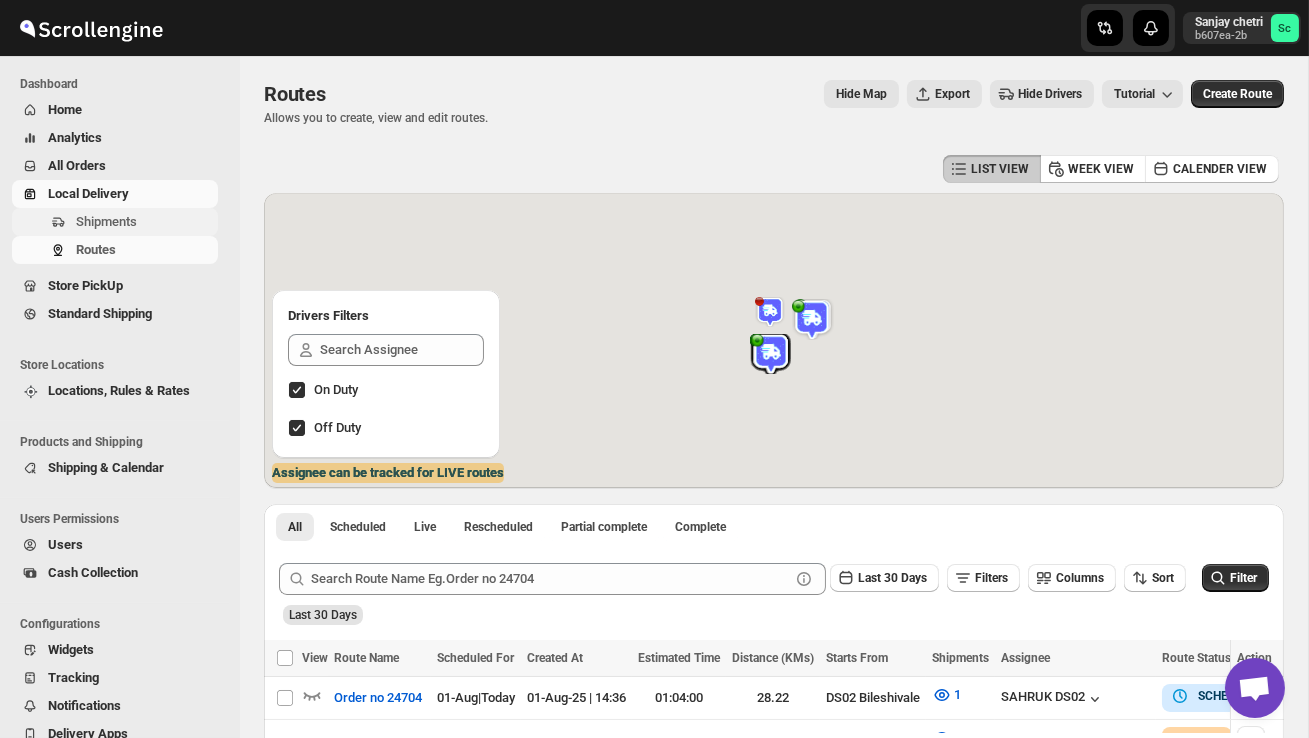 click on "Shipments" at bounding box center [145, 222] 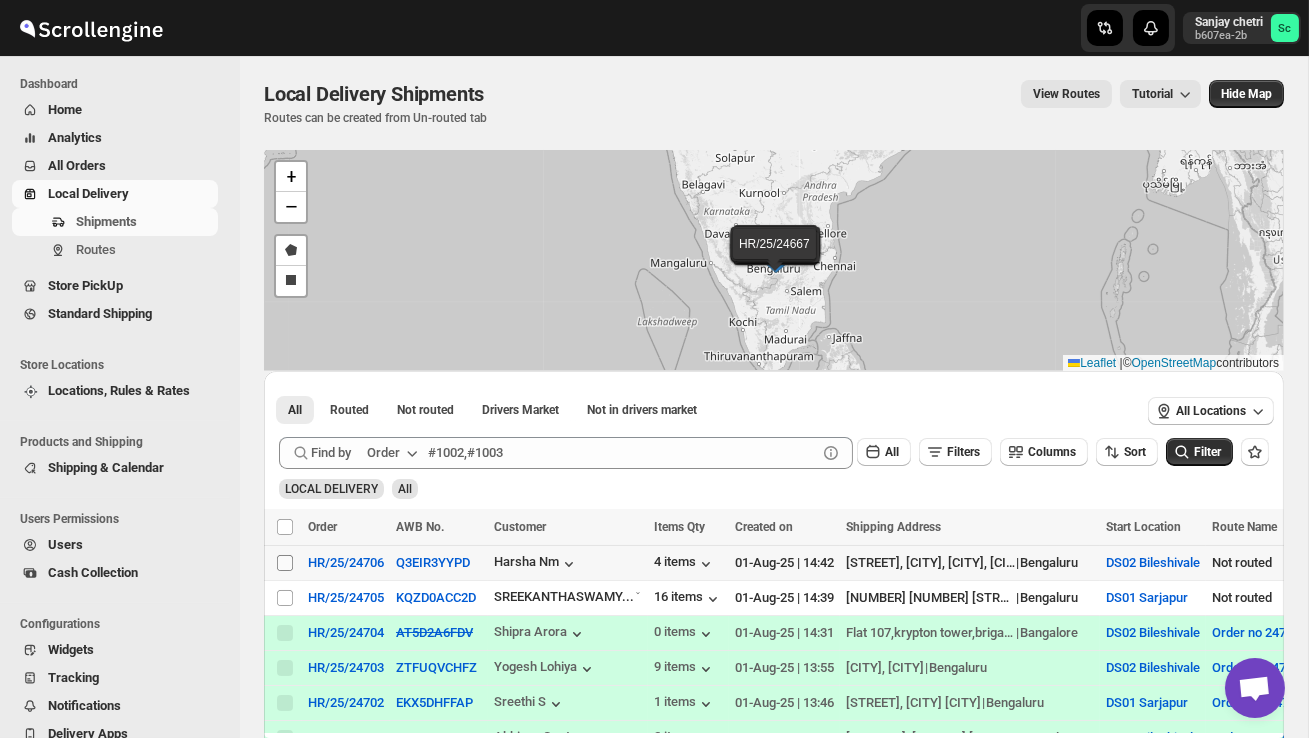 click on "Select shipment" at bounding box center [285, 563] 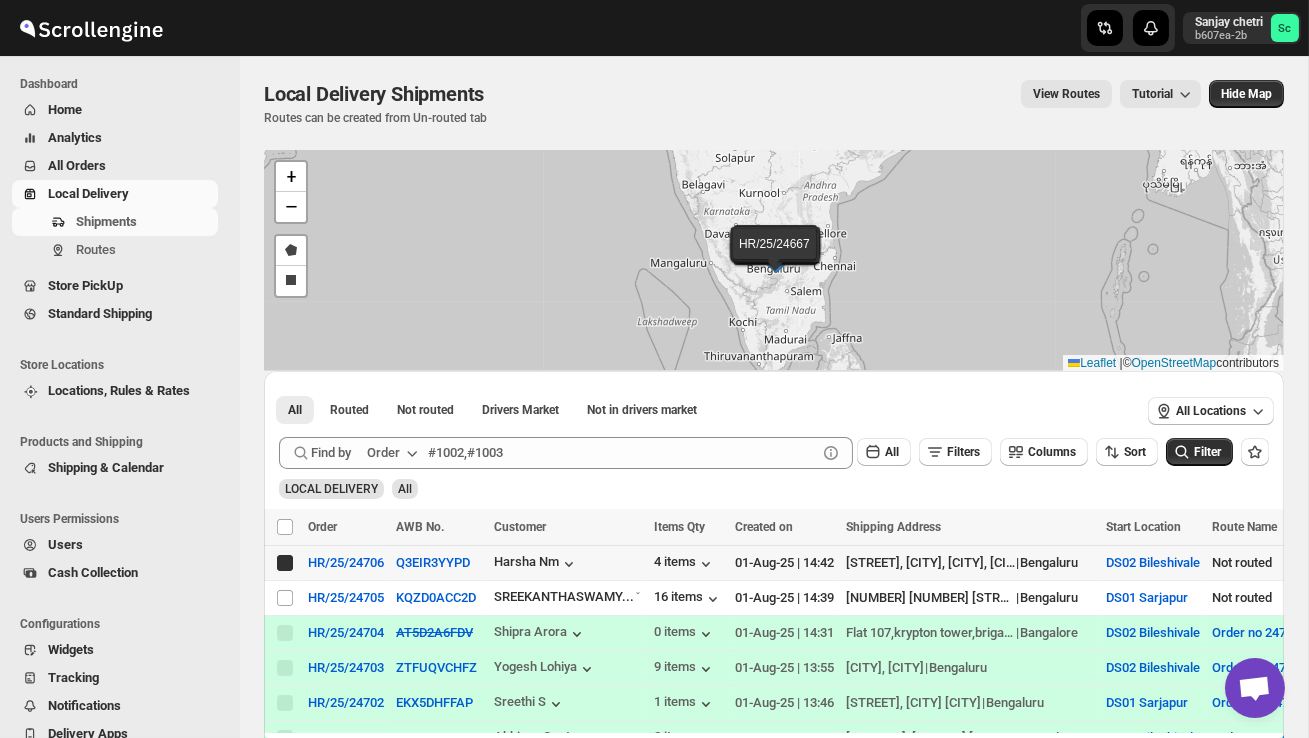 checkbox on "true" 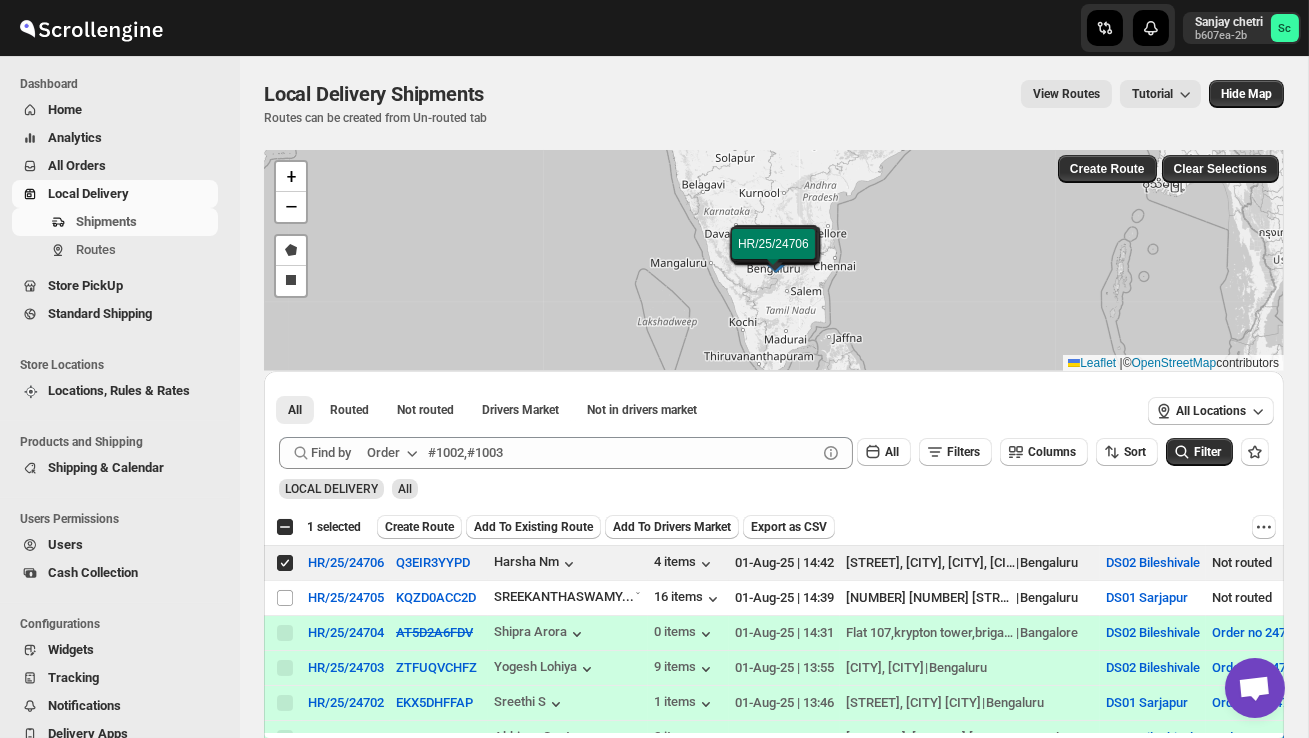 click on "Select all 7 shipments 1 selected Create Route Add To Existing Route Add To Drivers Market Export as CSV Create Route Add To Existing Route Add To Drivers Market Export as CSV" at bounding box center (774, 527) 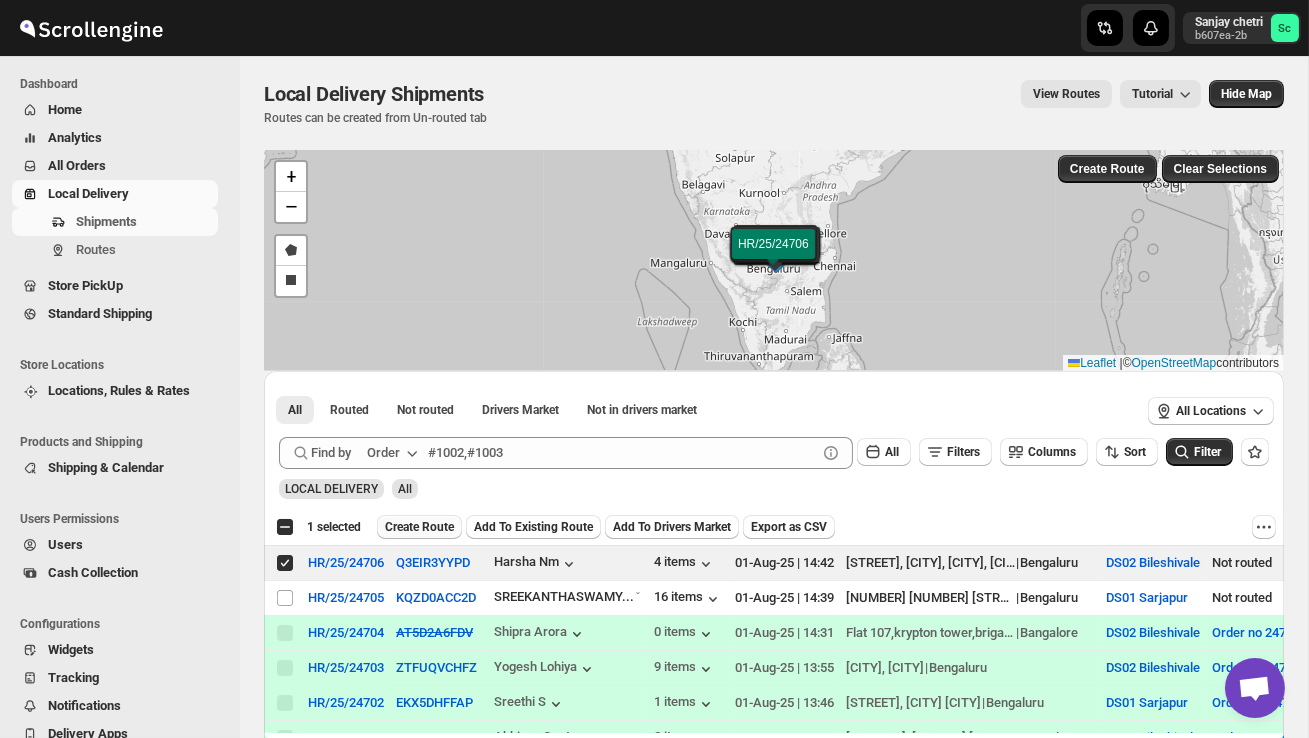 click on "Create Route" at bounding box center [419, 527] 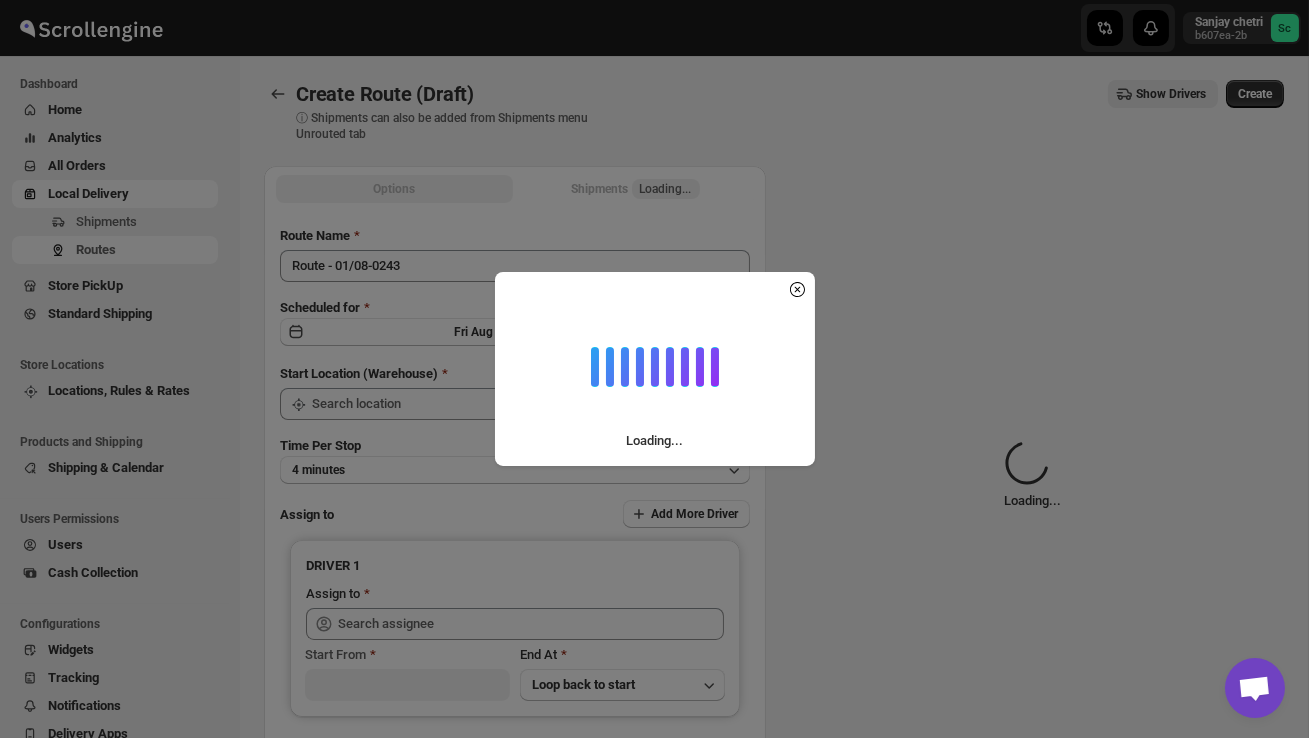 type on "DS02 Bileshivale" 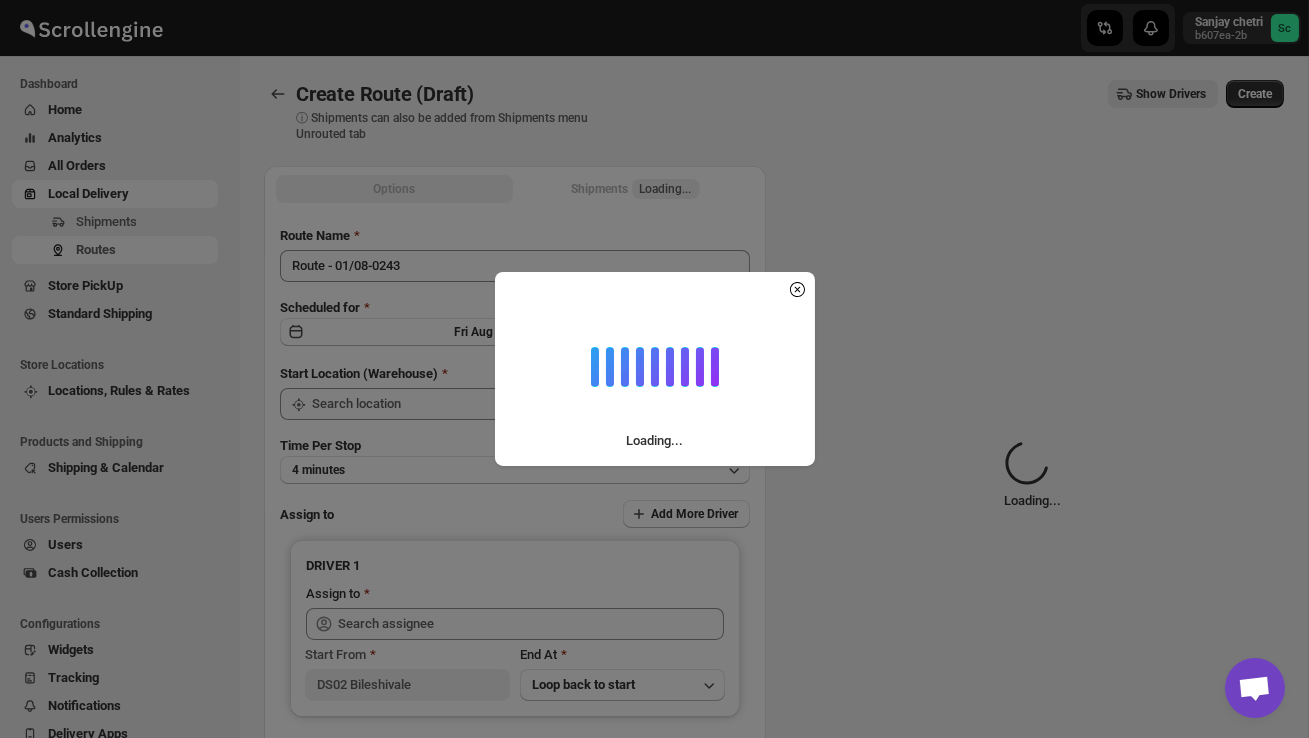 type on "DS02 Bileshivale" 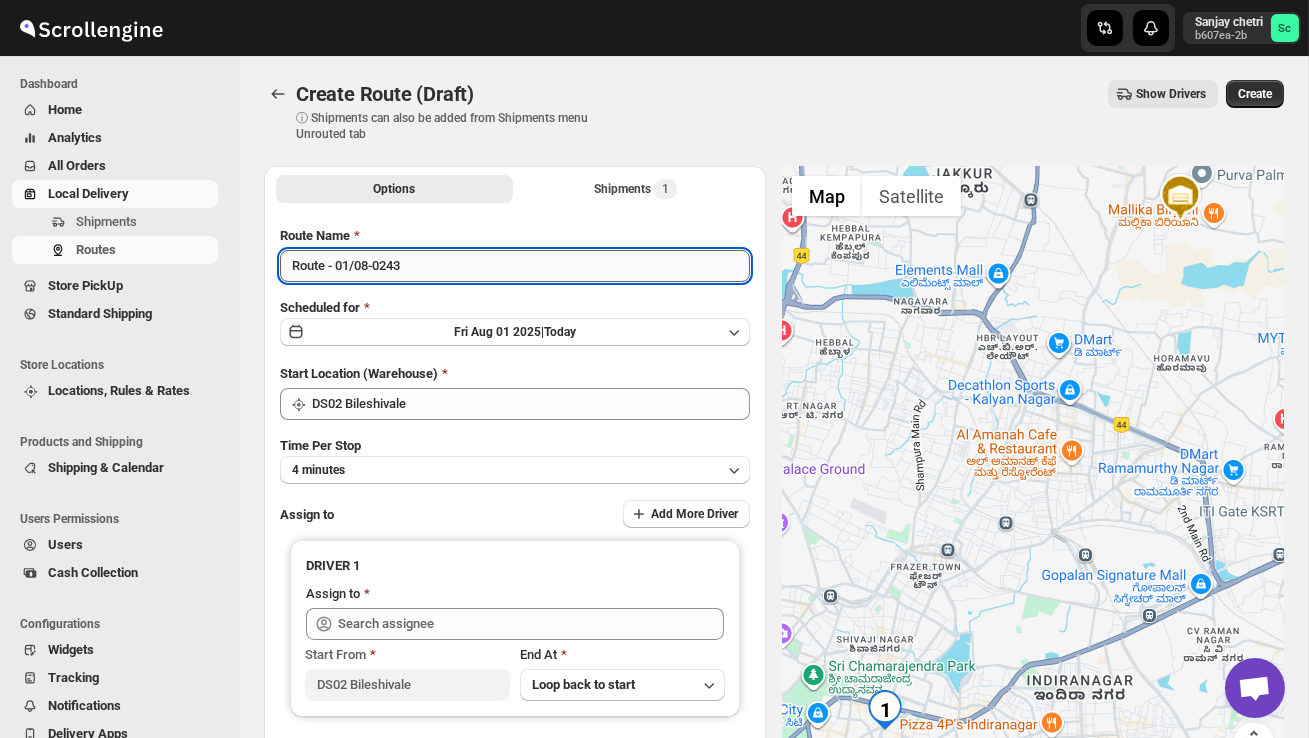click on "Route - 01/08-0243" at bounding box center (515, 266) 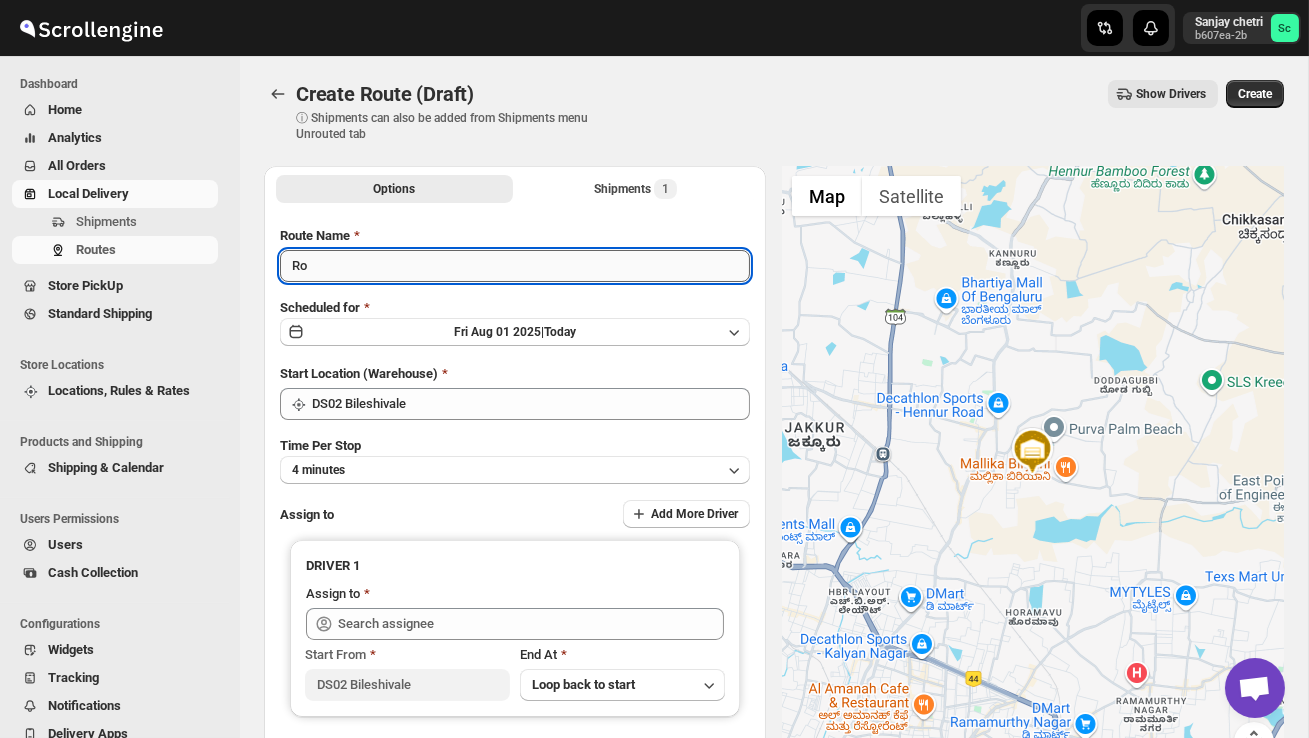 type on "R" 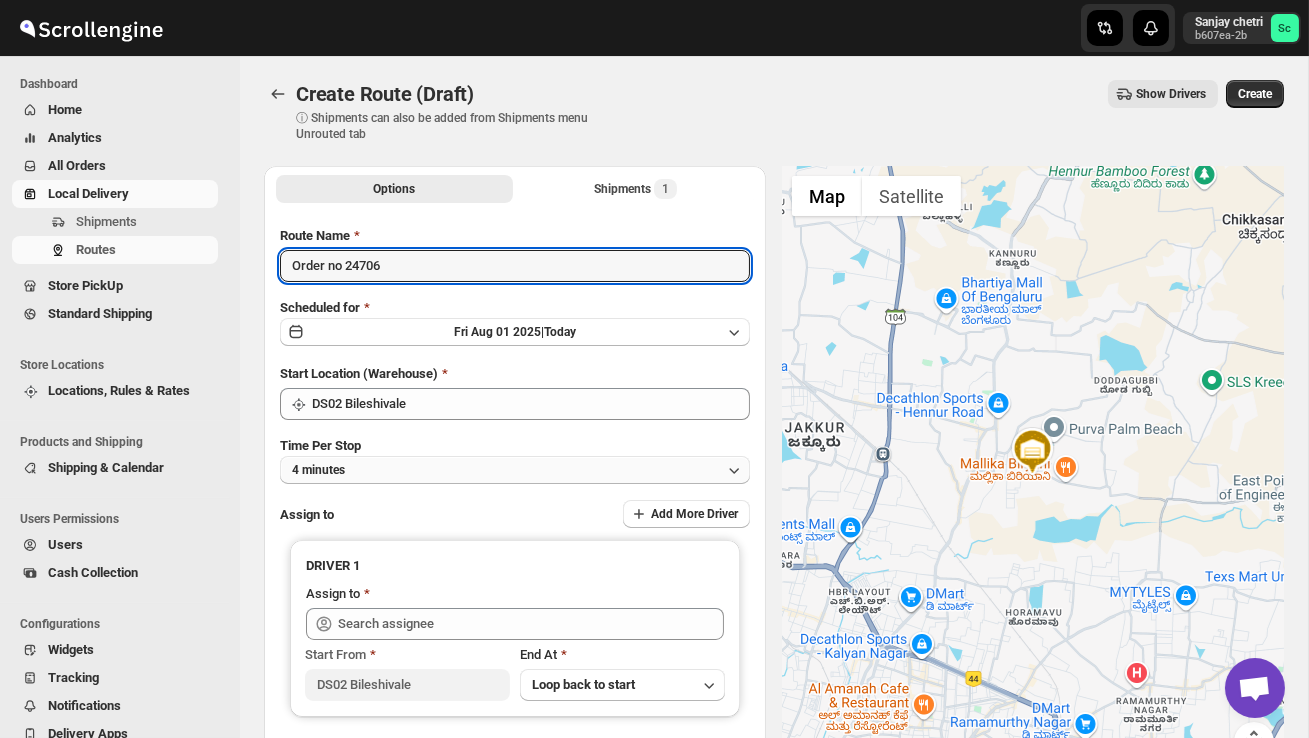 type on "Order no 24706" 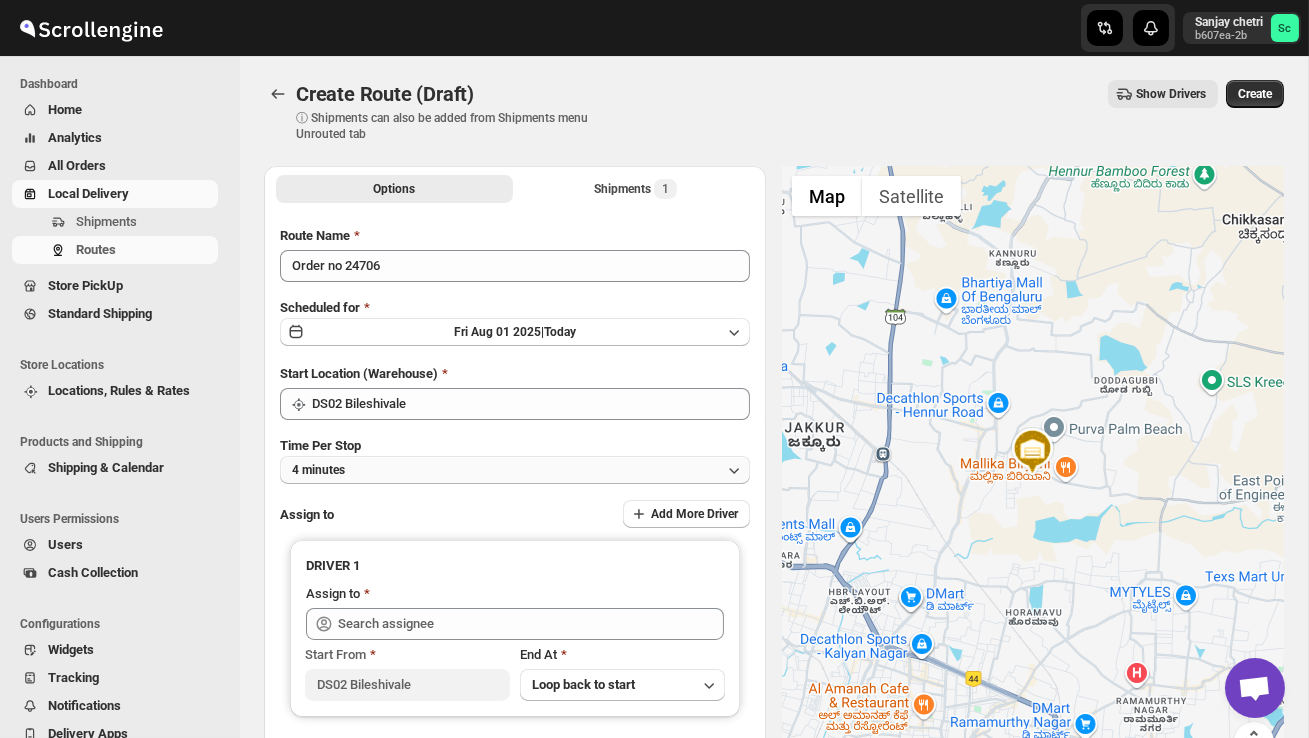 click on "4 minutes" at bounding box center [515, 470] 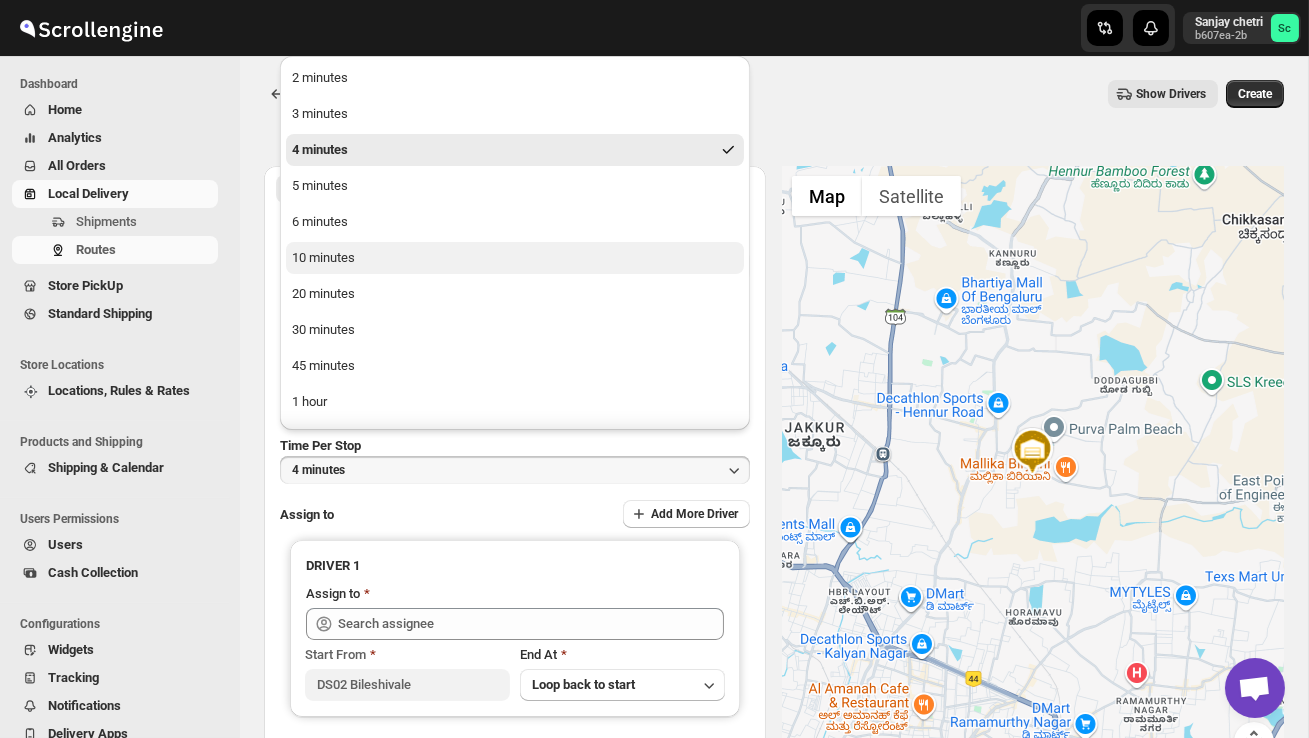 click on "10 minutes" at bounding box center (323, 258) 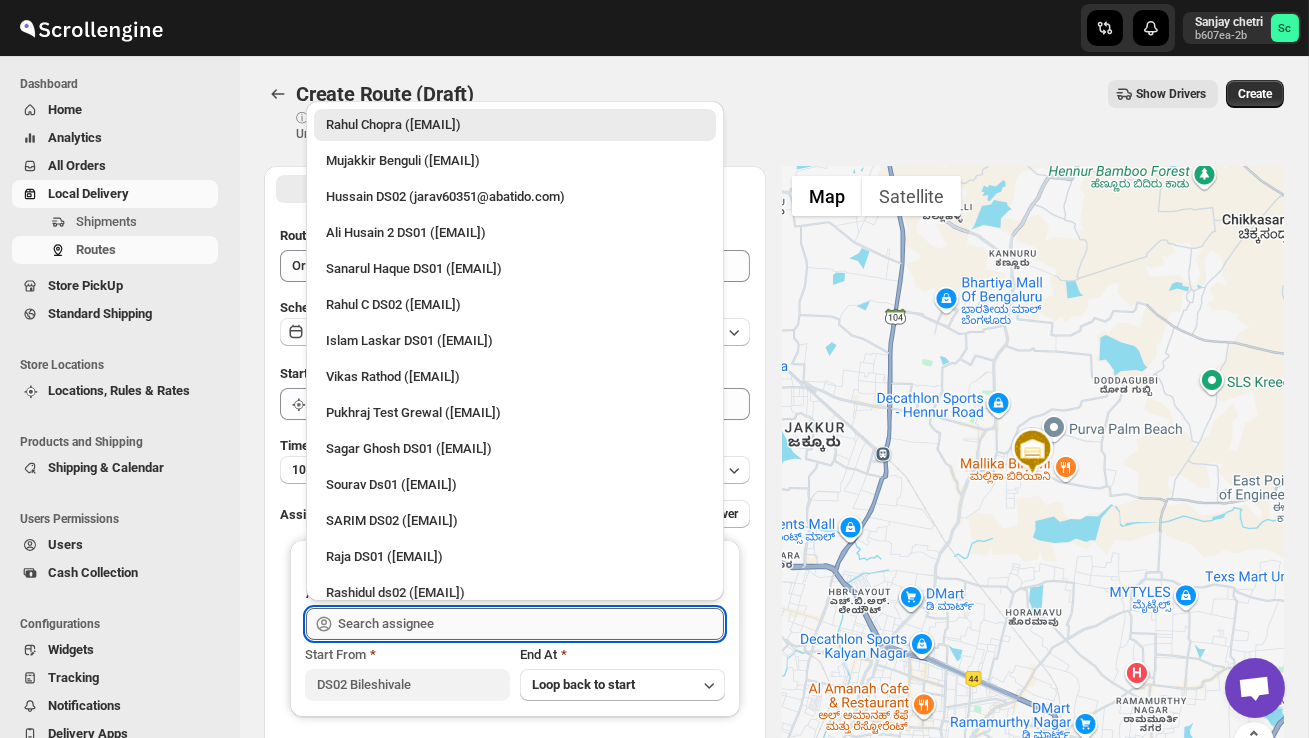 click at bounding box center [531, 624] 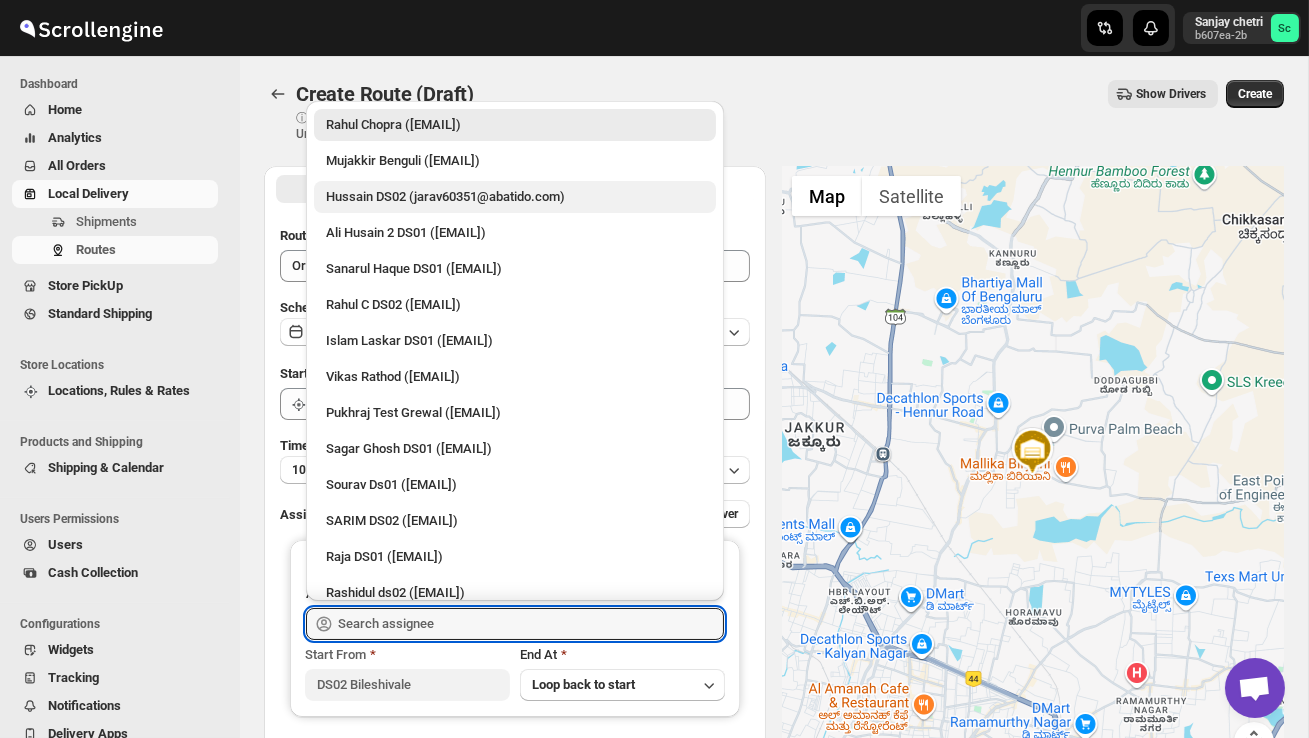 click on "Hussain DS02 (jarav60351@abatido.com)" at bounding box center [515, 197] 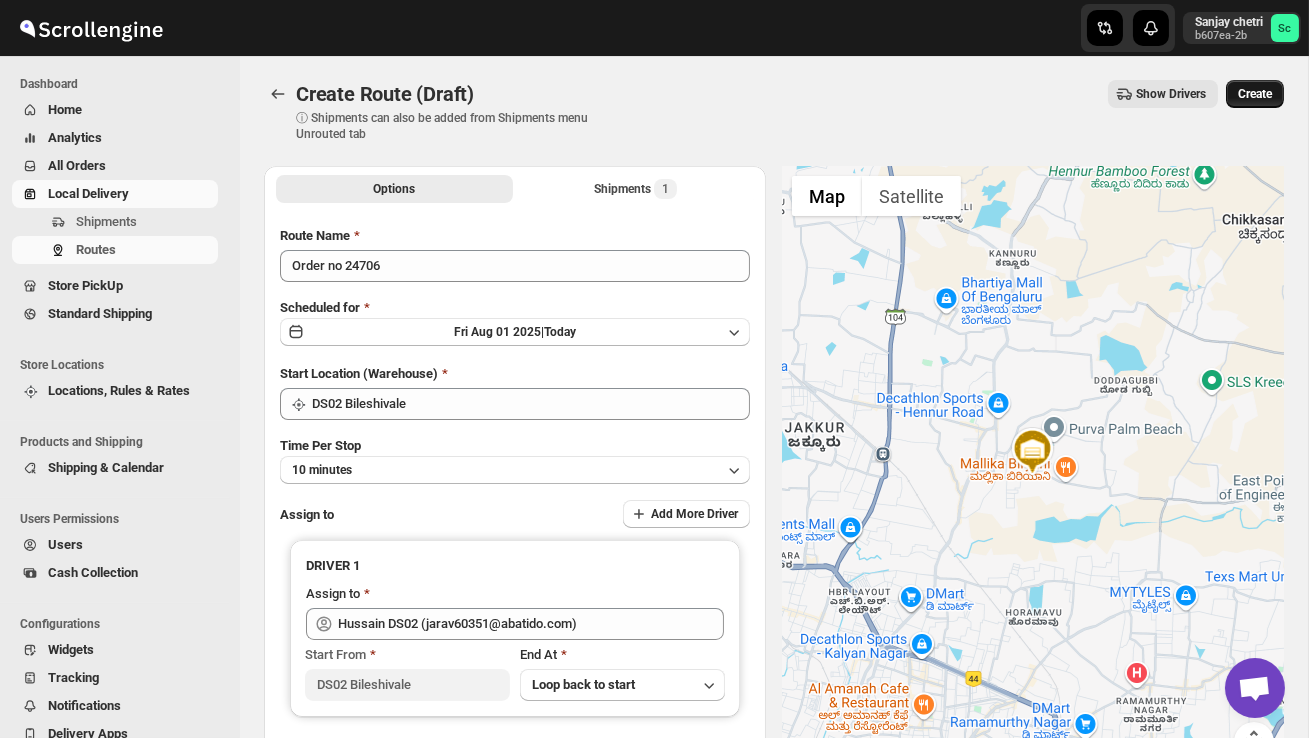 click on "Create" at bounding box center (1255, 94) 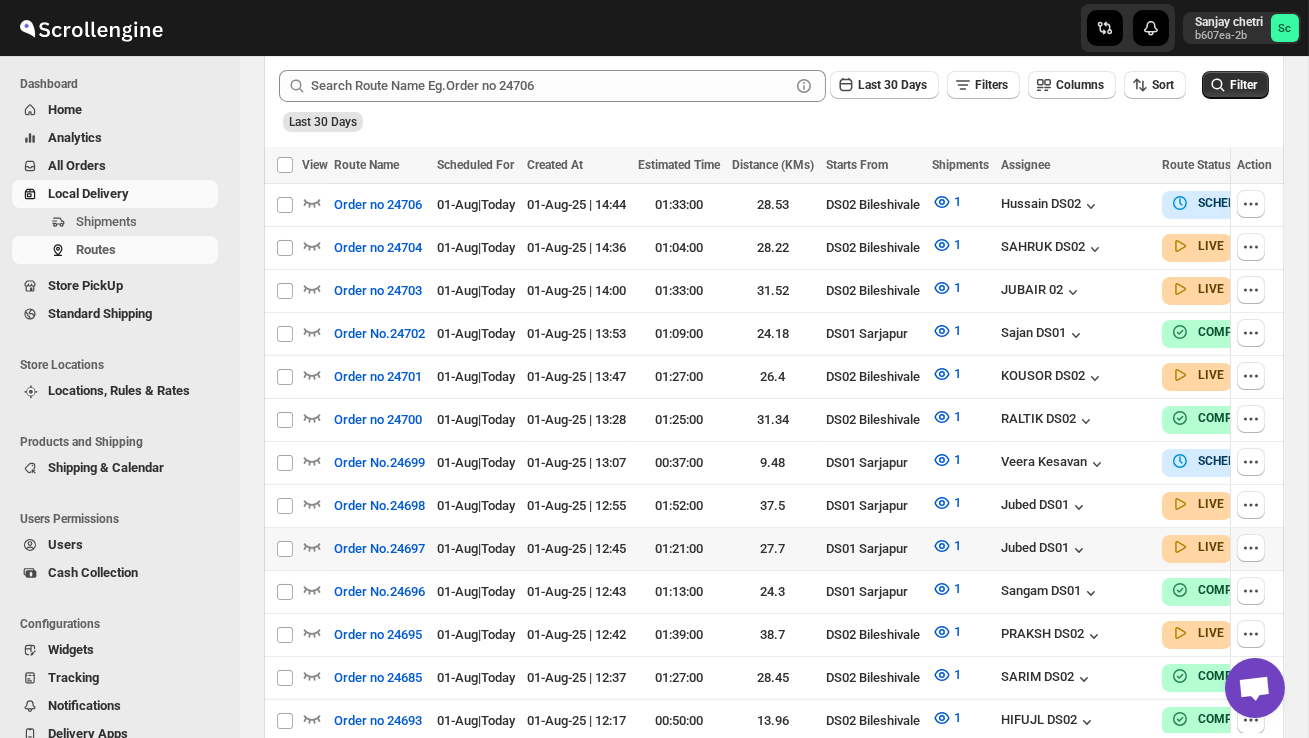 scroll, scrollTop: 504, scrollLeft: 0, axis: vertical 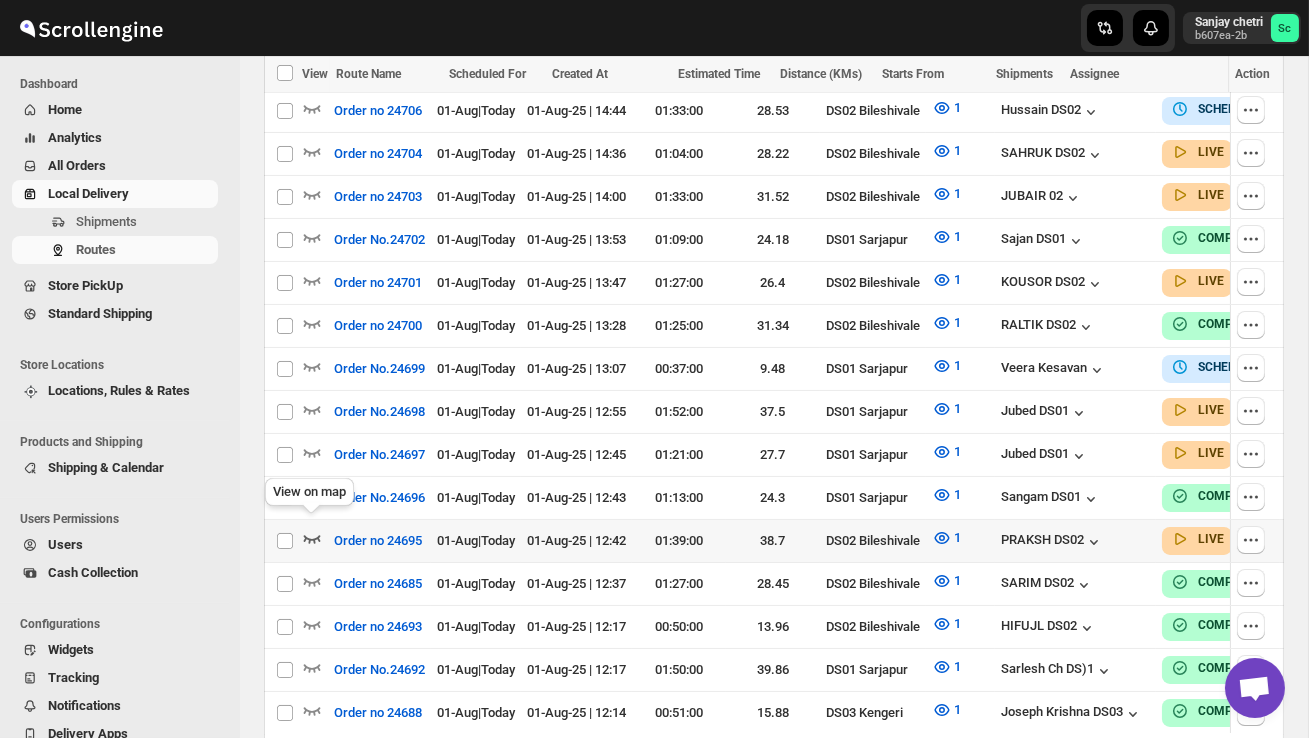 click 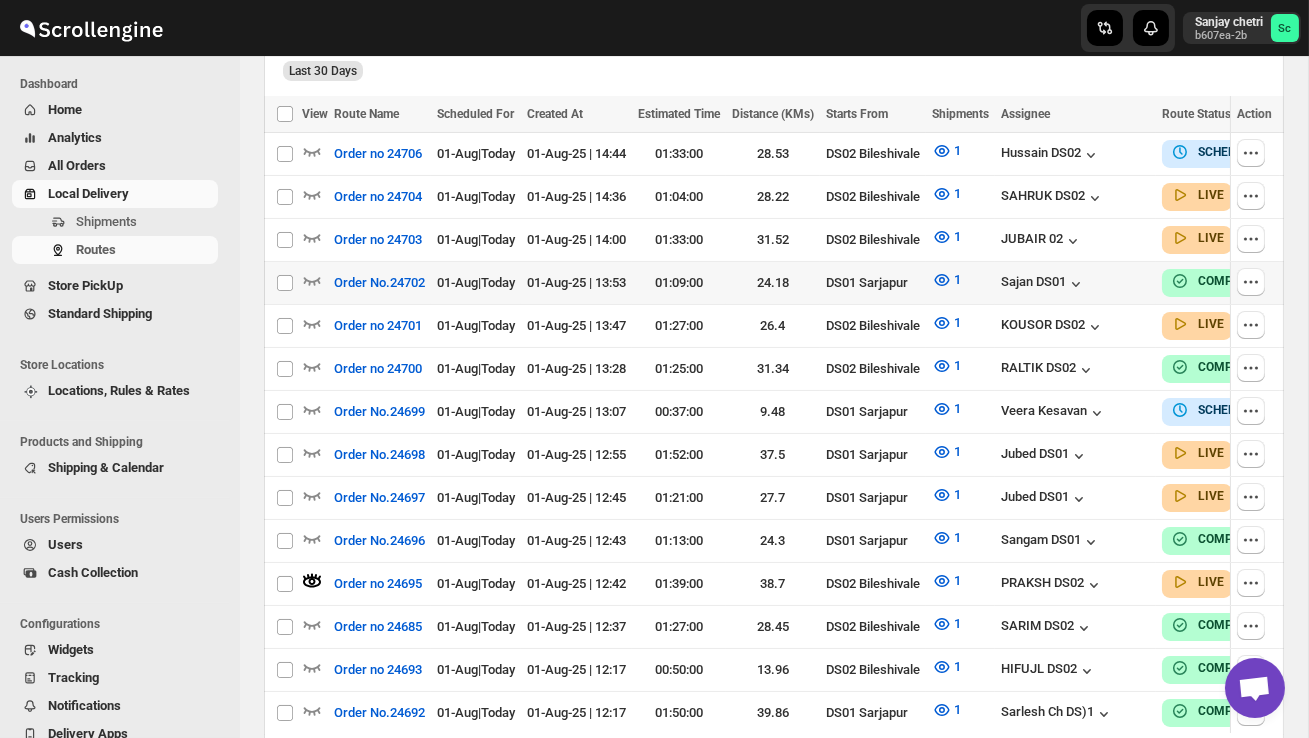 scroll, scrollTop: 0, scrollLeft: 0, axis: both 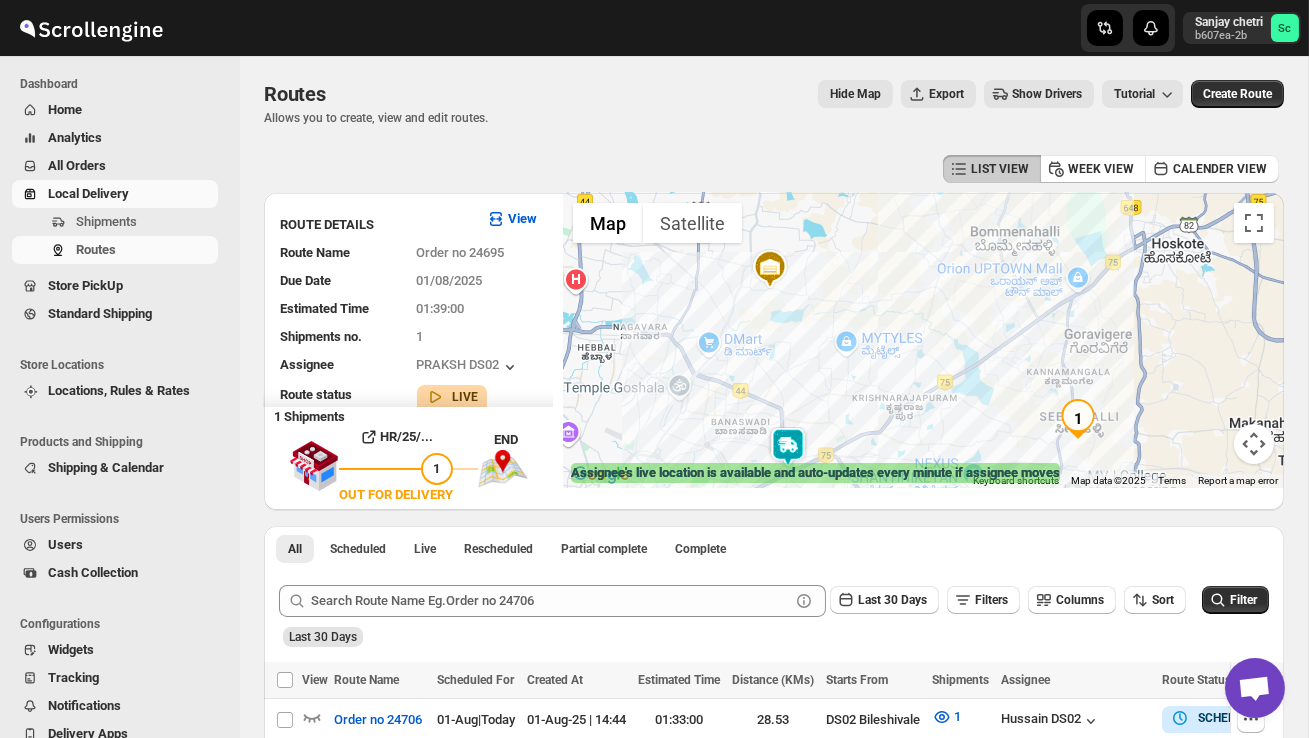 click at bounding box center (788, 447) 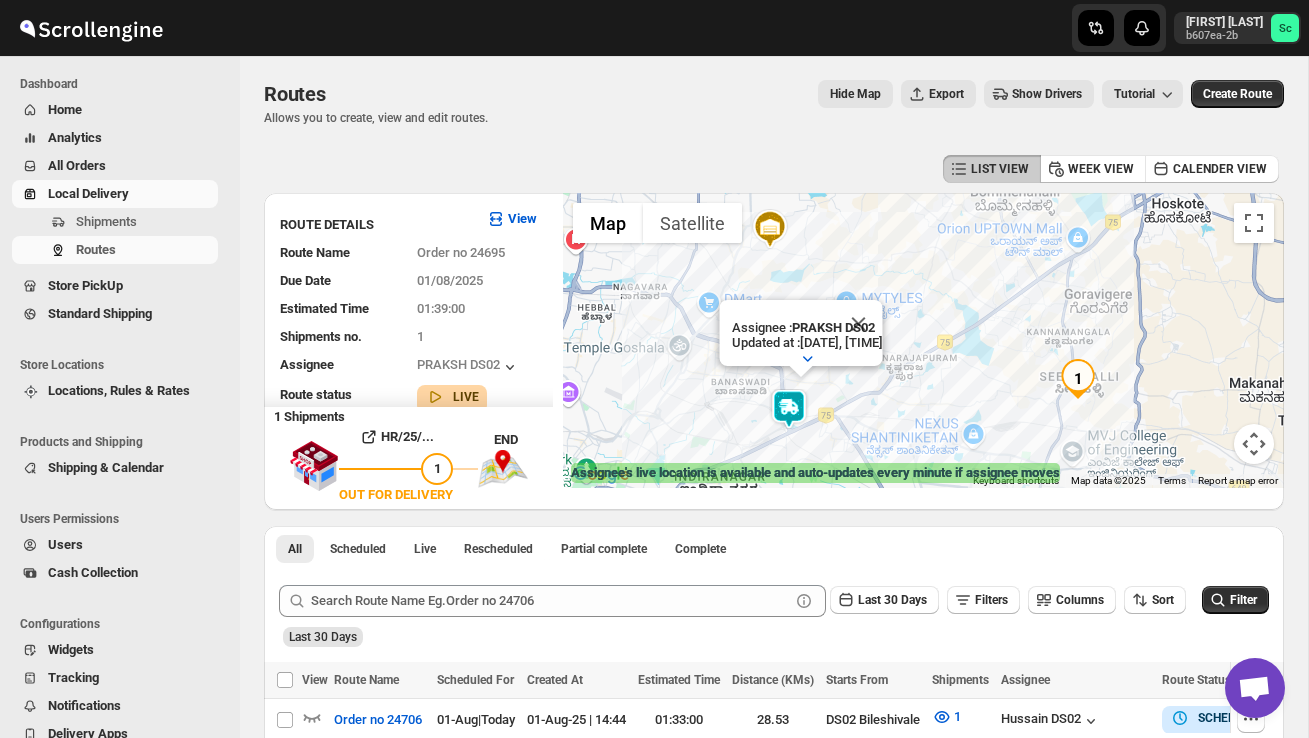 scroll, scrollTop: 0, scrollLeft: 0, axis: both 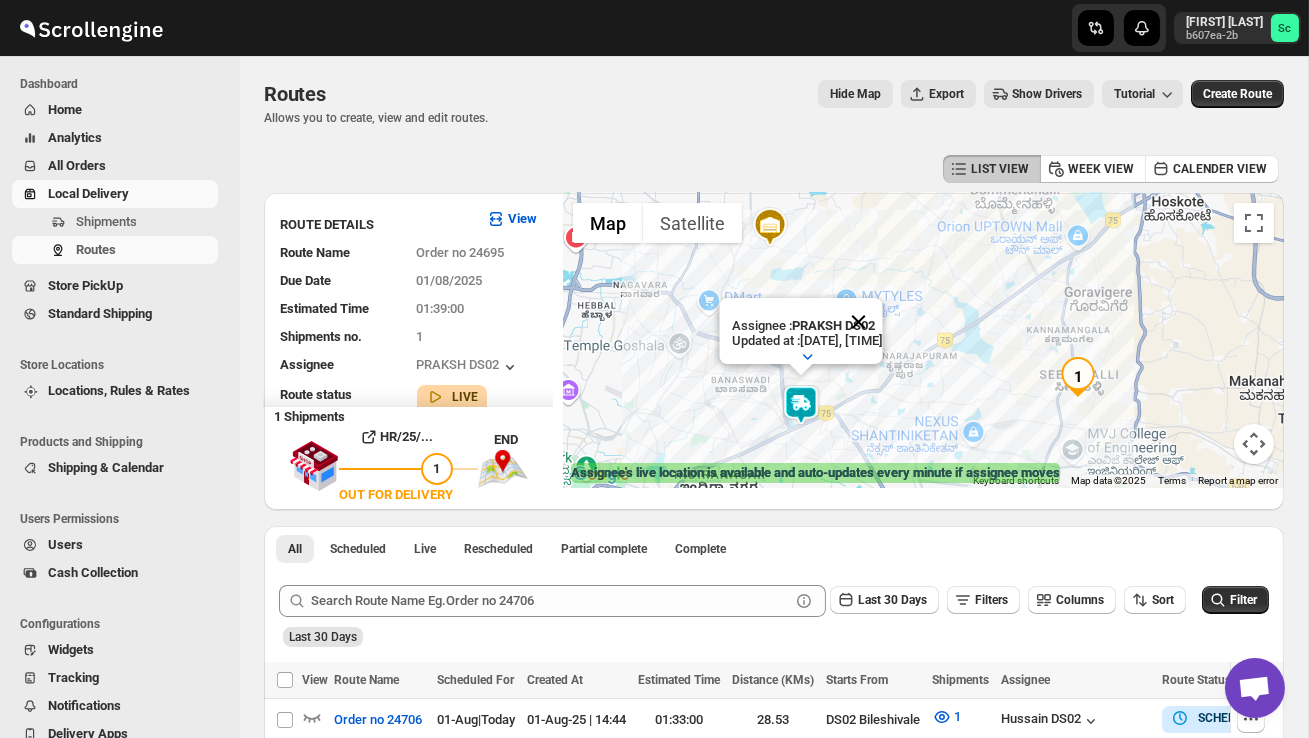 click at bounding box center (858, 322) 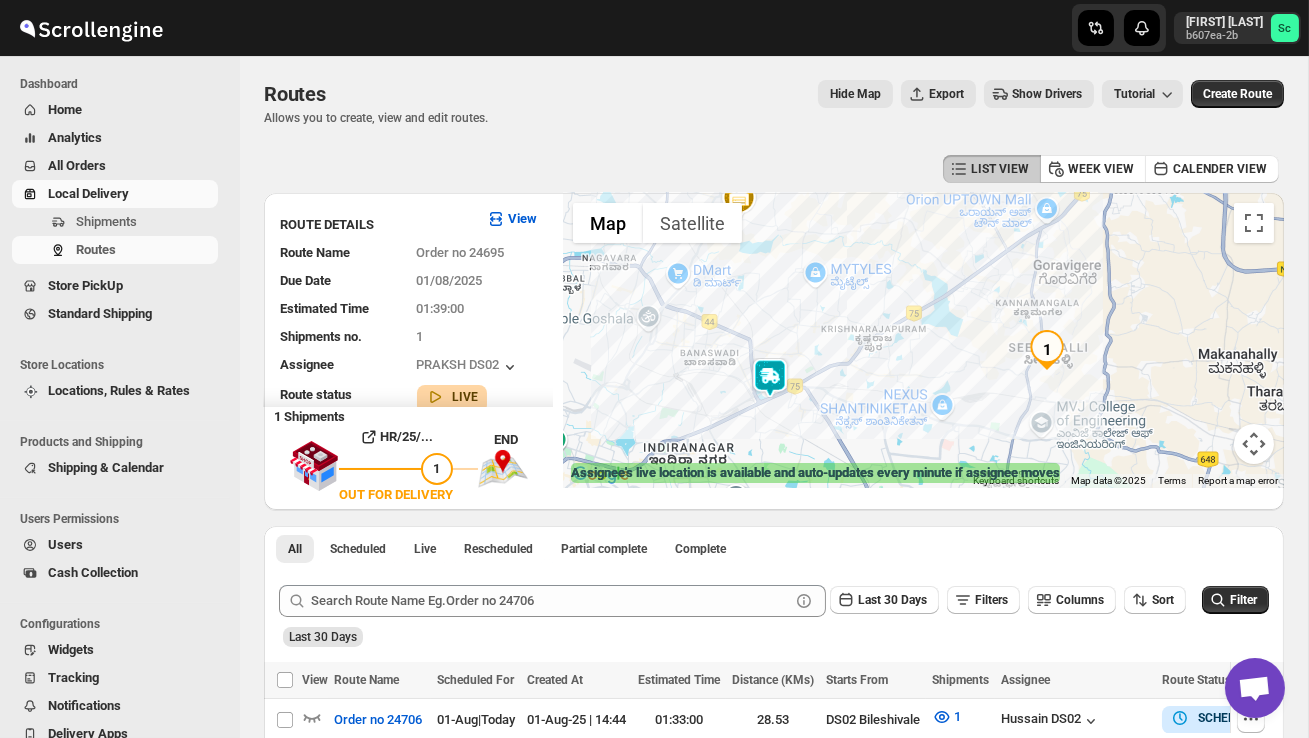 drag, startPoint x: 963, startPoint y: 422, endPoint x: 931, endPoint y: 395, distance: 41.868843 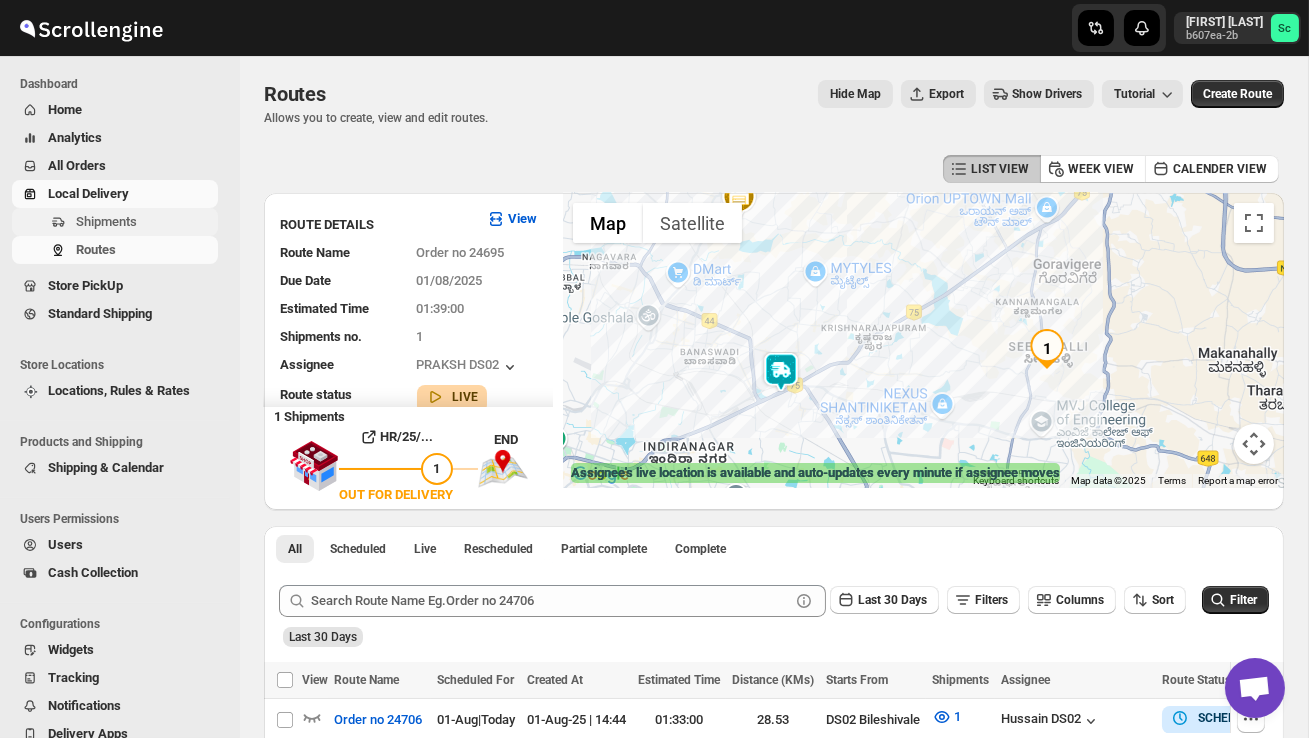 click on "Shipments" at bounding box center [106, 221] 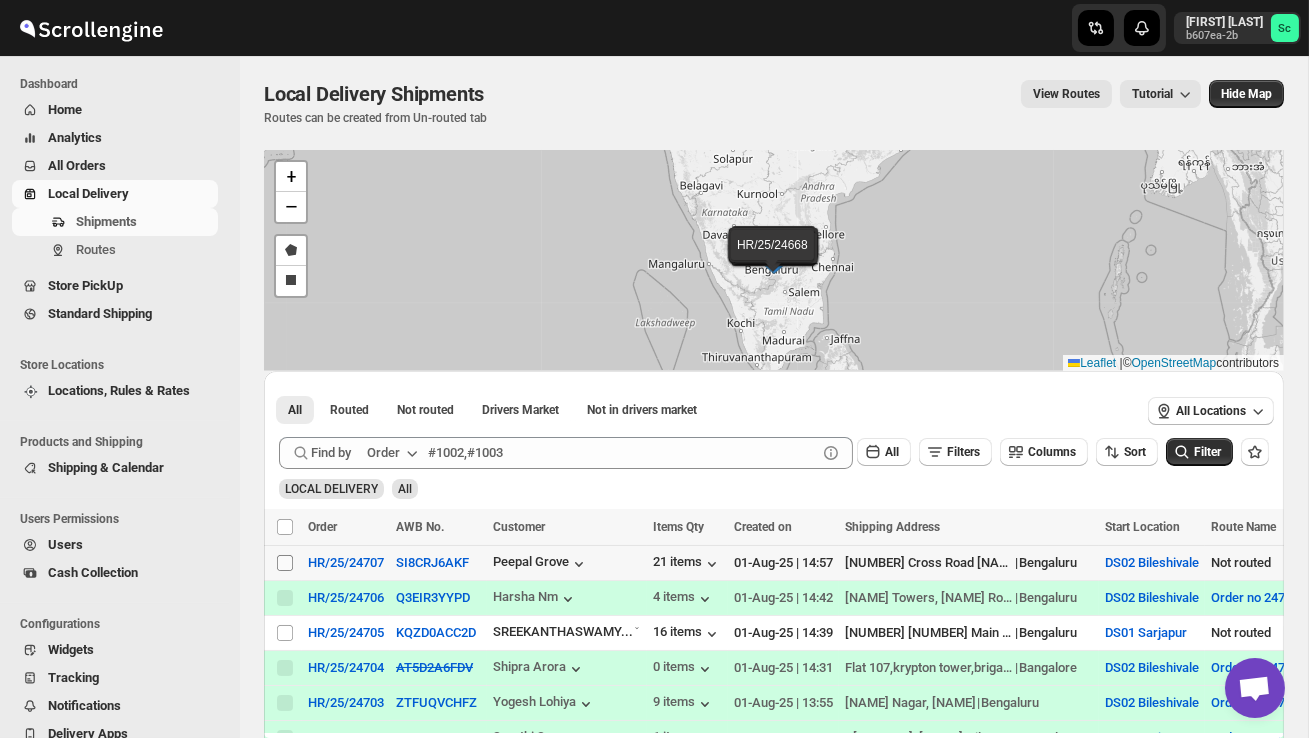 click on "Select shipment" at bounding box center [285, 563] 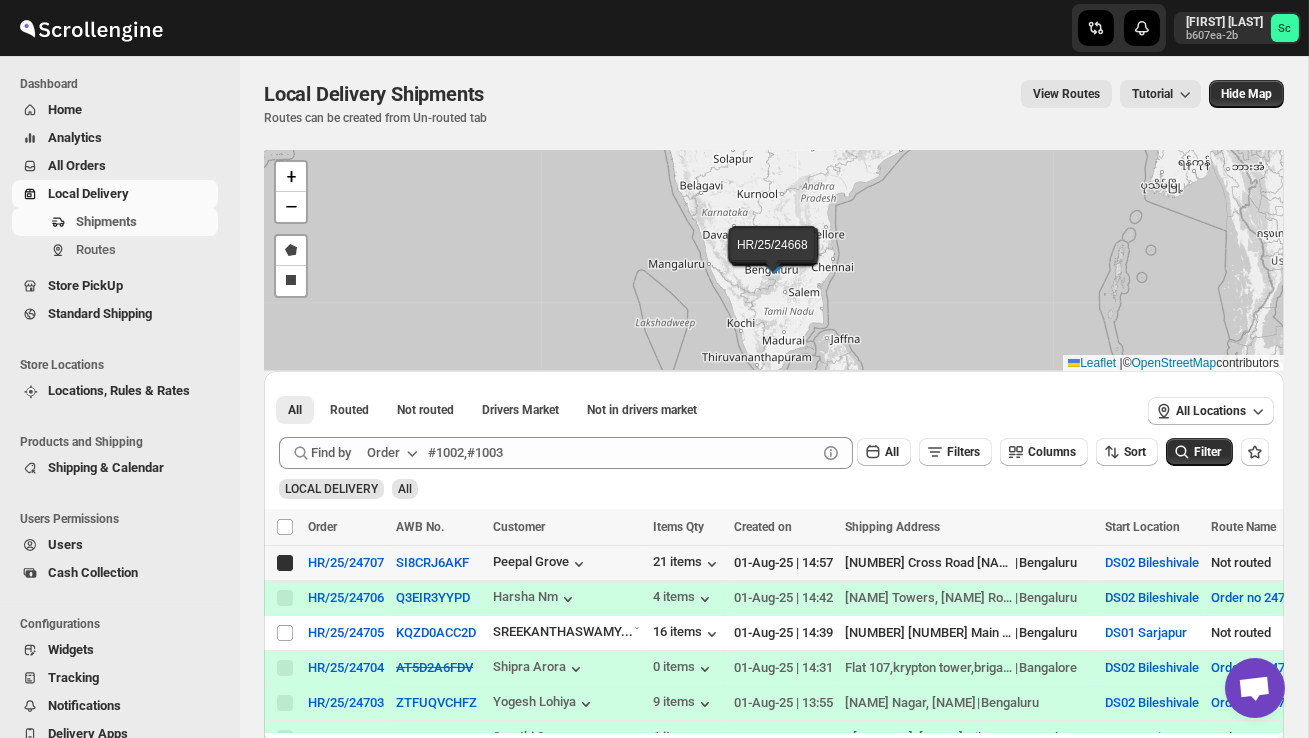 checkbox on "true" 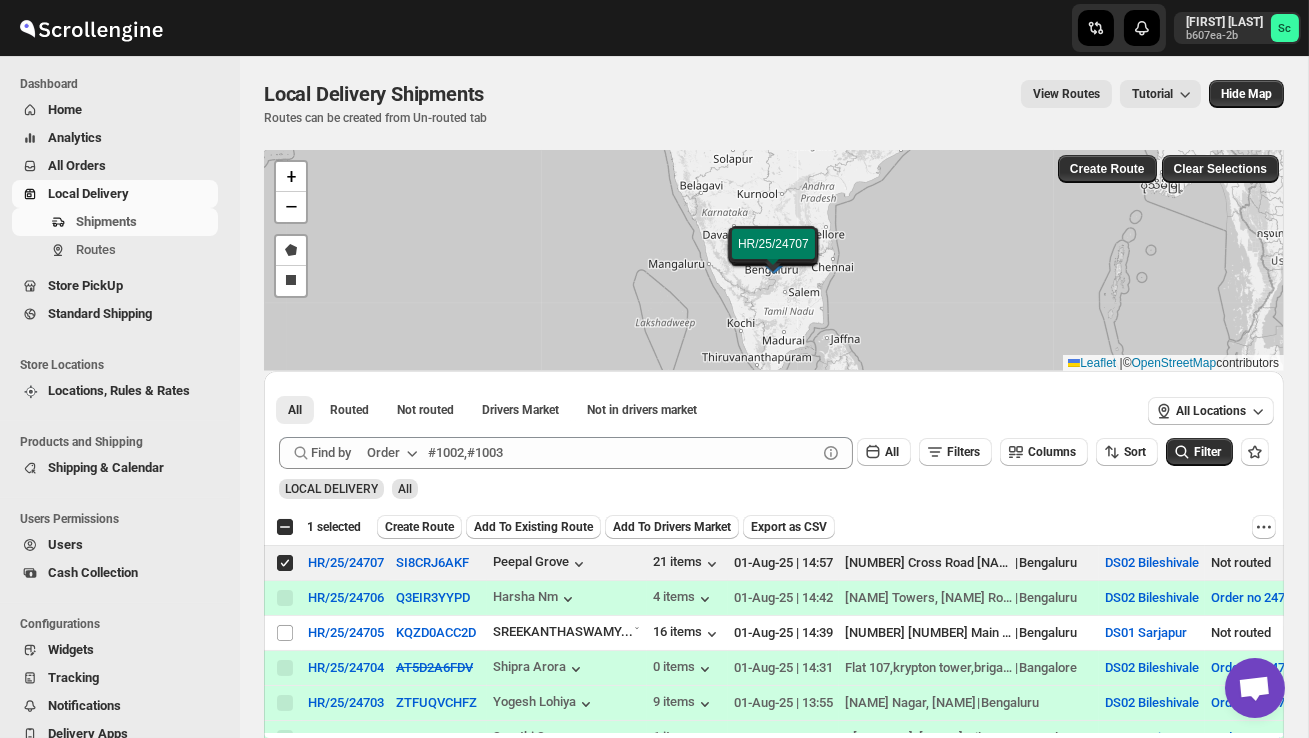 click on "Create Route" at bounding box center [419, 527] 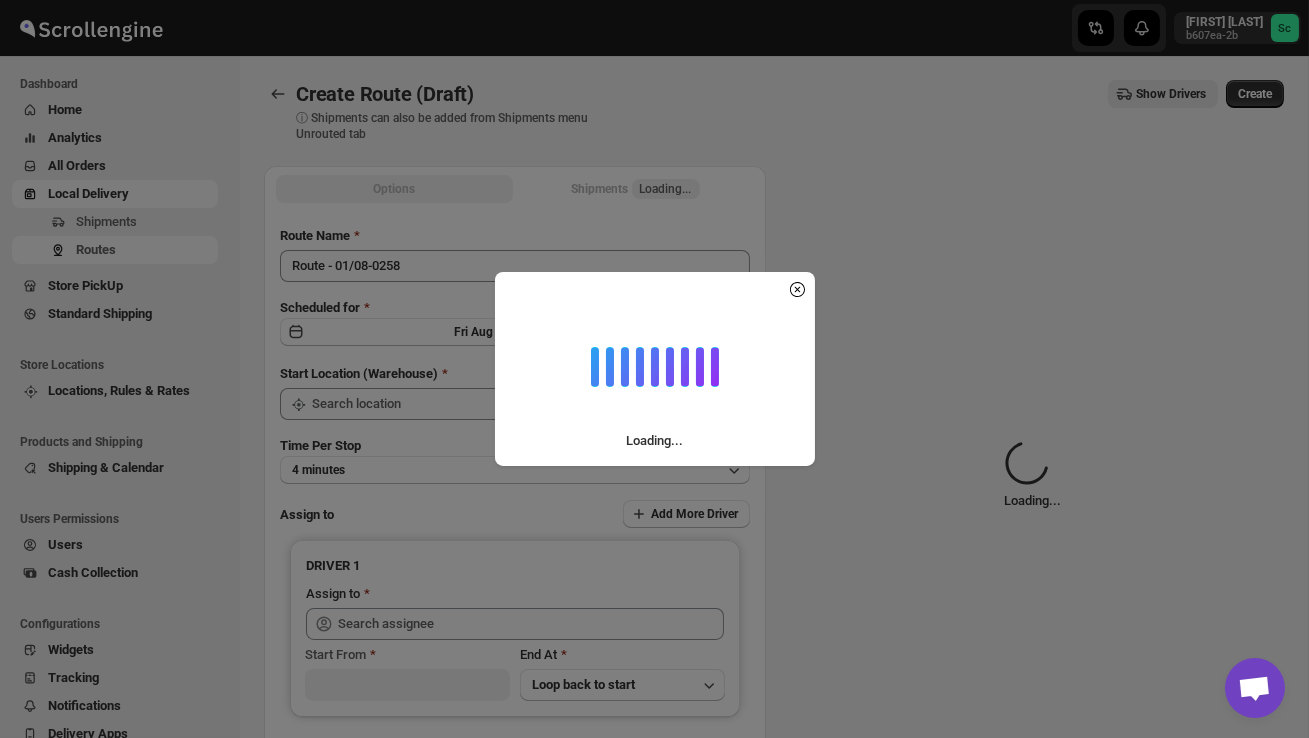 type on "DS02 Bileshivale" 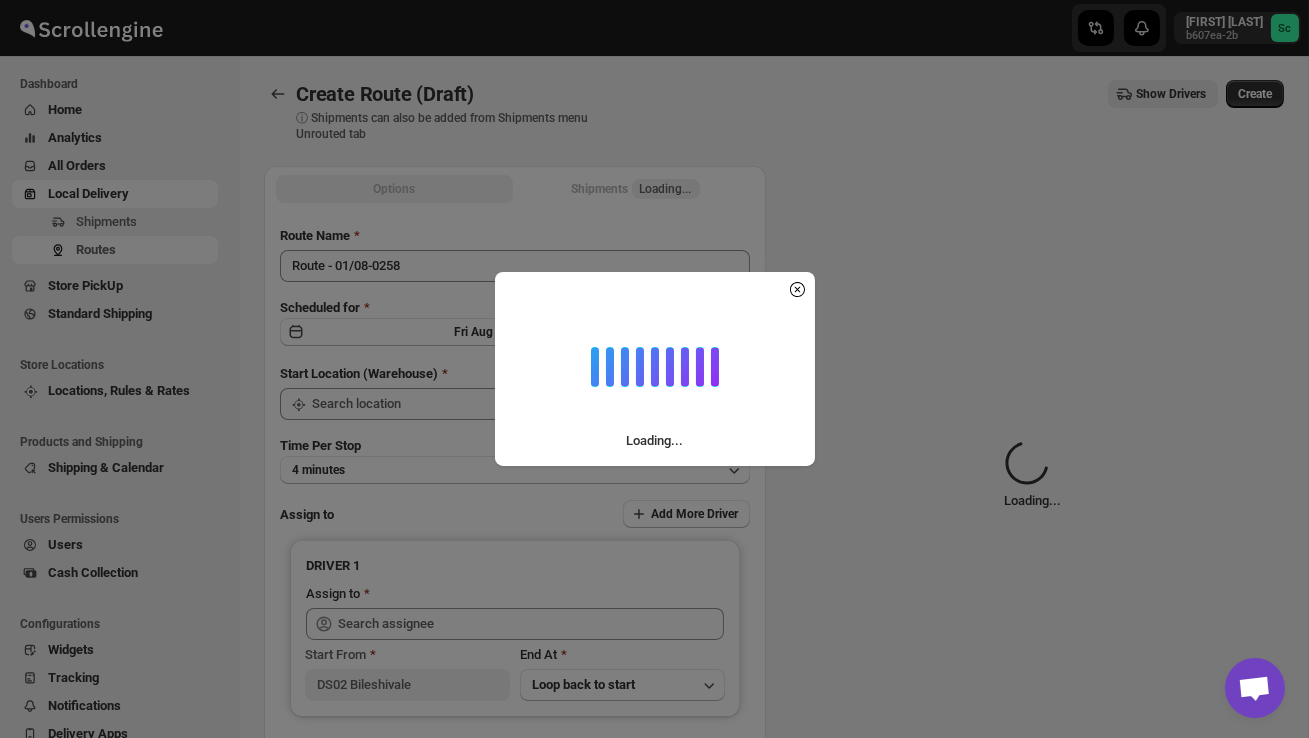 type on "DS02 Bileshivale" 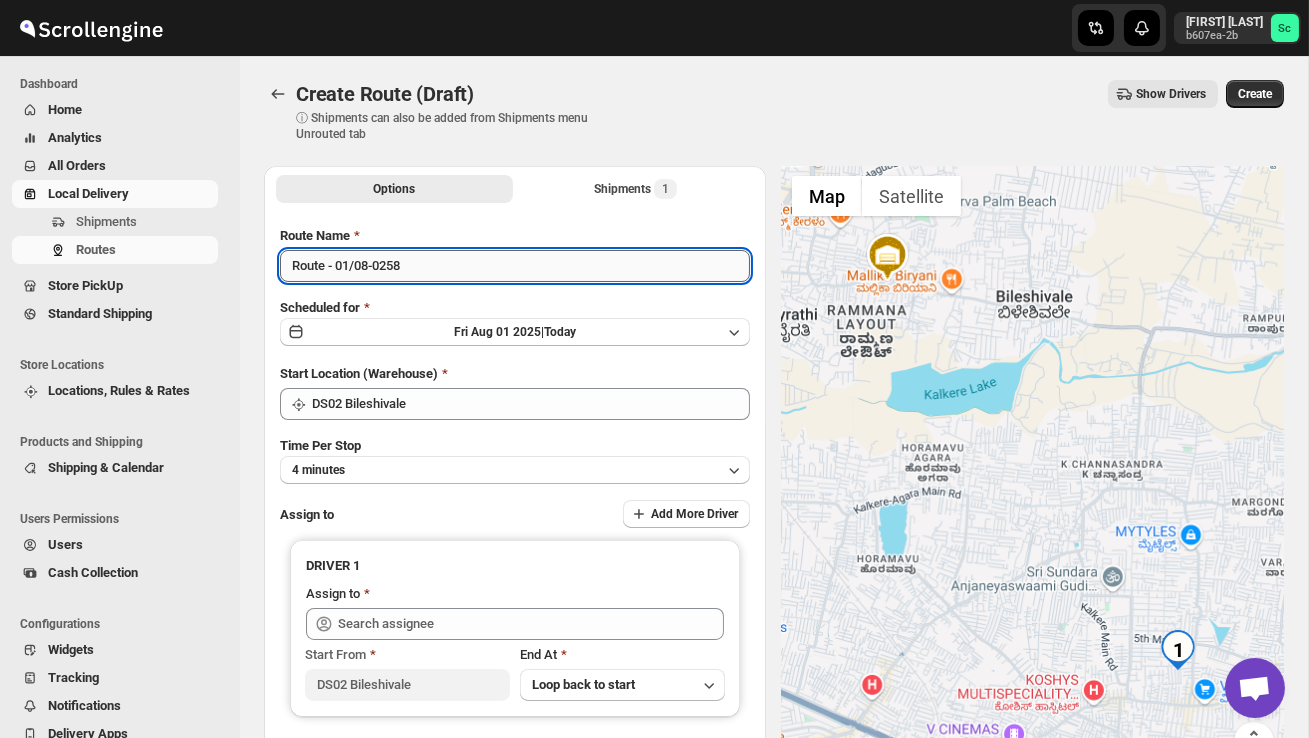 click on "Route - 01/08-0258" at bounding box center [515, 266] 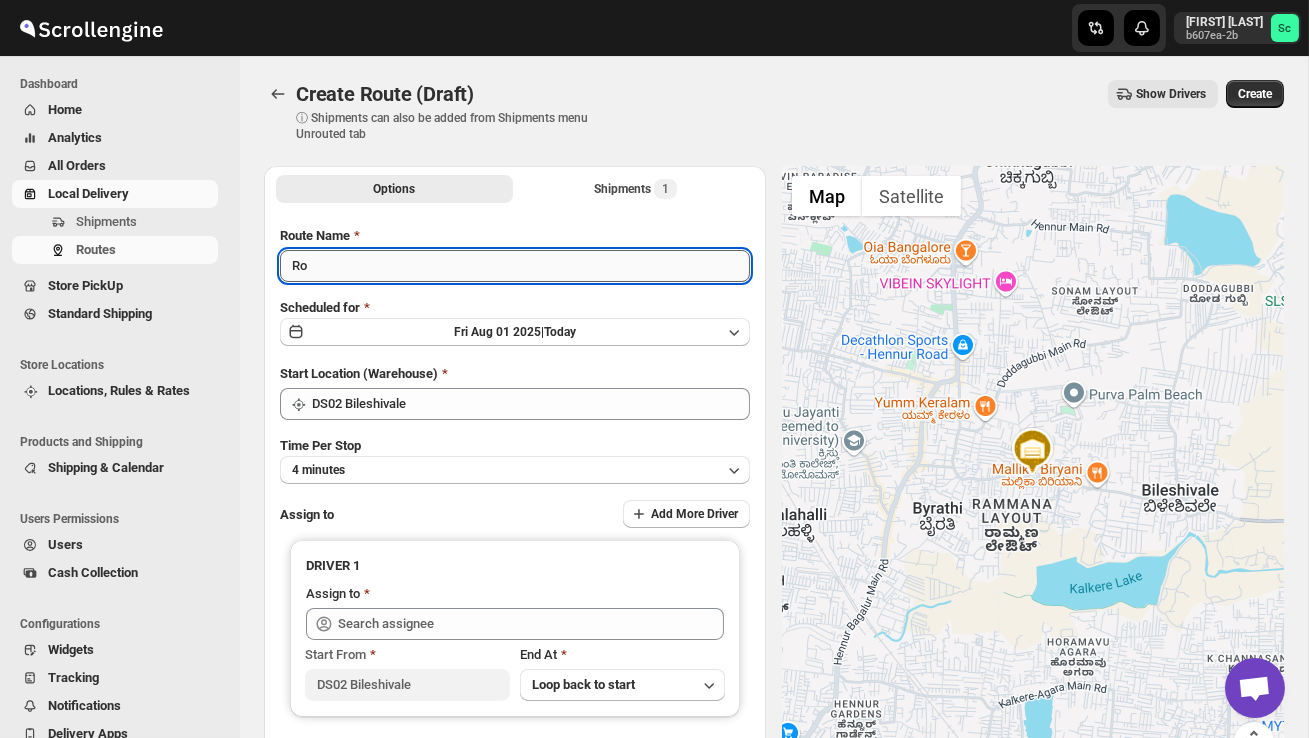 type on "R" 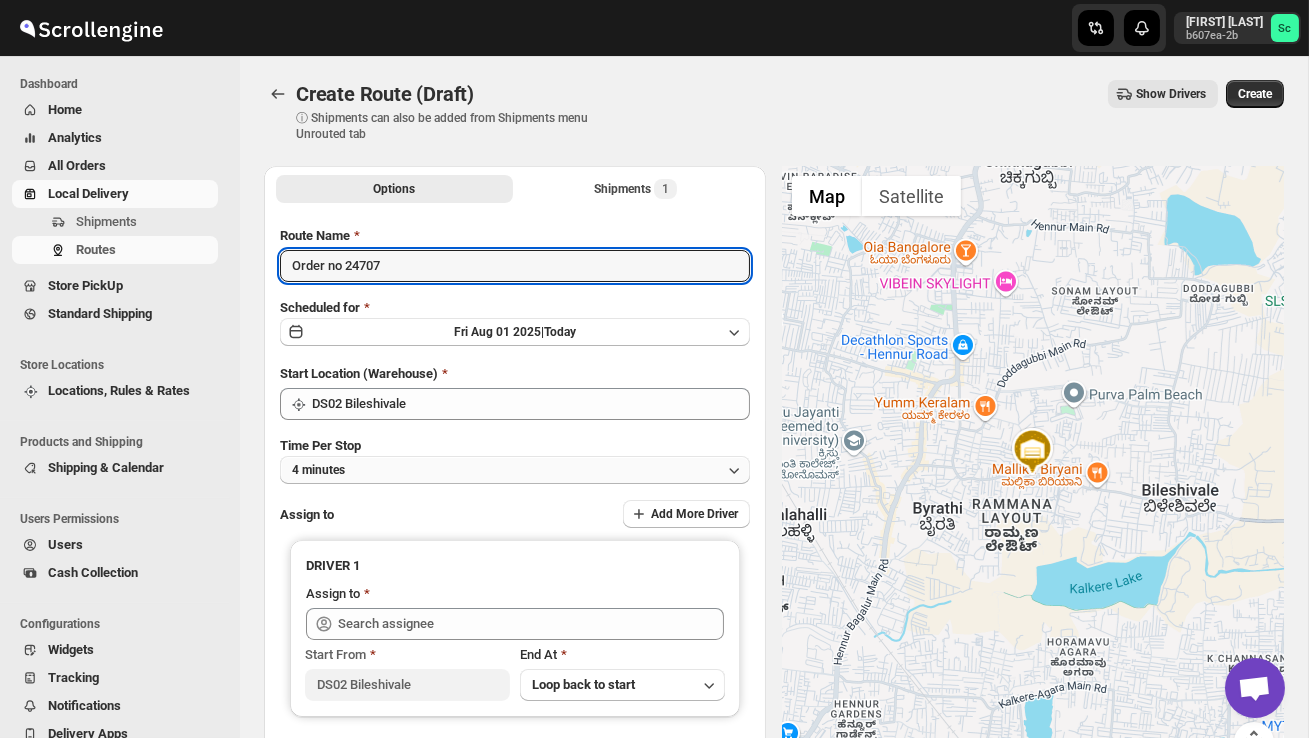 type on "Order no 24707" 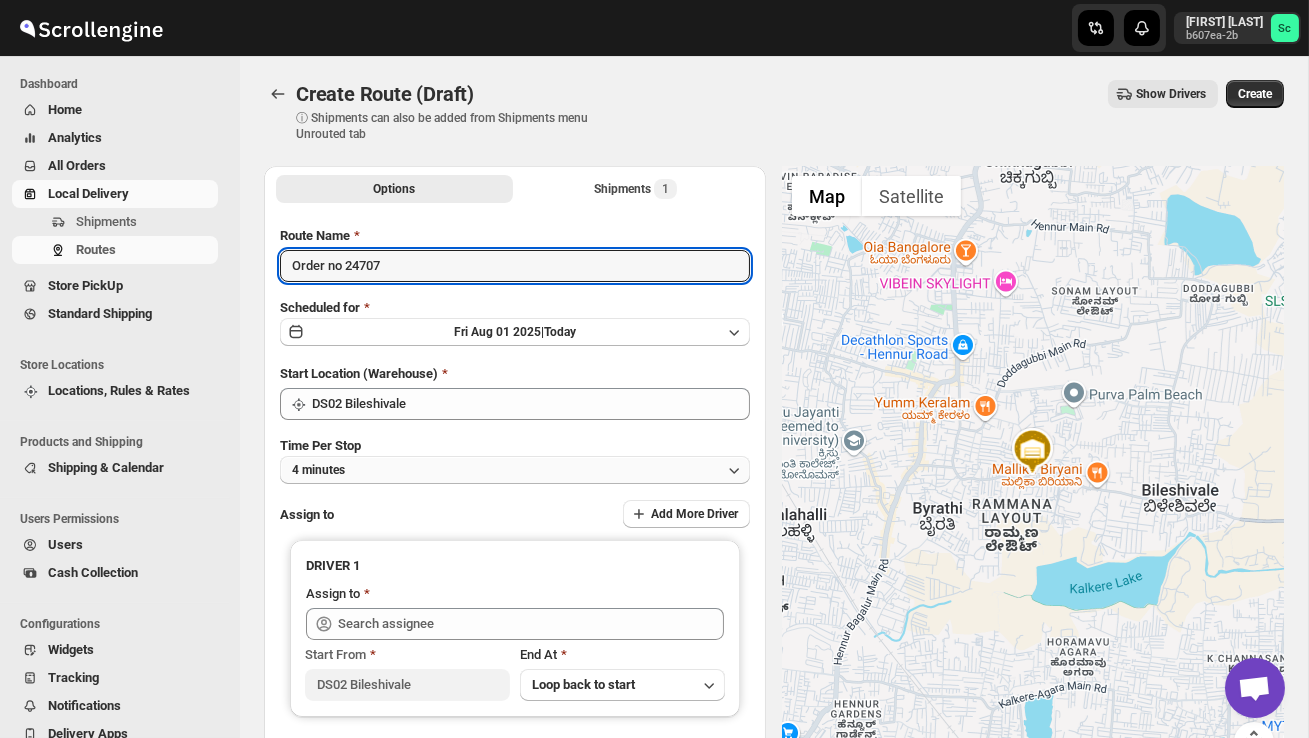 click on "4 minutes" at bounding box center [515, 470] 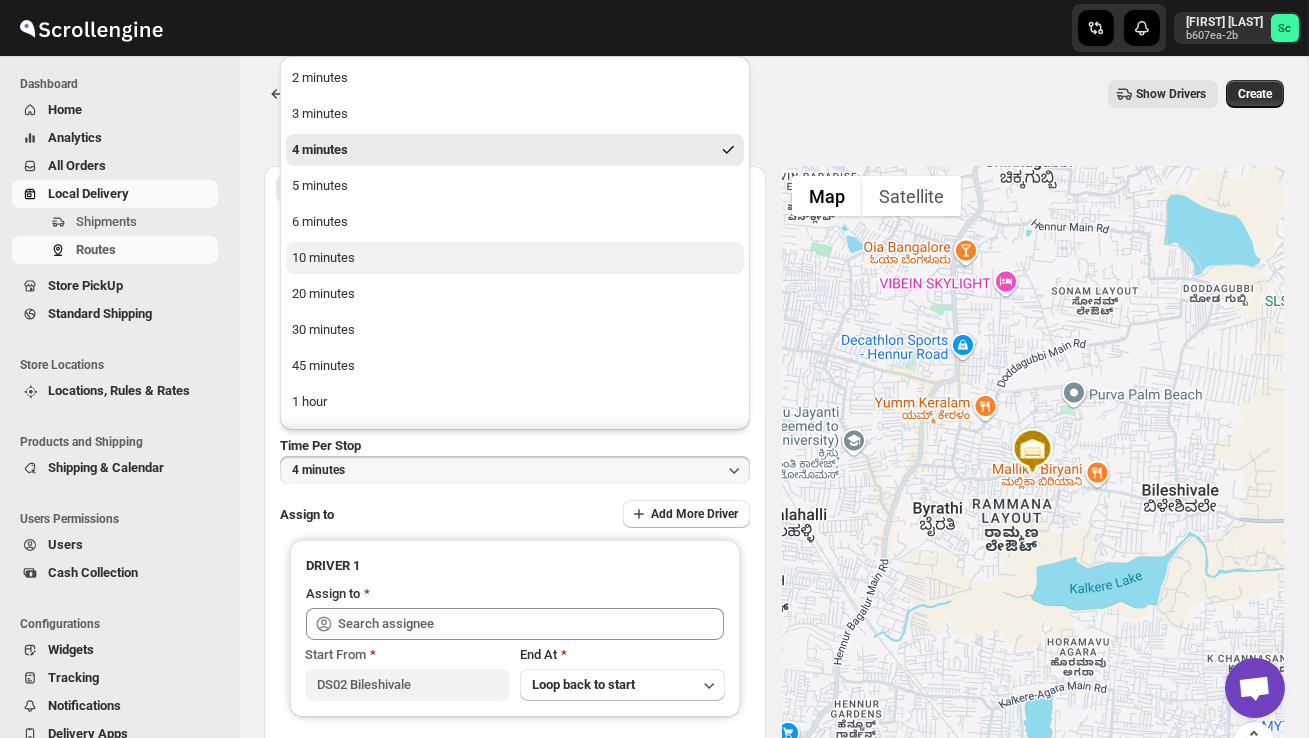 click on "10 minutes" at bounding box center [515, 258] 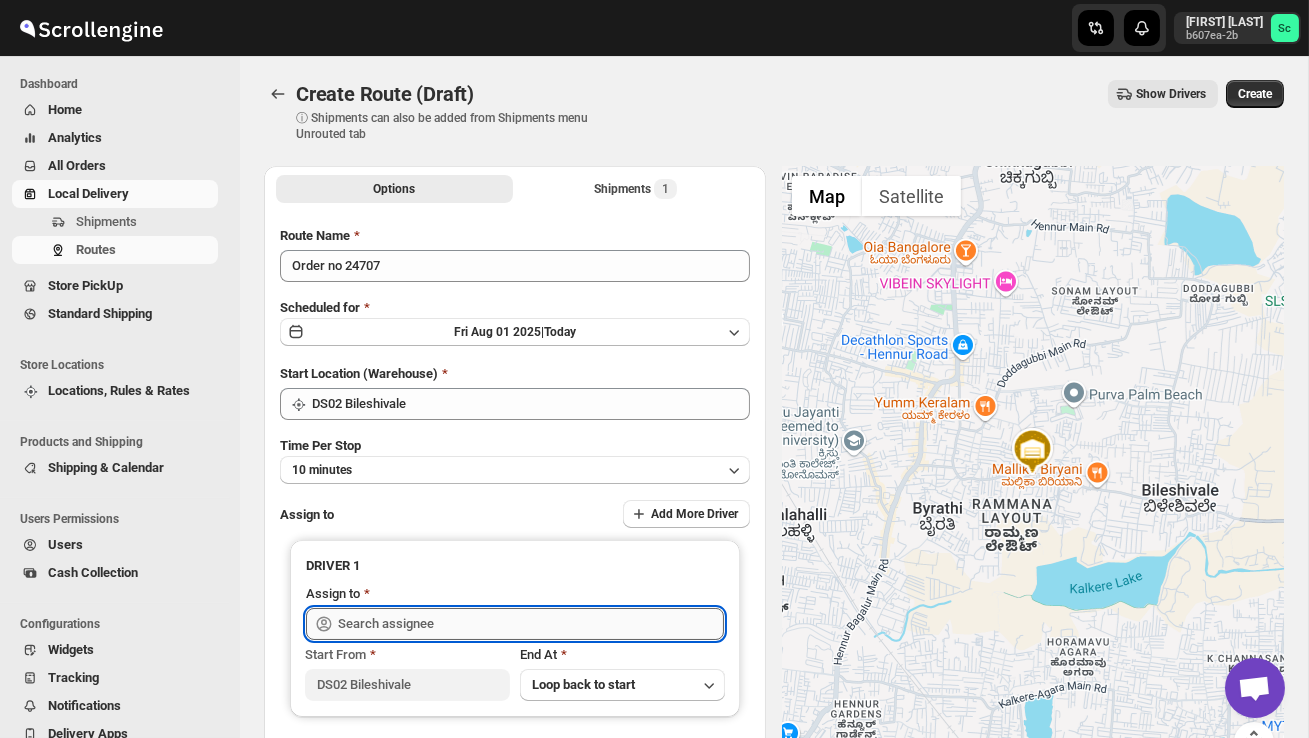 click at bounding box center [531, 624] 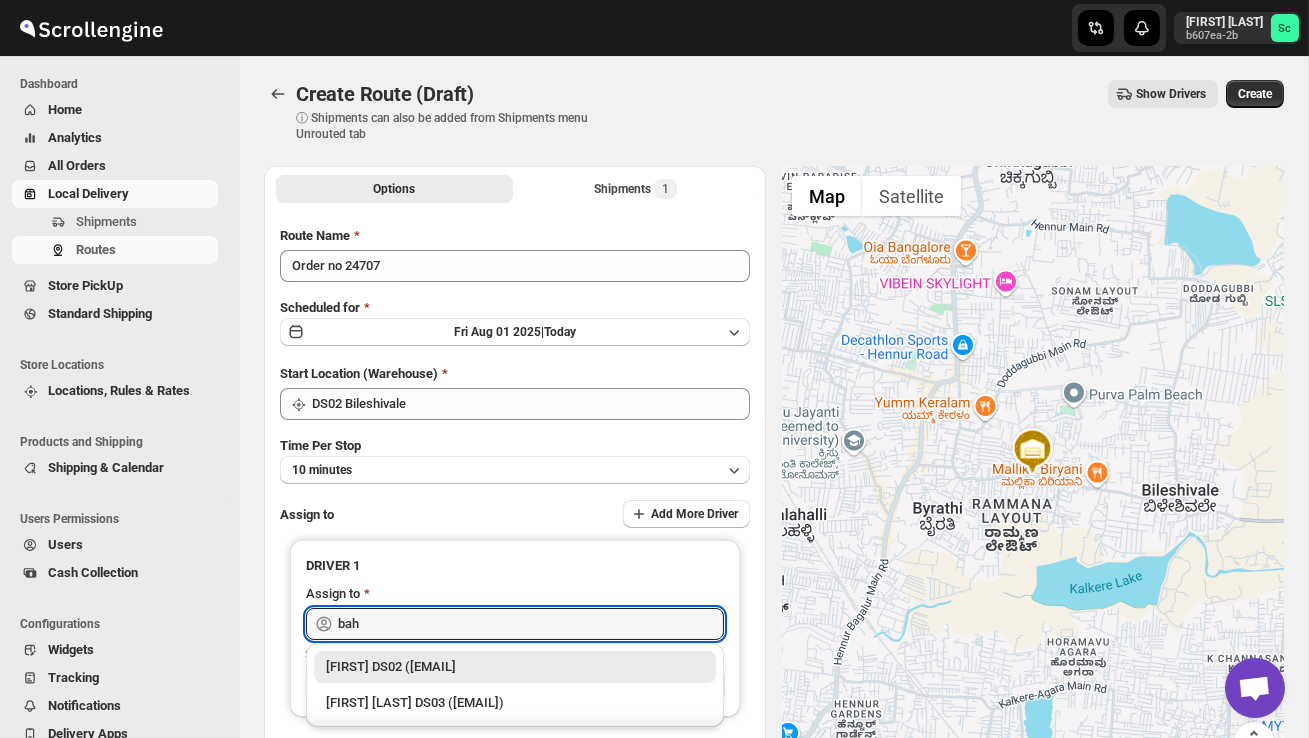 click on "[FIRST] DS02 ([EMAIL]" at bounding box center (515, 667) 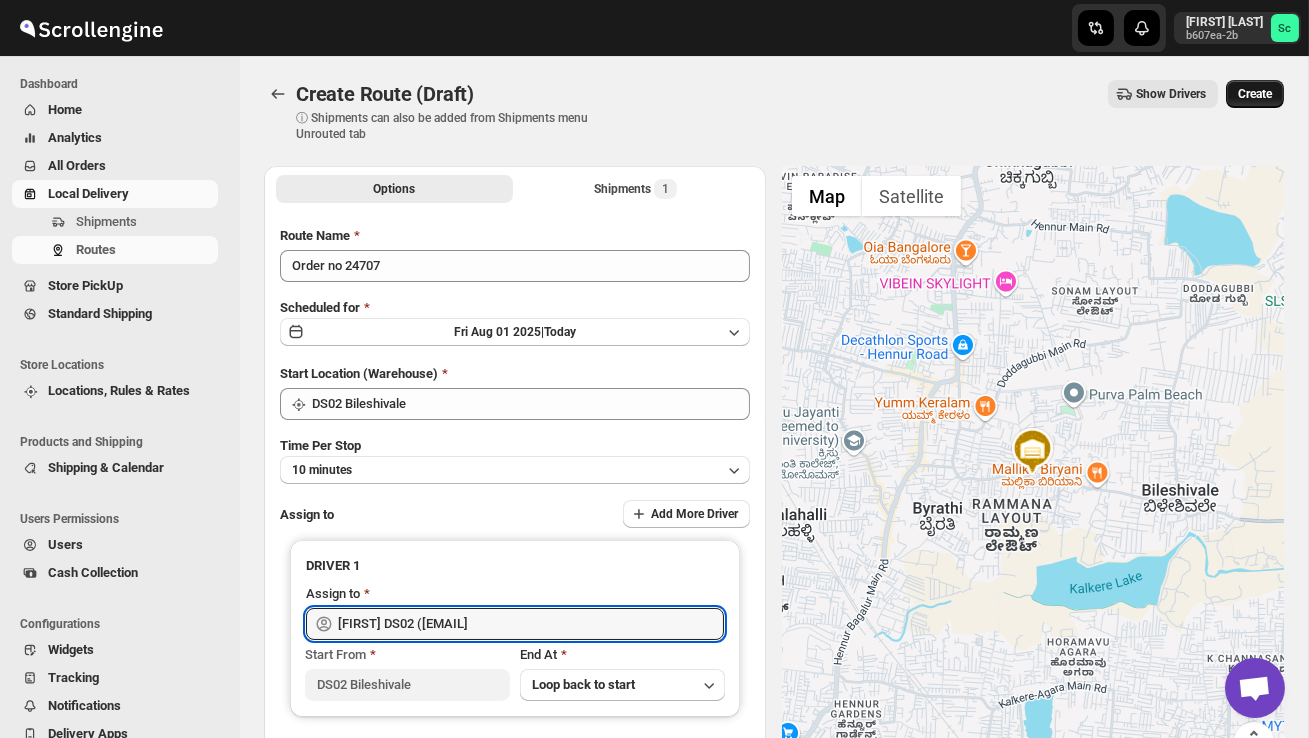 type on "[FIRST] DS02 ([EMAIL]" 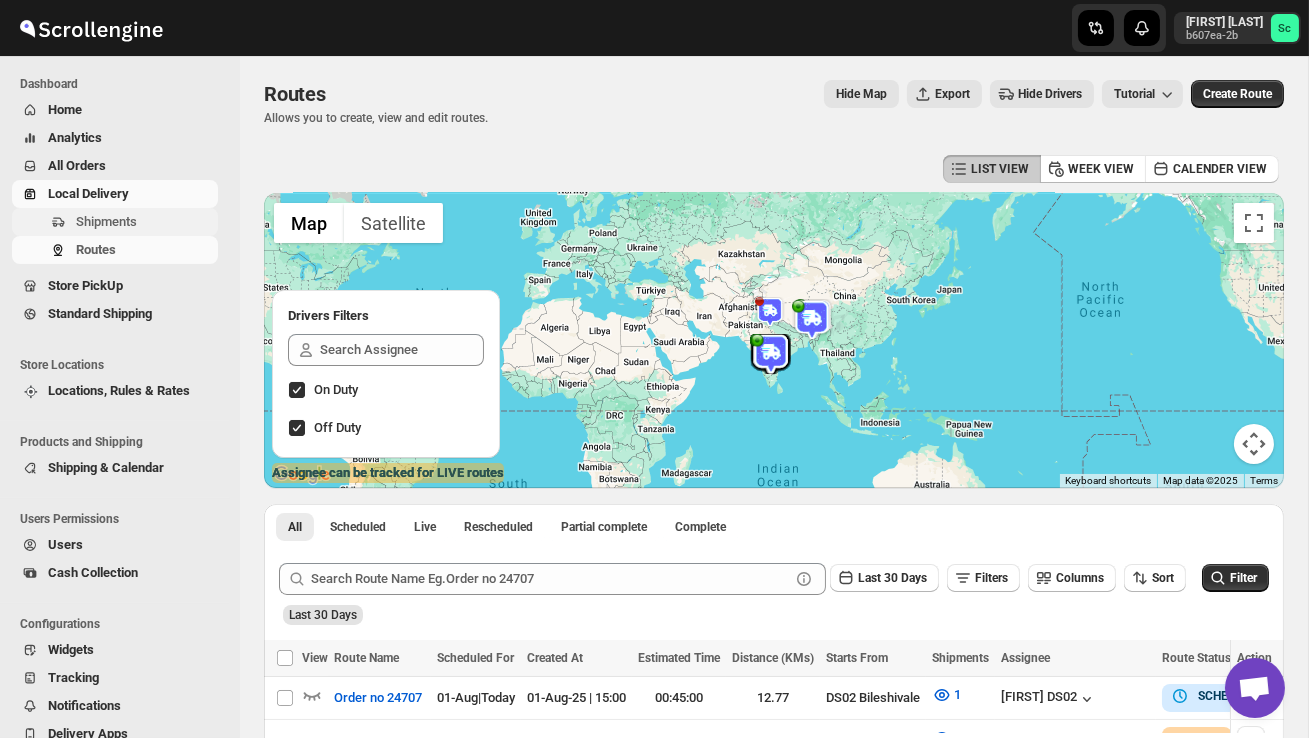 click on "Shipments" at bounding box center [106, 221] 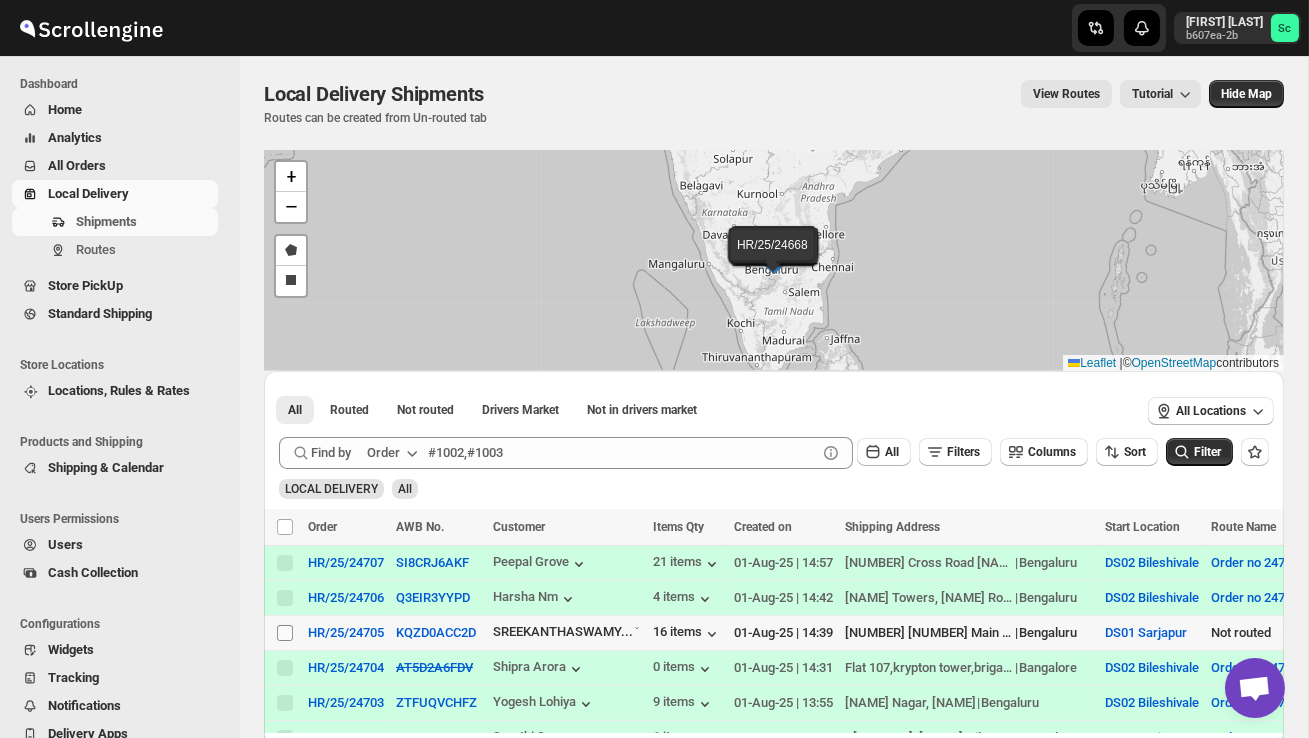 click on "Select shipment" at bounding box center (285, 633) 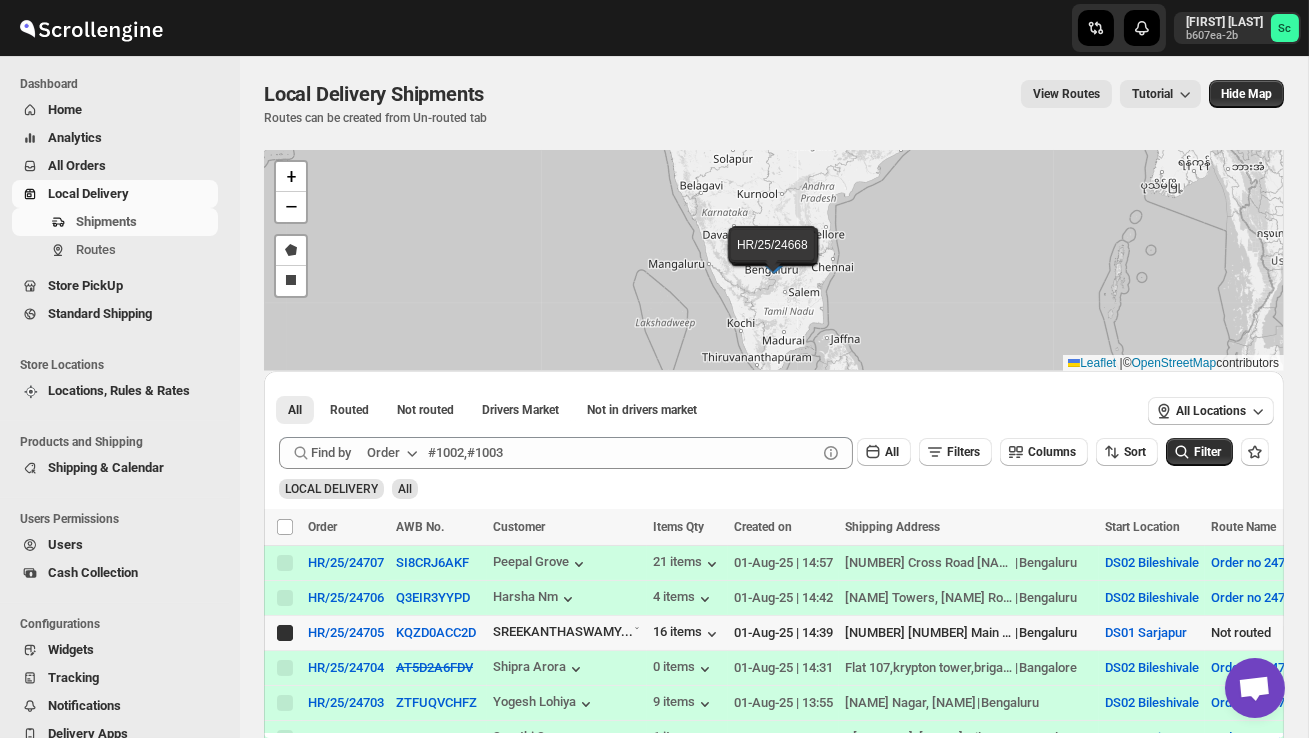 checkbox on "true" 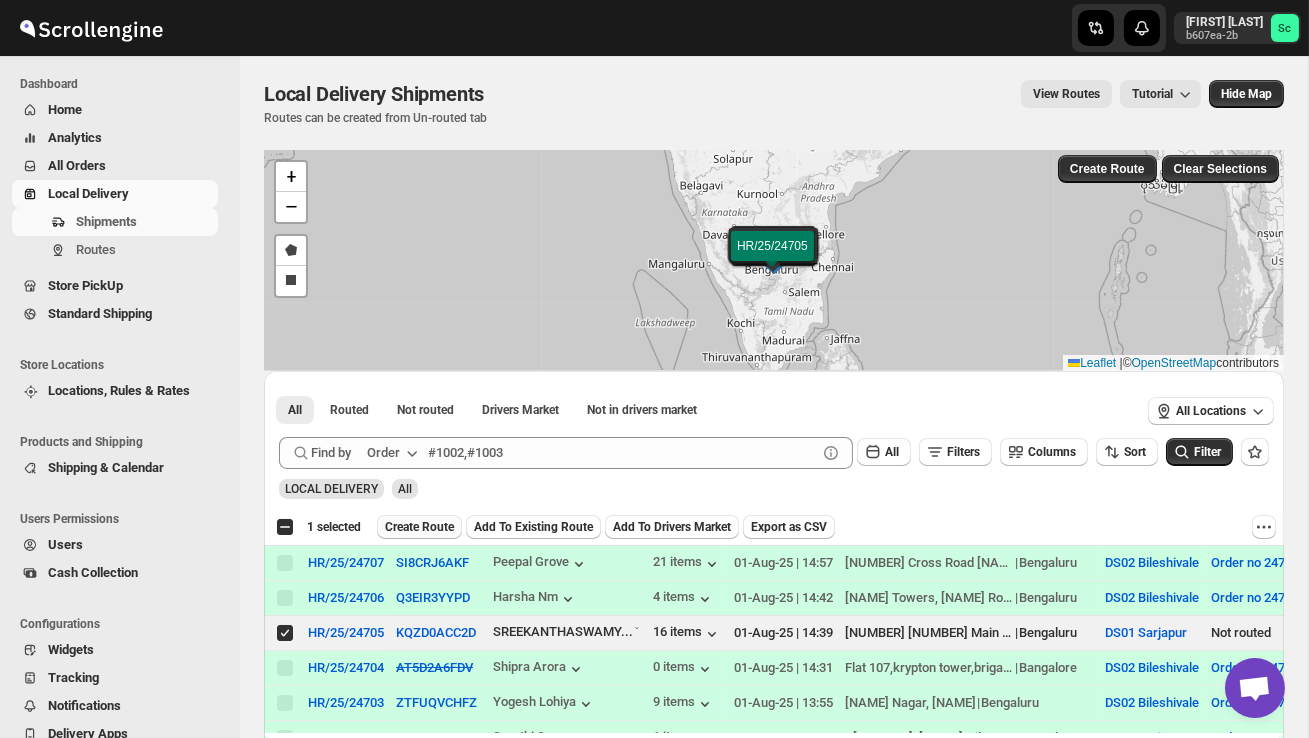 click on "Create Route" at bounding box center [419, 527] 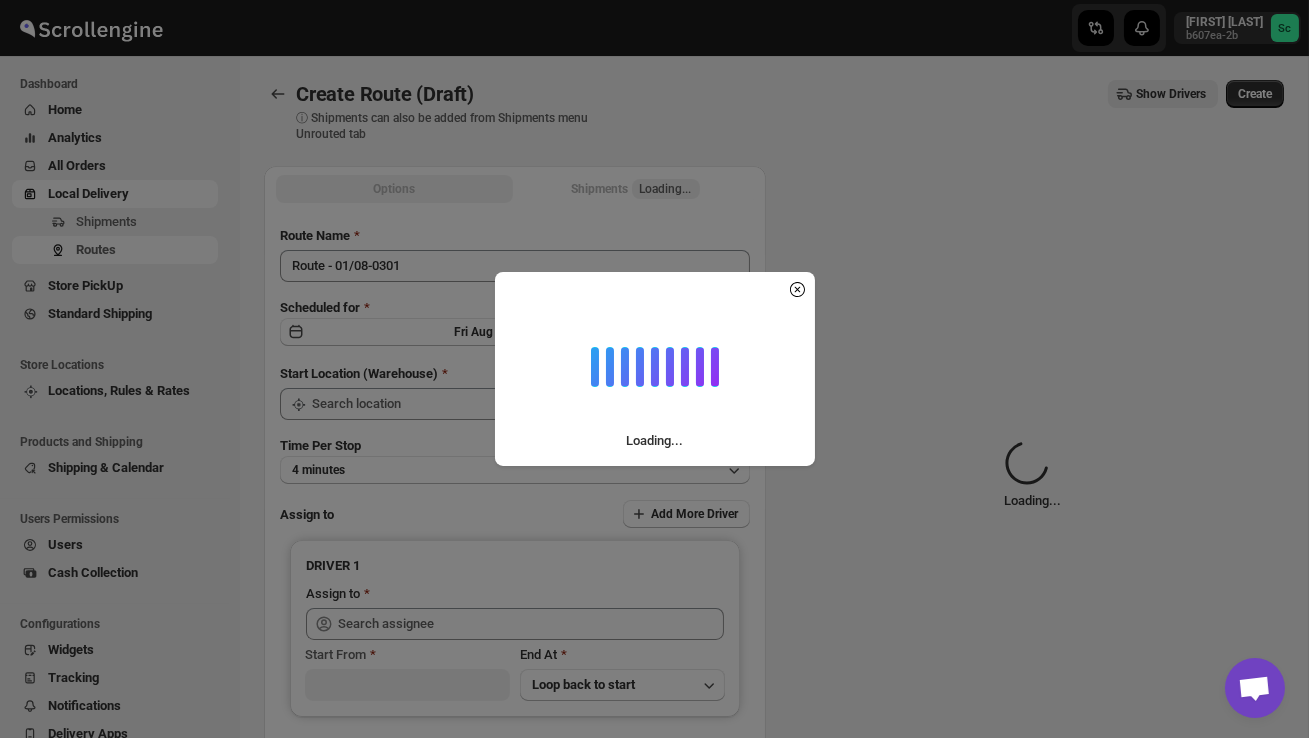 type on "DS01 Sarjapur" 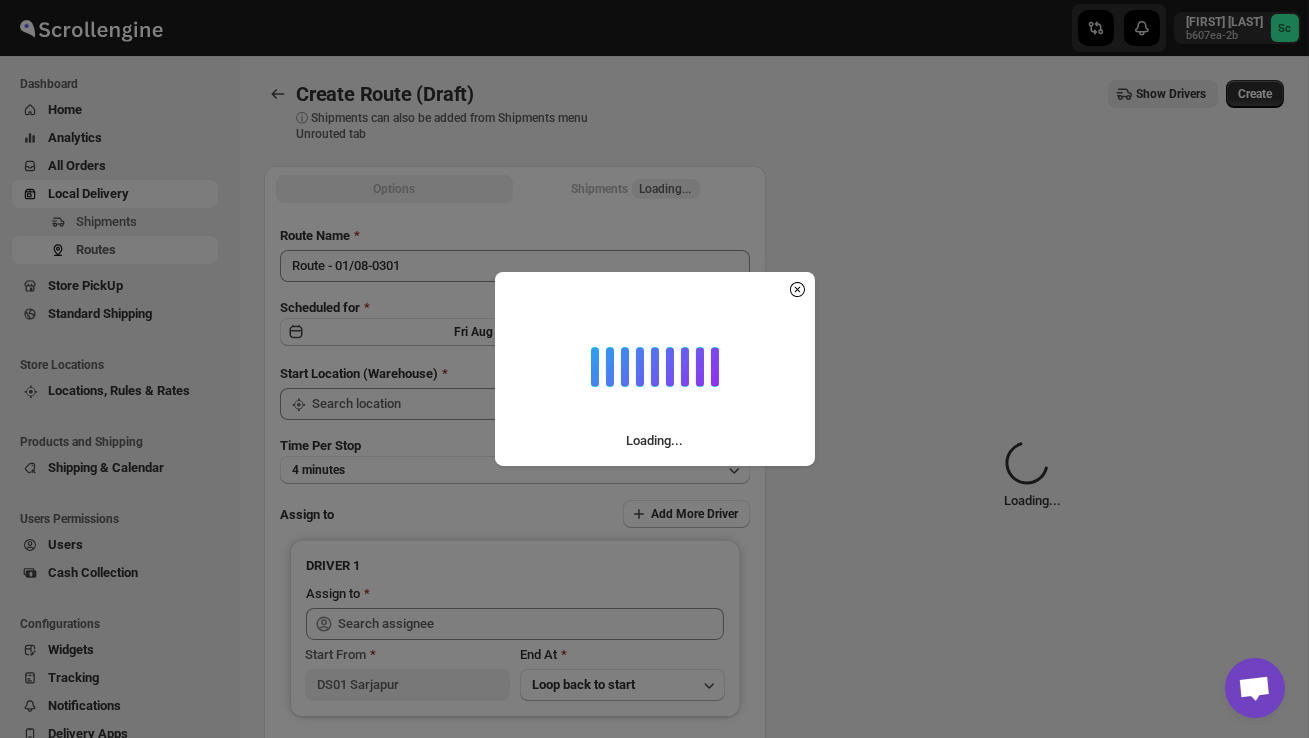 type on "DS01 Sarjapur" 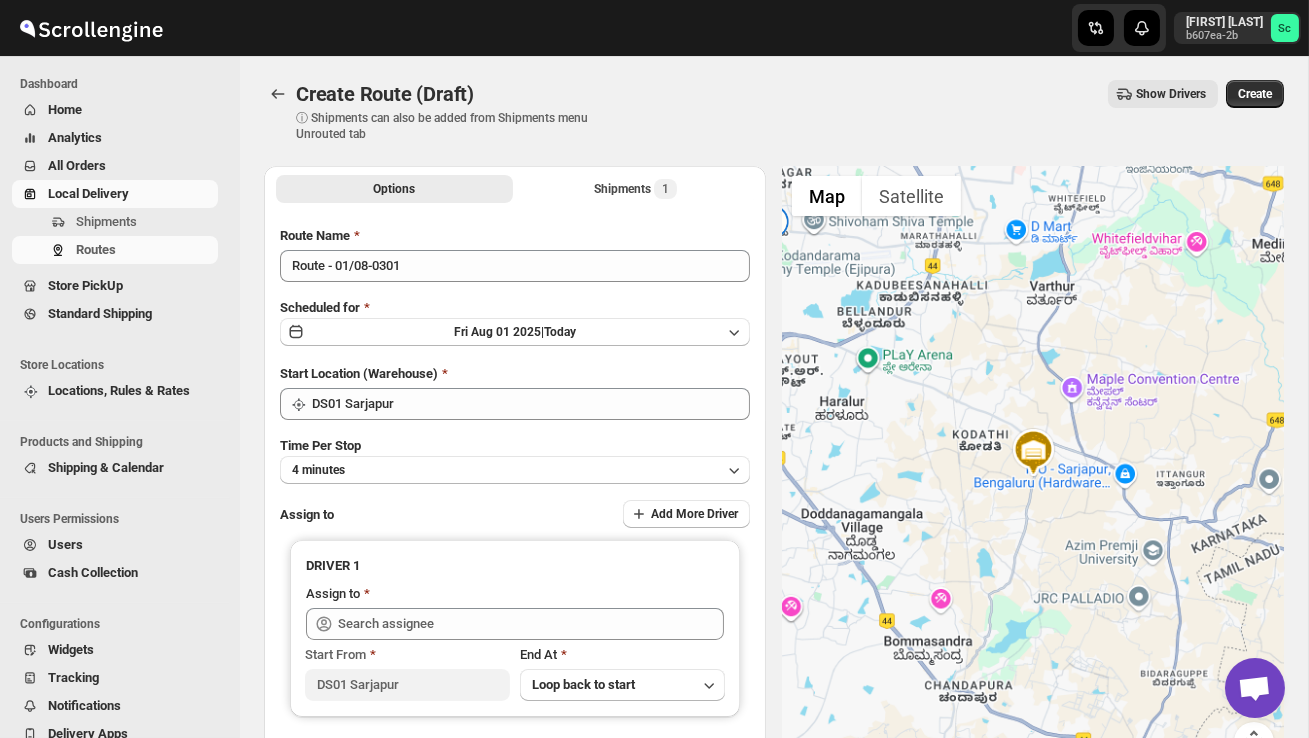 click on "Route - 01/08-0301 Scheduled for Fri Aug 01 2025   |   Today Start Location (Warehouse) DS01 [NAME] Time Per Stop 4 minutes   Assign to Add More Driver DRIVER 1 Assign to Start From DS01 [NAME] End At Loop back to start" at bounding box center (515, 500) 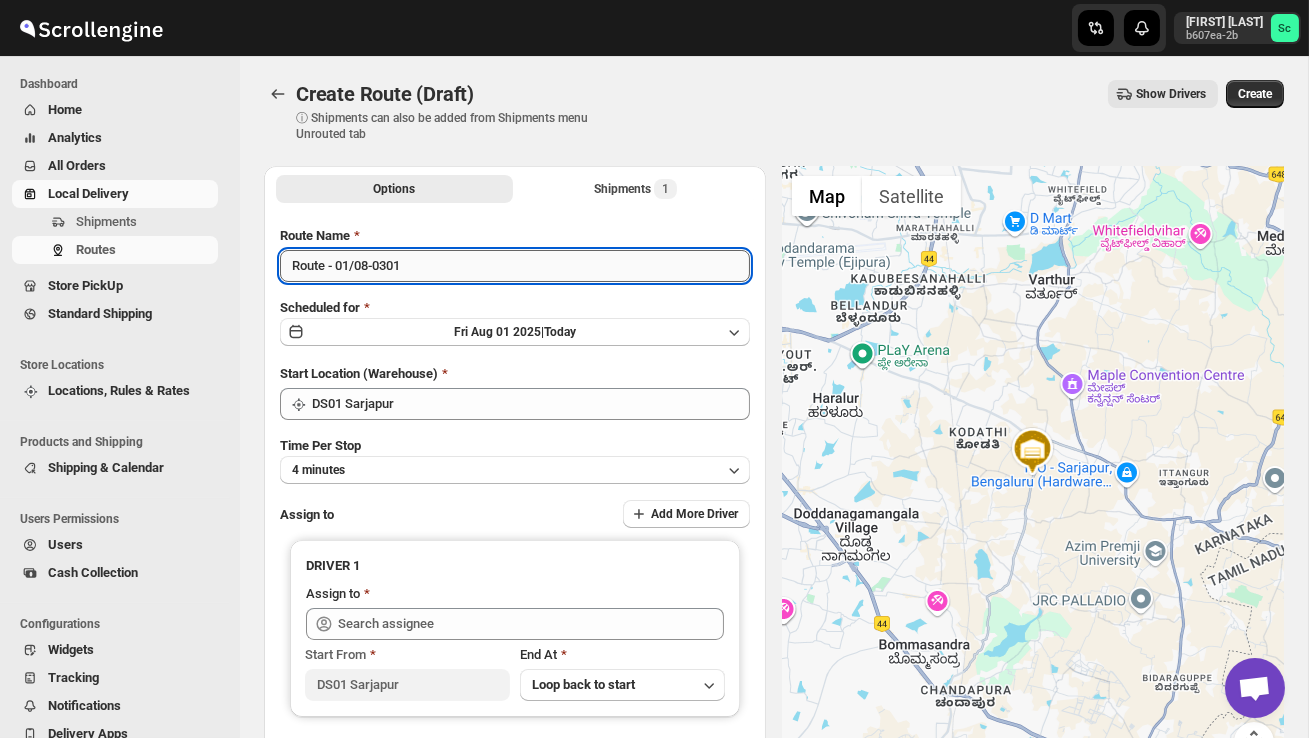 click on "Route - 01/08-0301" at bounding box center (515, 266) 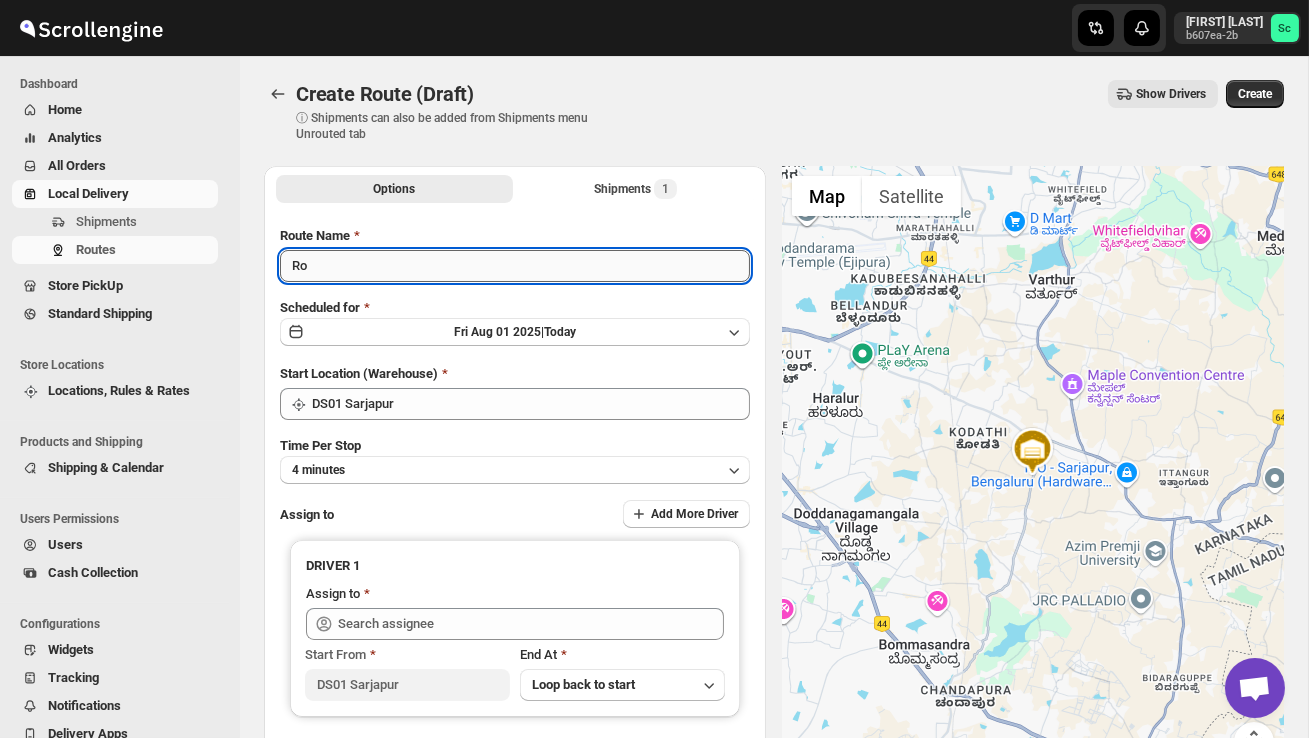 type on "R" 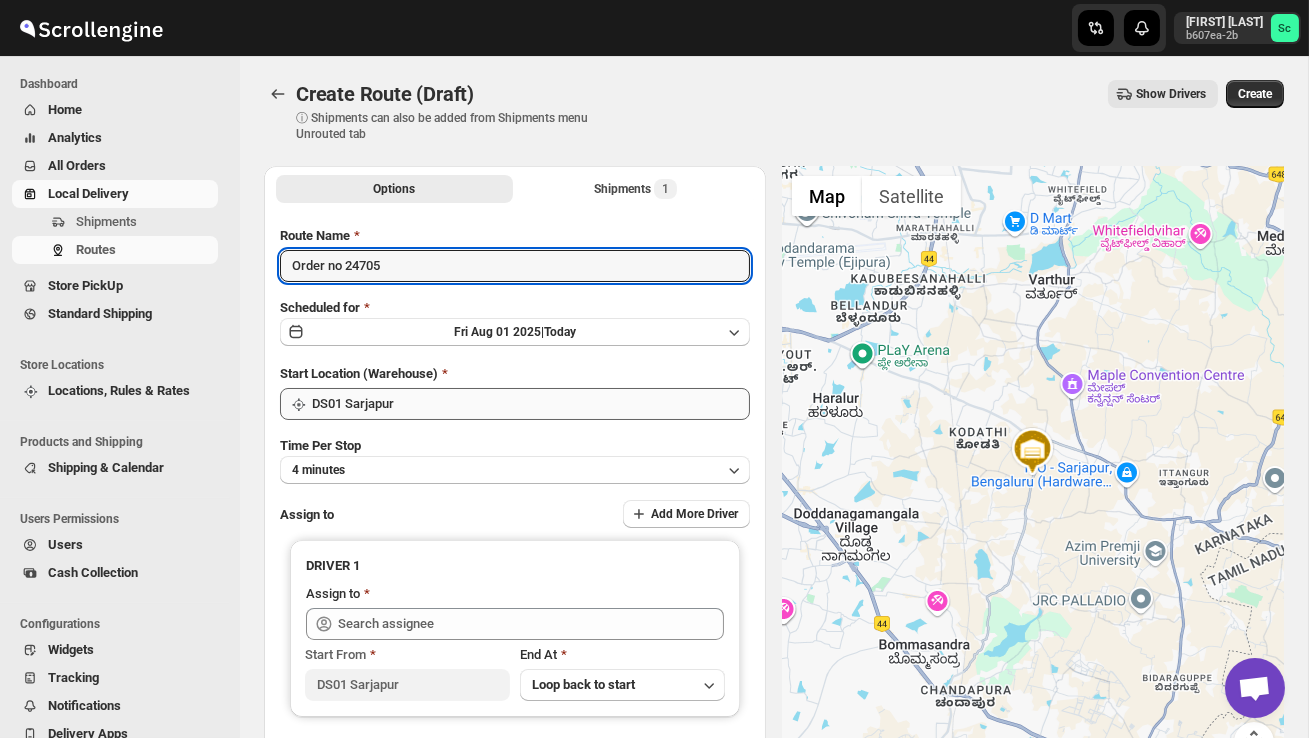type on "Order no 24705" 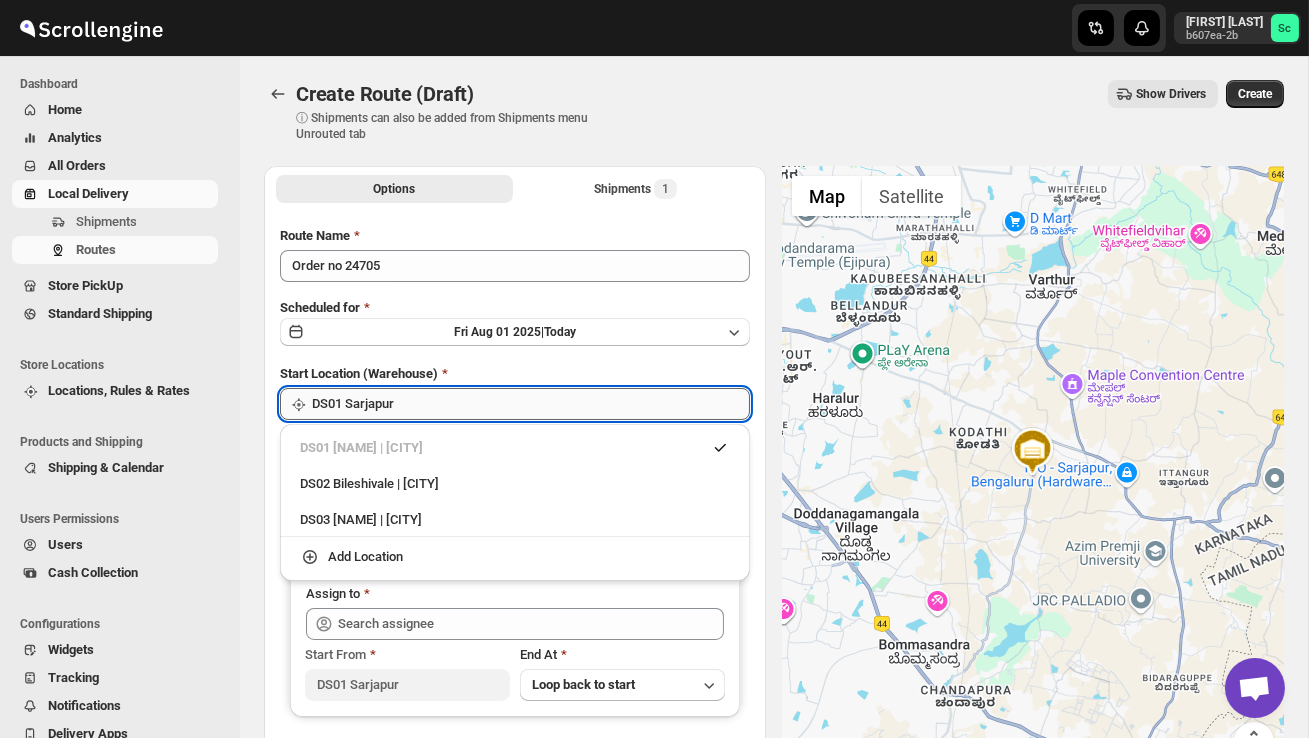 click on "DS01 Sarjapur" at bounding box center (531, 404) 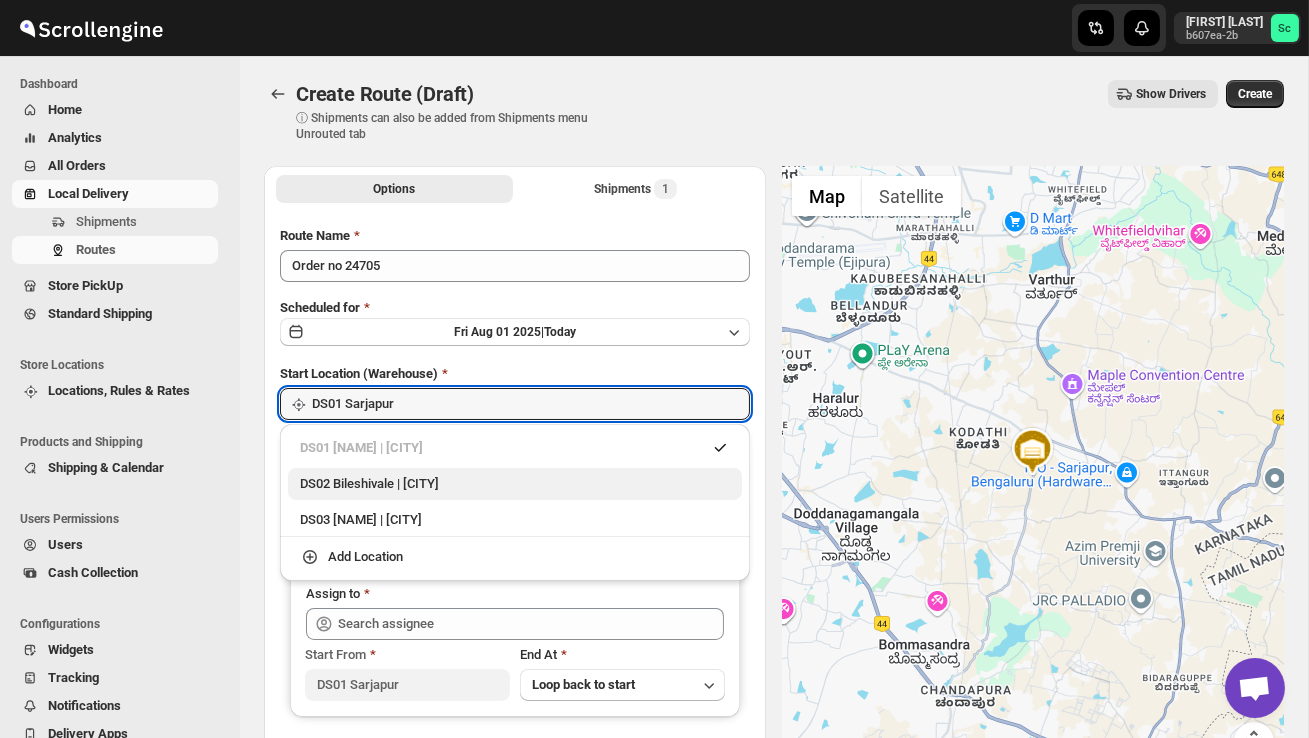 click on "DS02 Bileshivale | [CITY]" at bounding box center (515, 484) 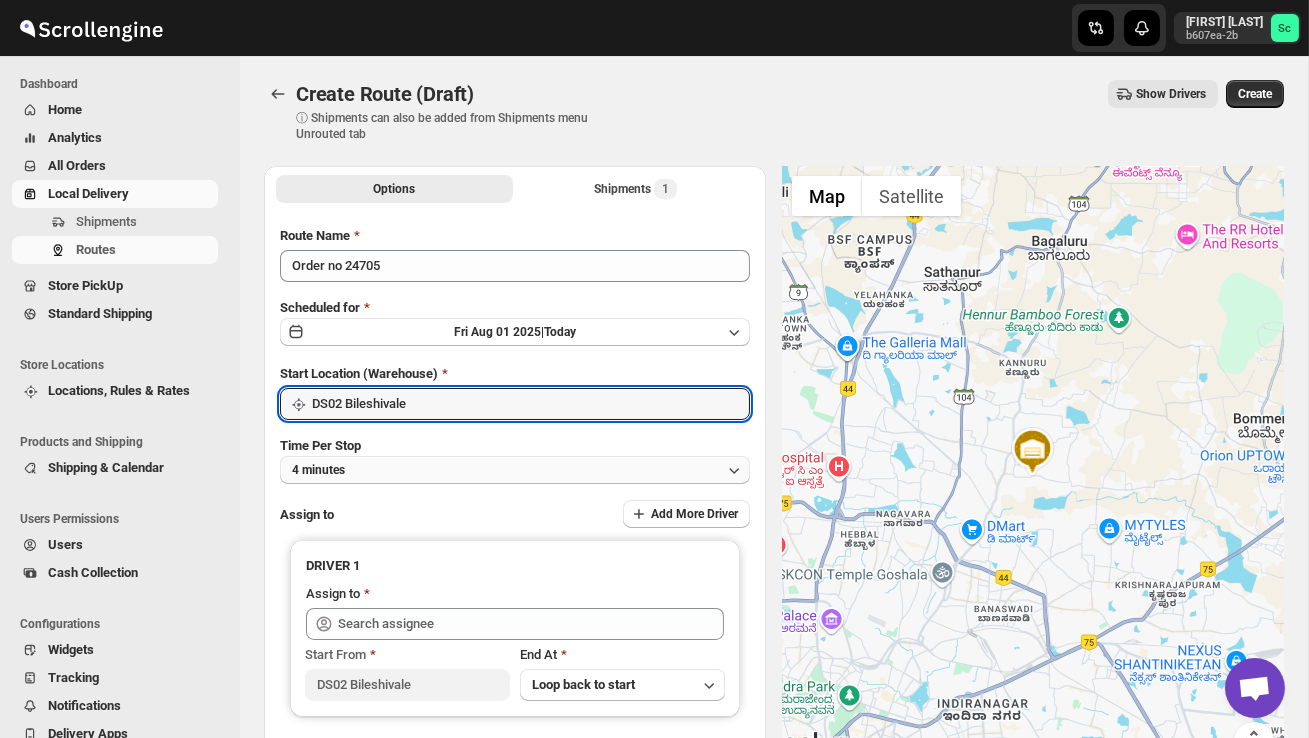 click on "4 minutes" at bounding box center [515, 470] 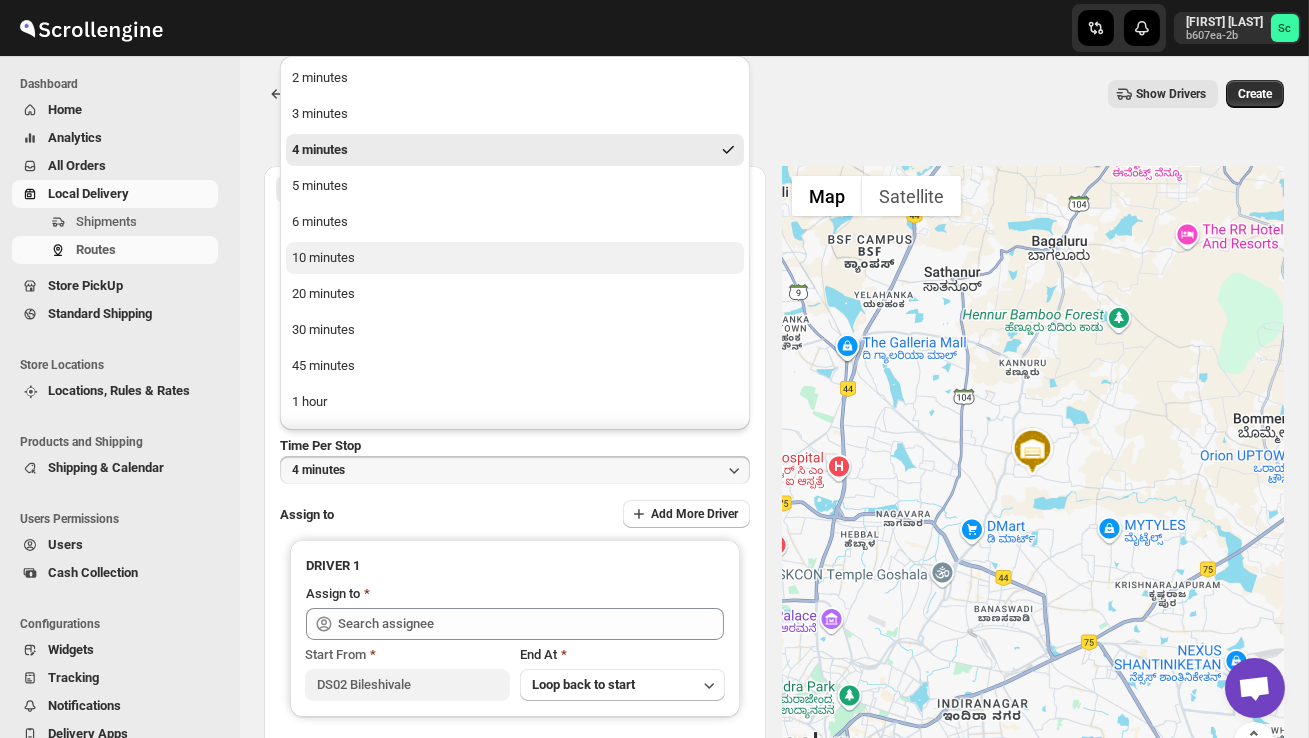 click on "10 minutes" at bounding box center [515, 258] 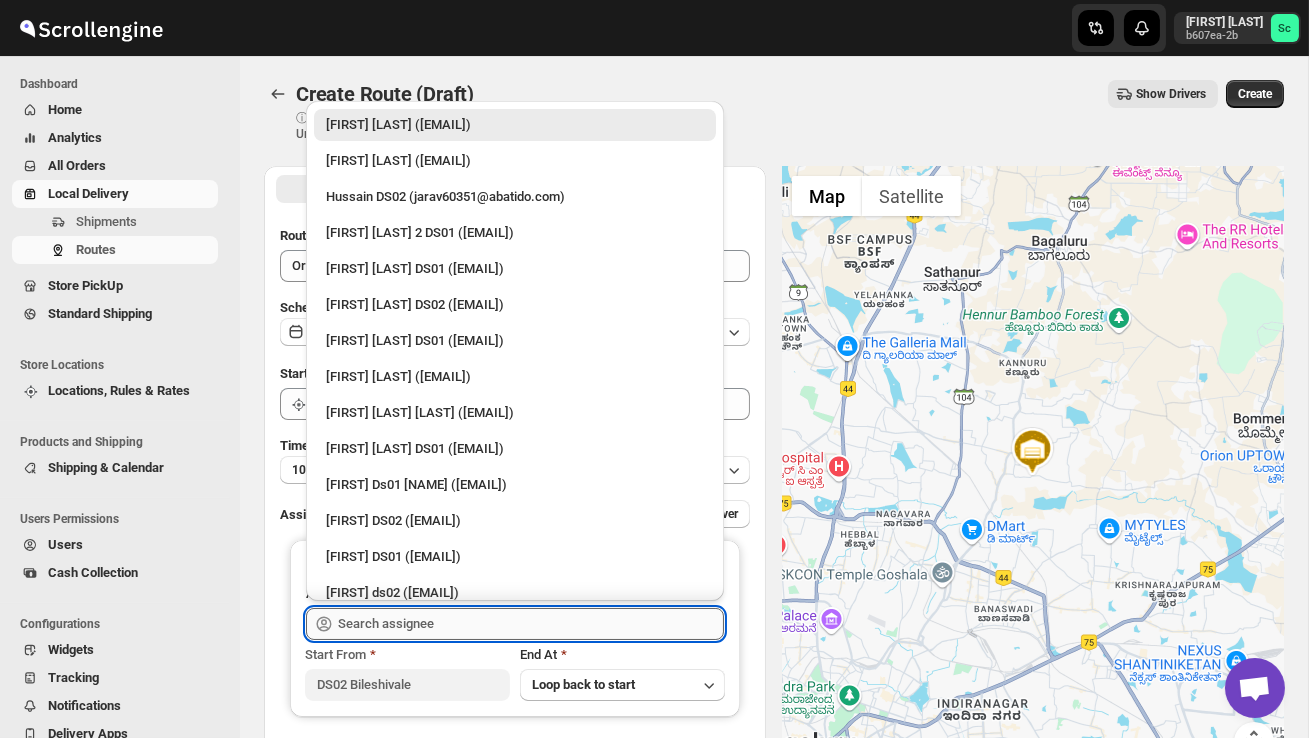 click at bounding box center [531, 624] 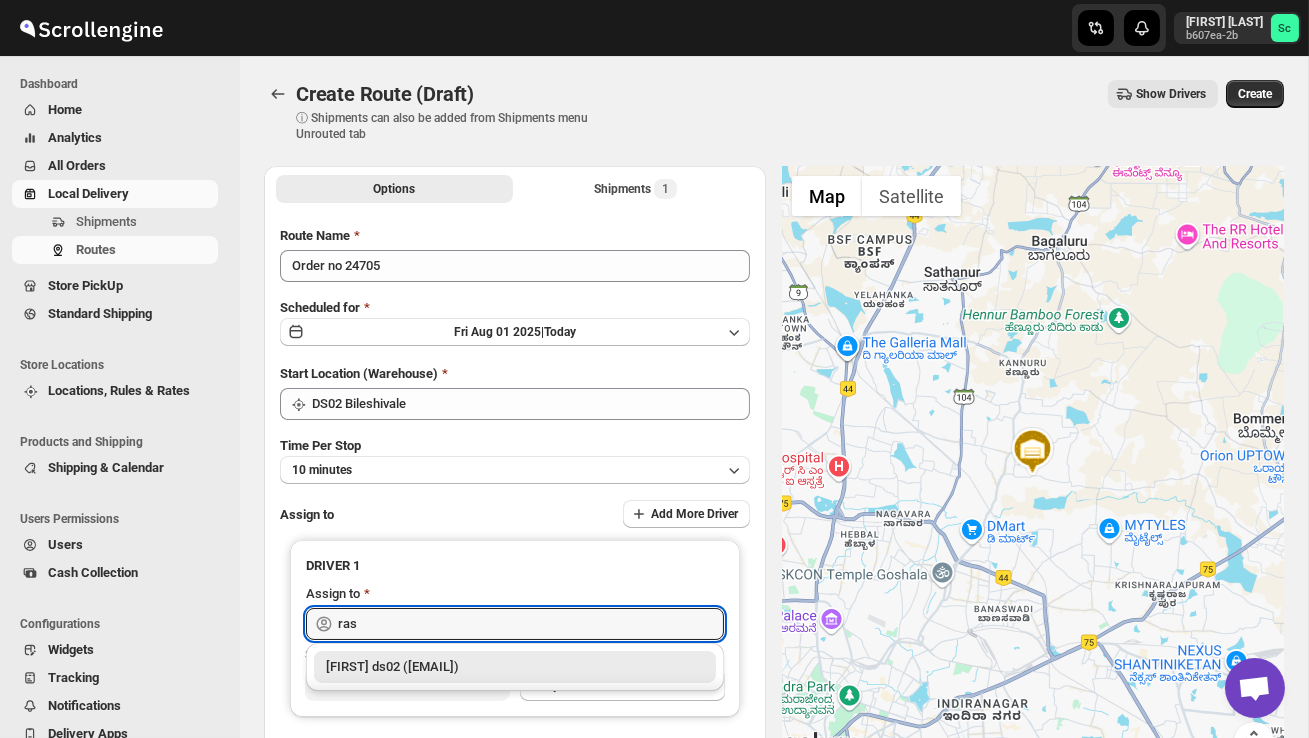 click on "[FIRST] ds02 ([EMAIL])" at bounding box center [515, 667] 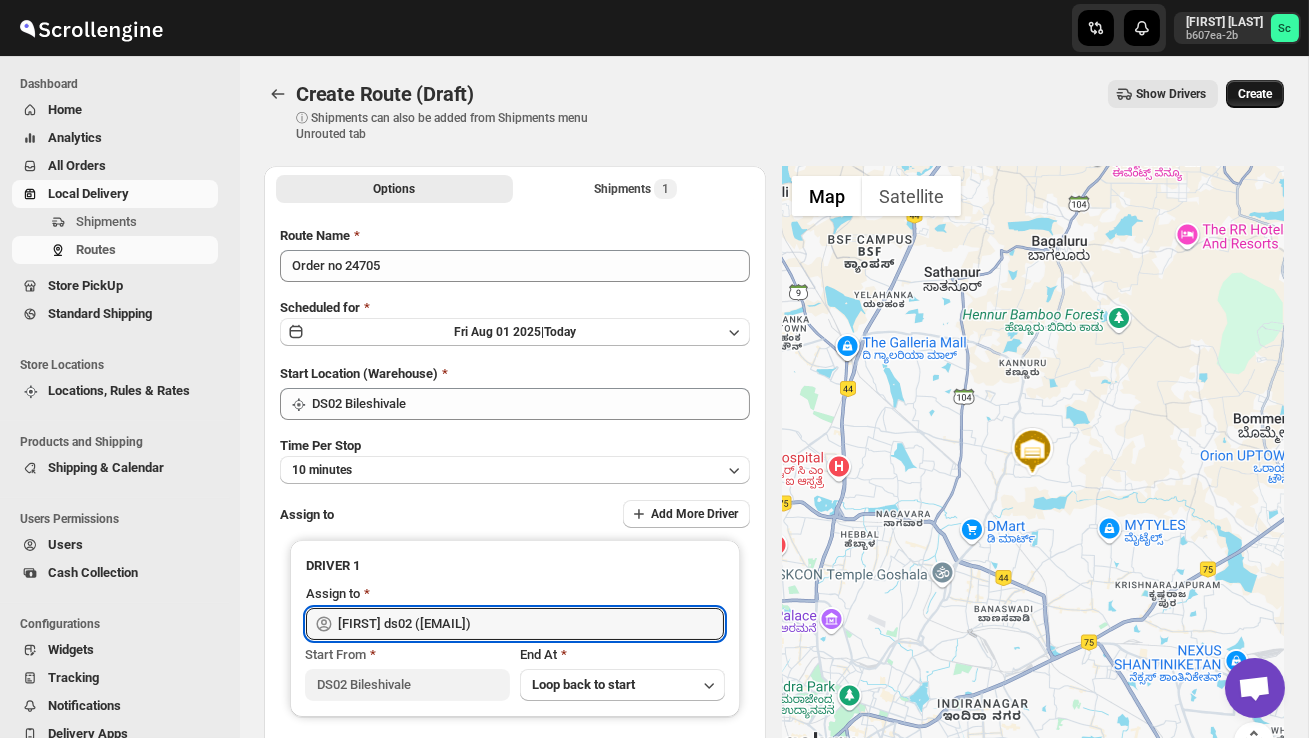 type on "[FIRST] ds02 ([EMAIL])" 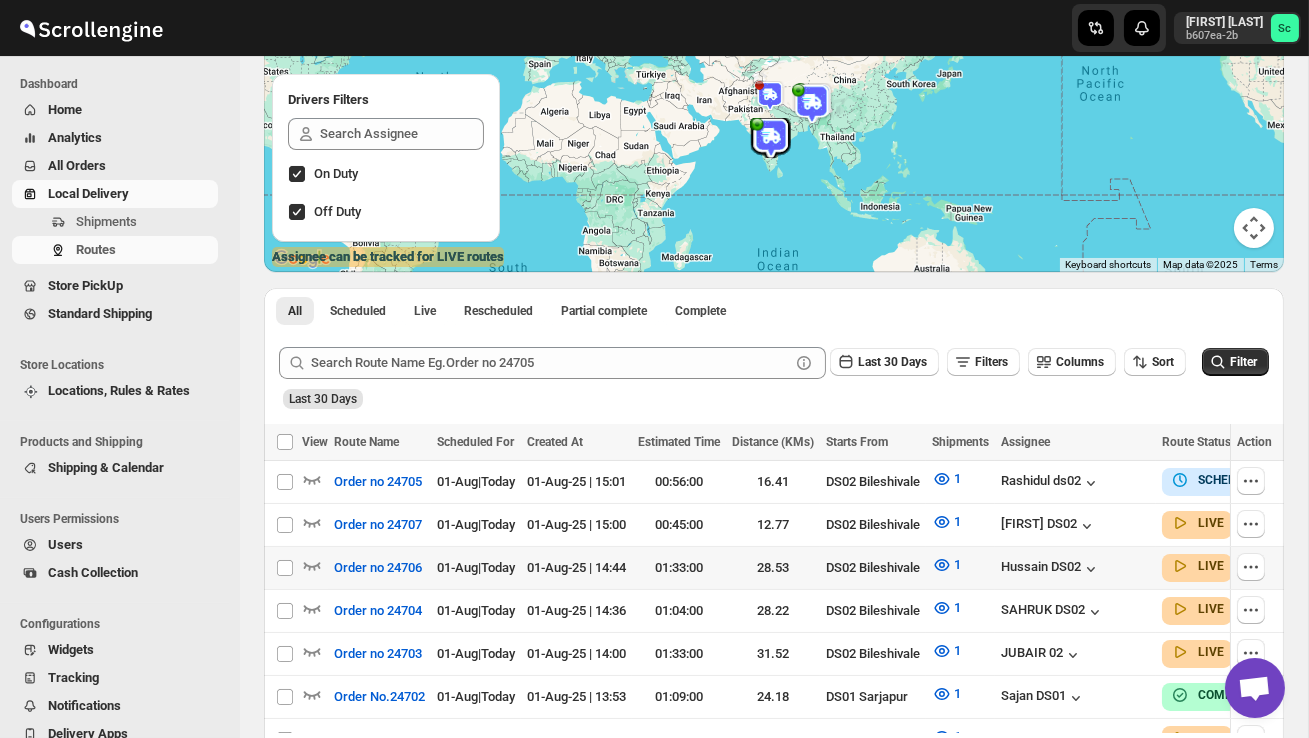 scroll, scrollTop: 219, scrollLeft: 0, axis: vertical 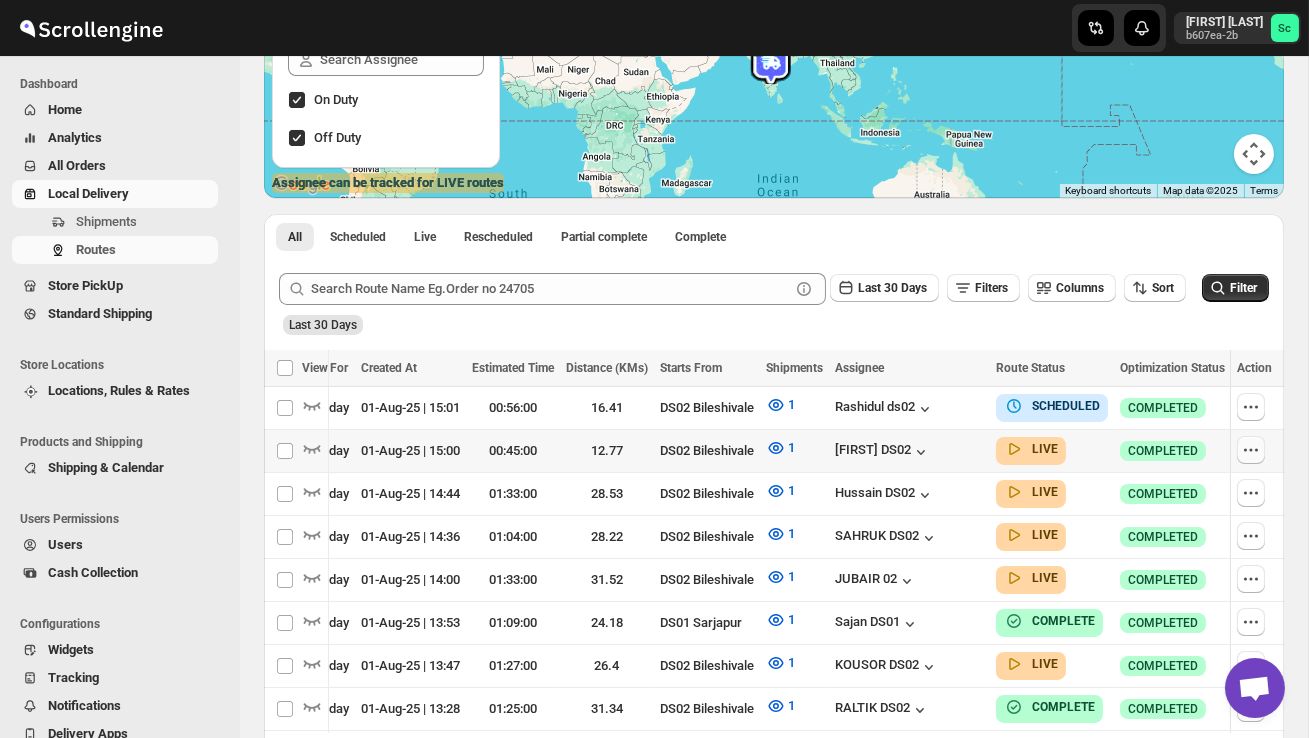 click at bounding box center (1251, 450) 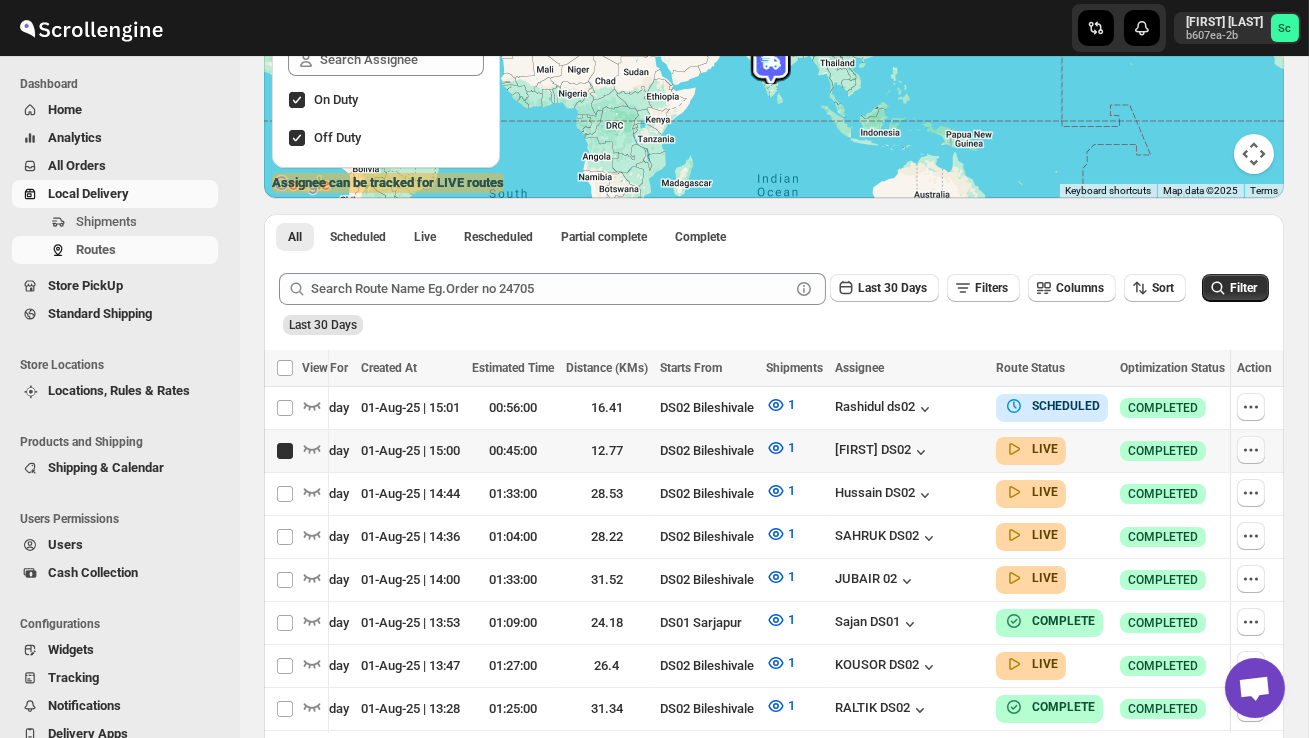 checkbox on "true" 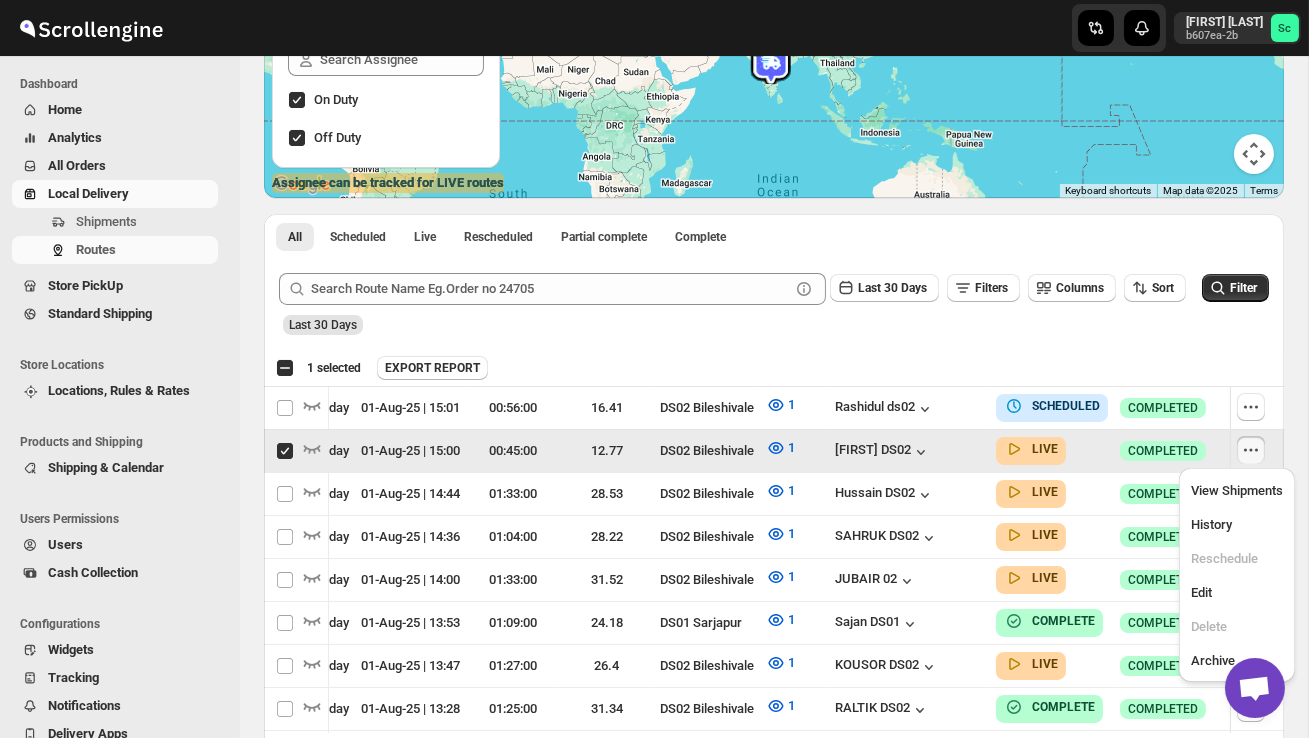 scroll, scrollTop: 0, scrollLeft: 1, axis: horizontal 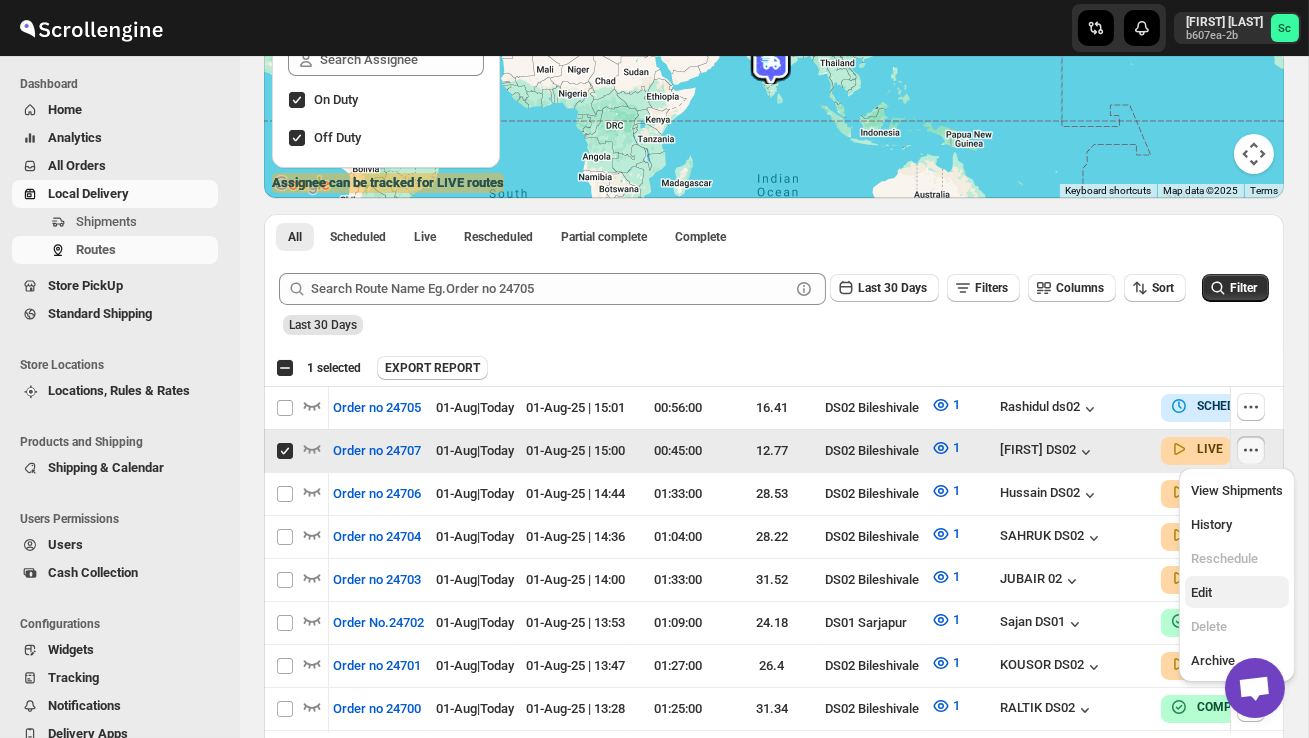 click on "Edit" at bounding box center [1237, 593] 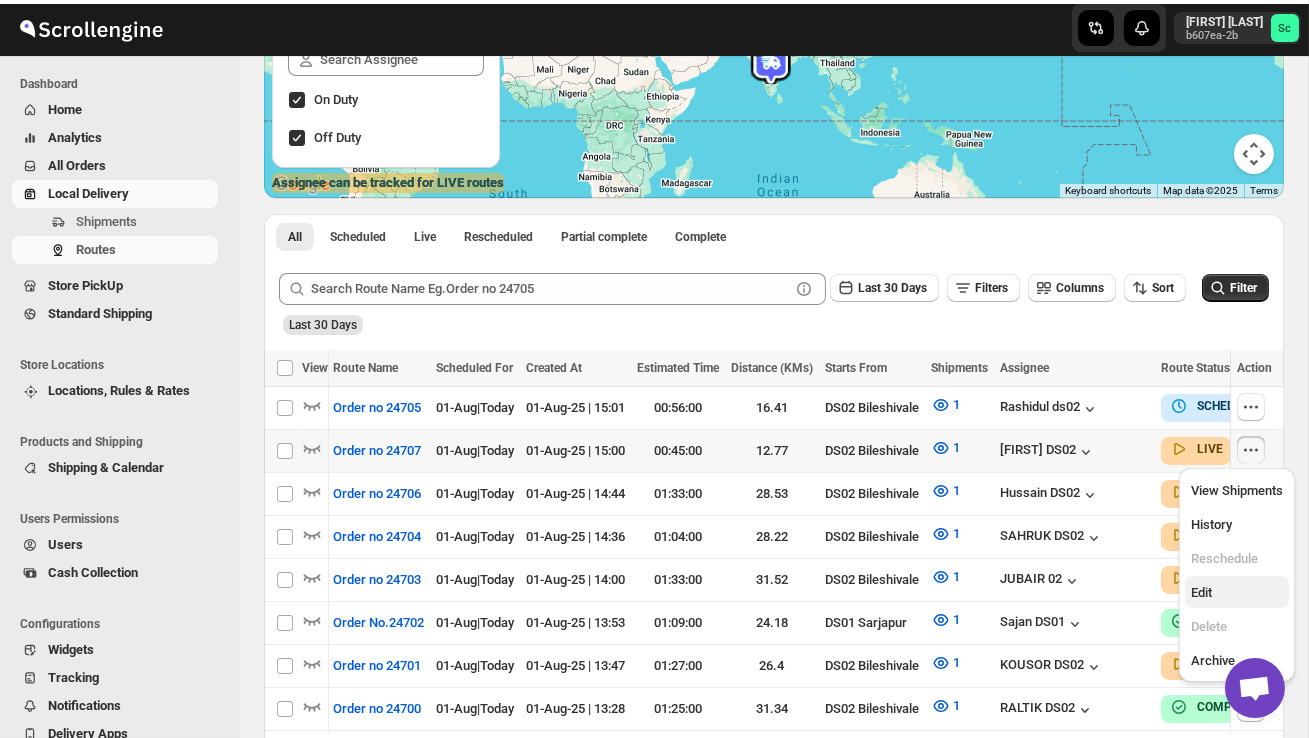 scroll, scrollTop: 0, scrollLeft: 0, axis: both 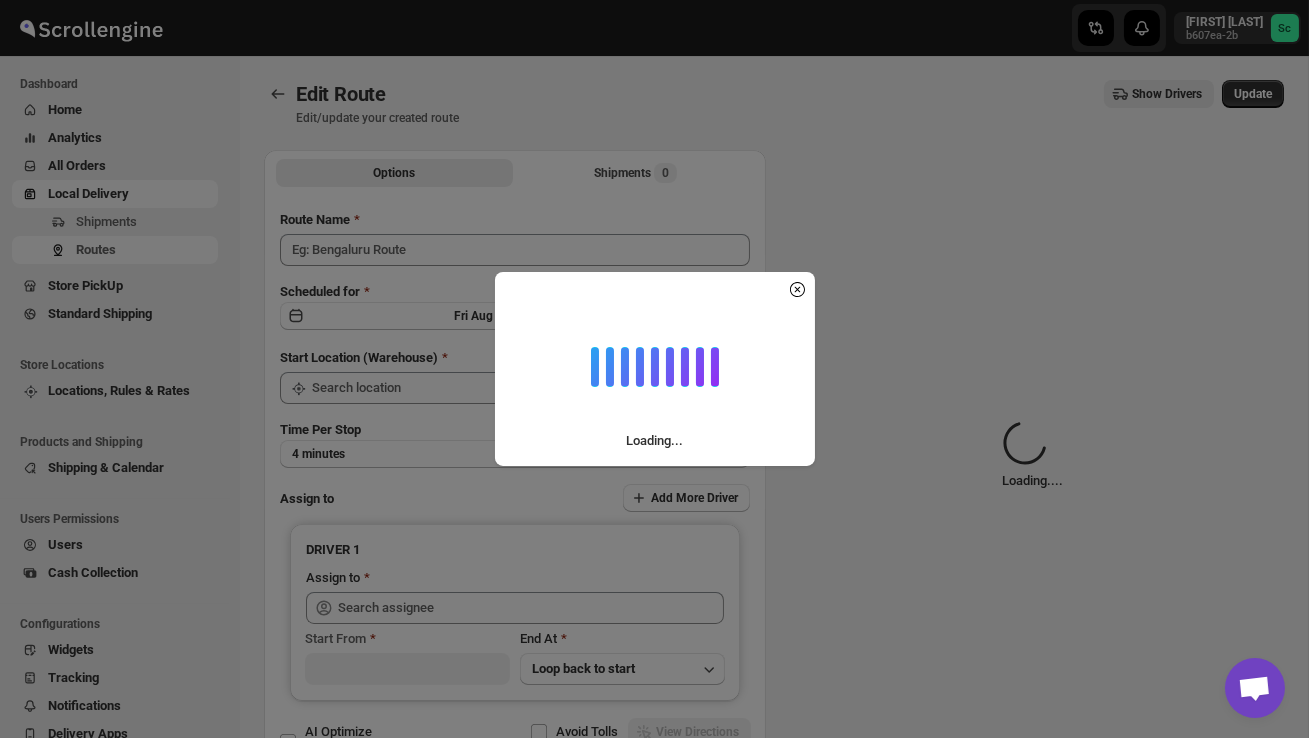 type on "Order no 24707" 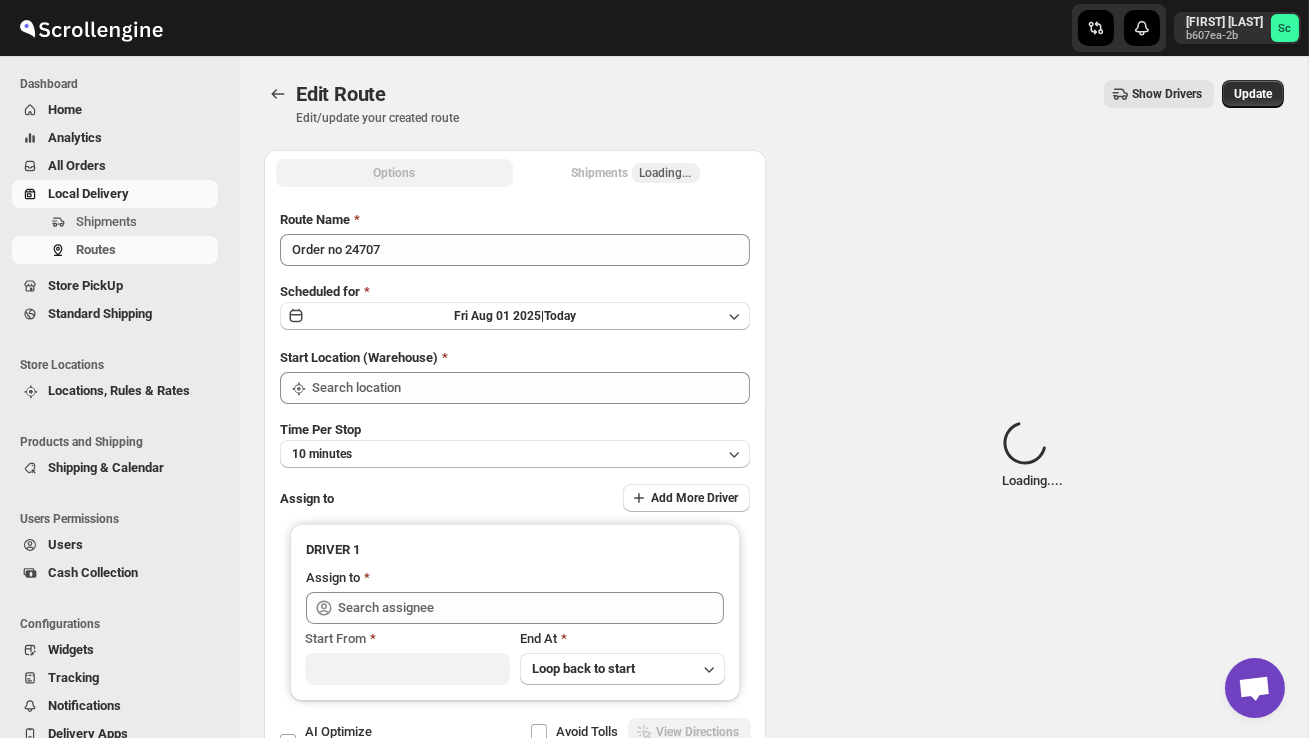 type on "DS02 Bileshivale" 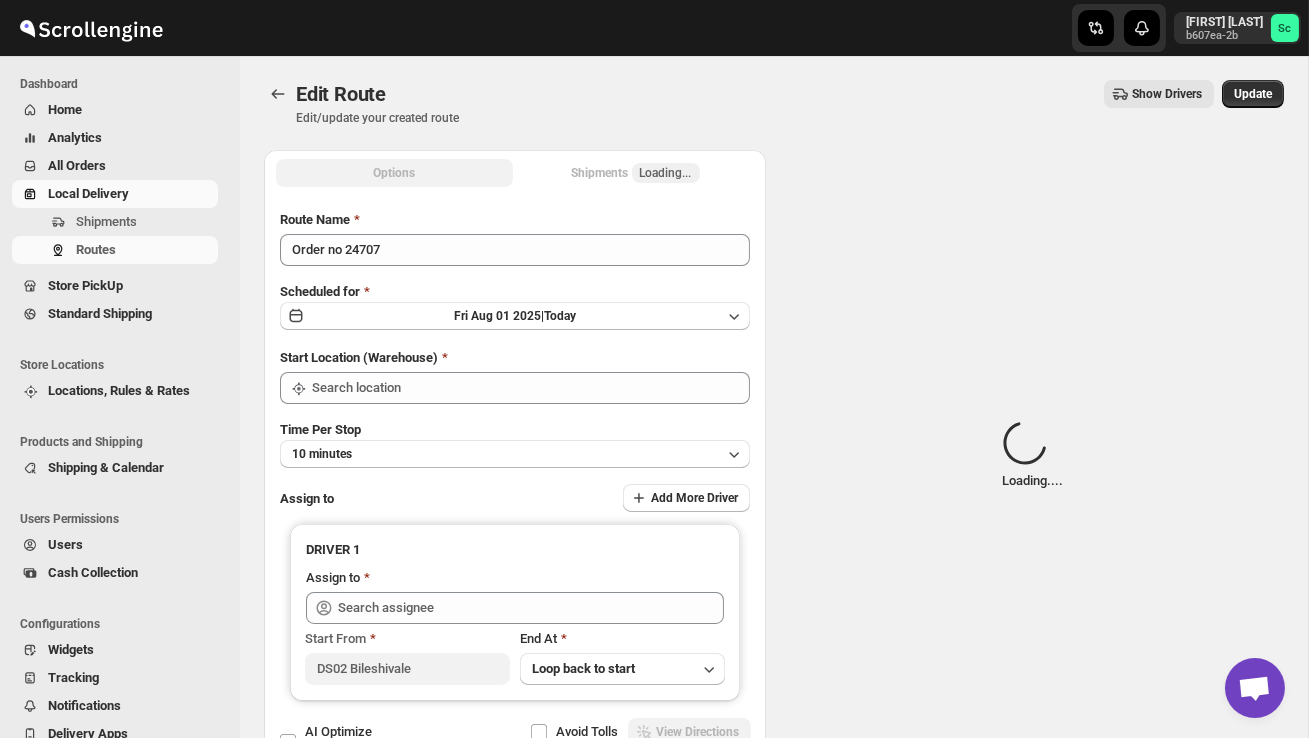type on "DS02 Bileshivale" 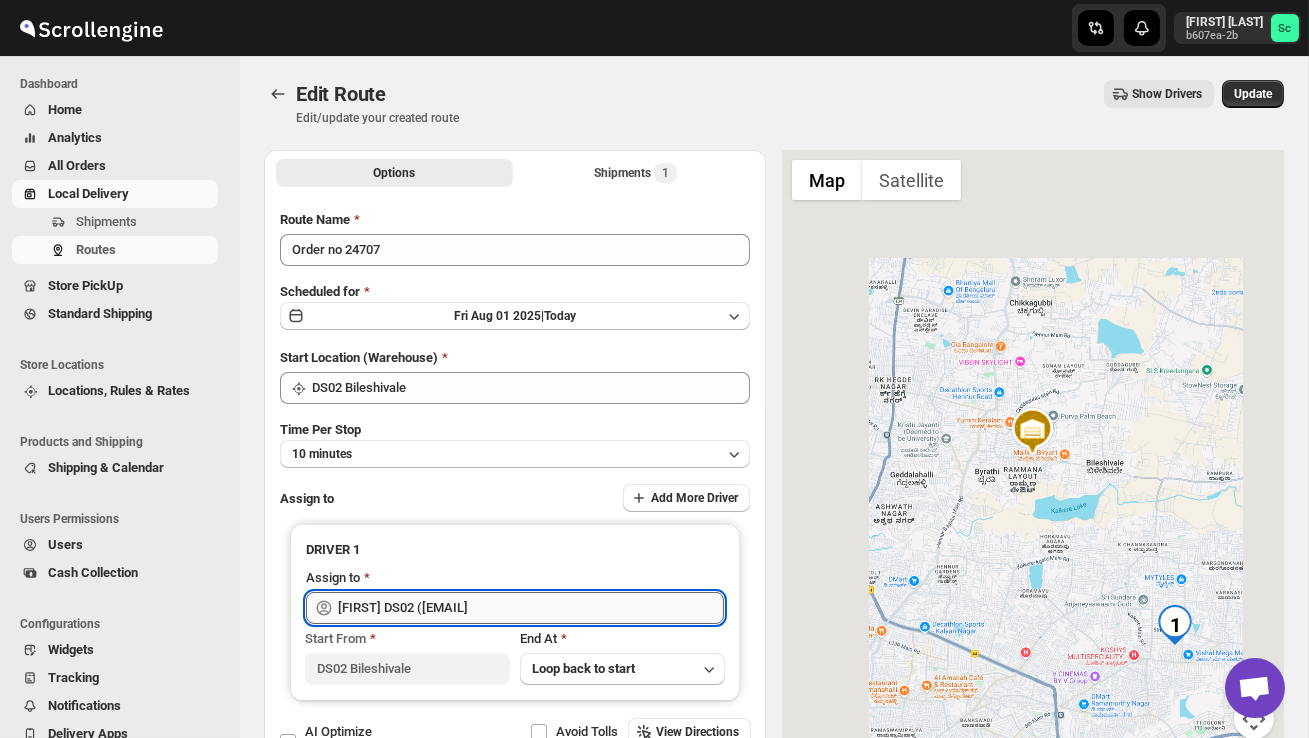 click on "[FIRST] DS02 ([EMAIL]" at bounding box center (531, 608) 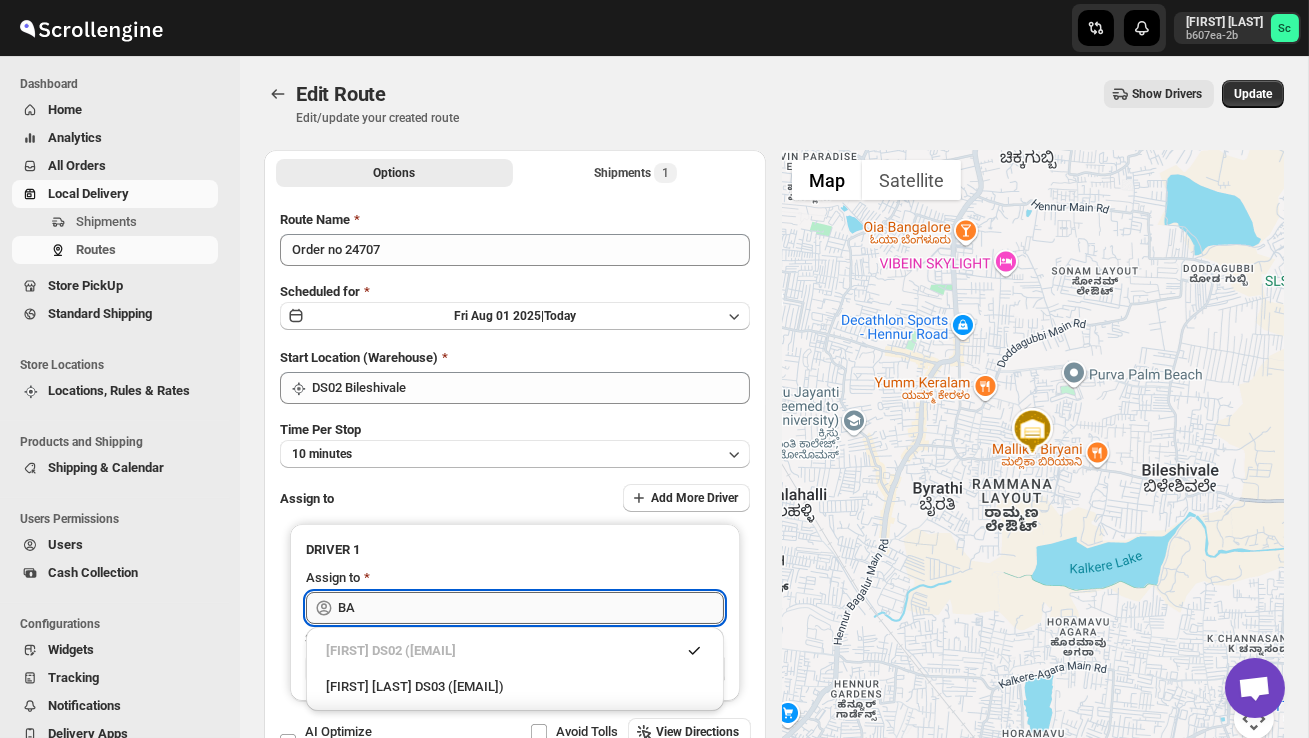 type on "B" 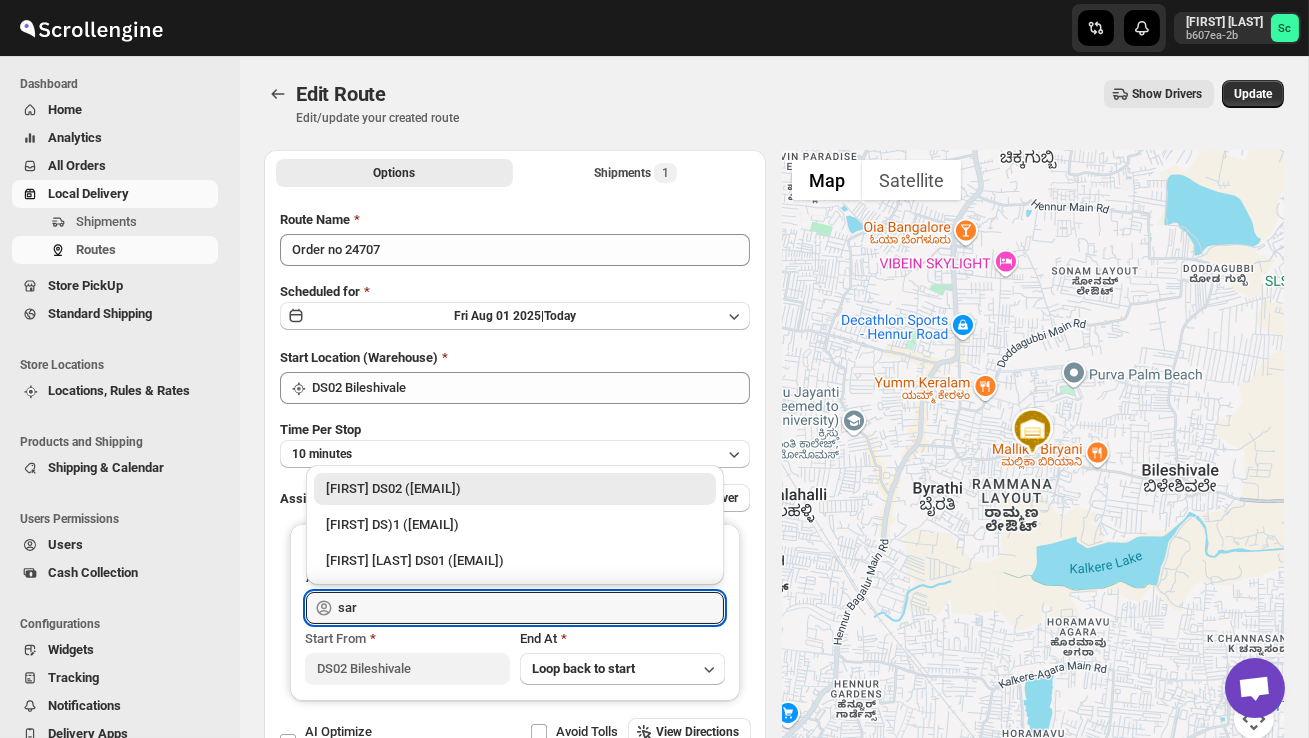click on "[FIRST] DS02 ([EMAIL])" at bounding box center (515, 489) 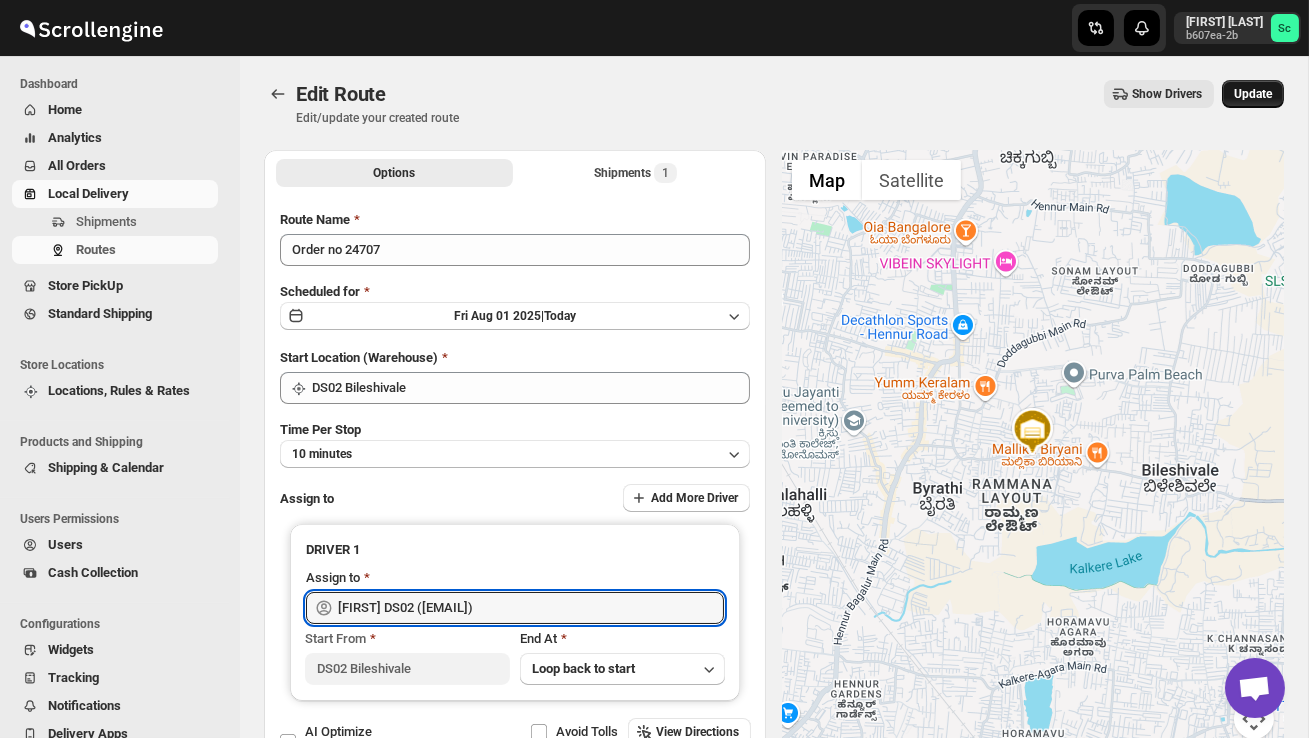 type on "[FIRST] DS02 ([EMAIL])" 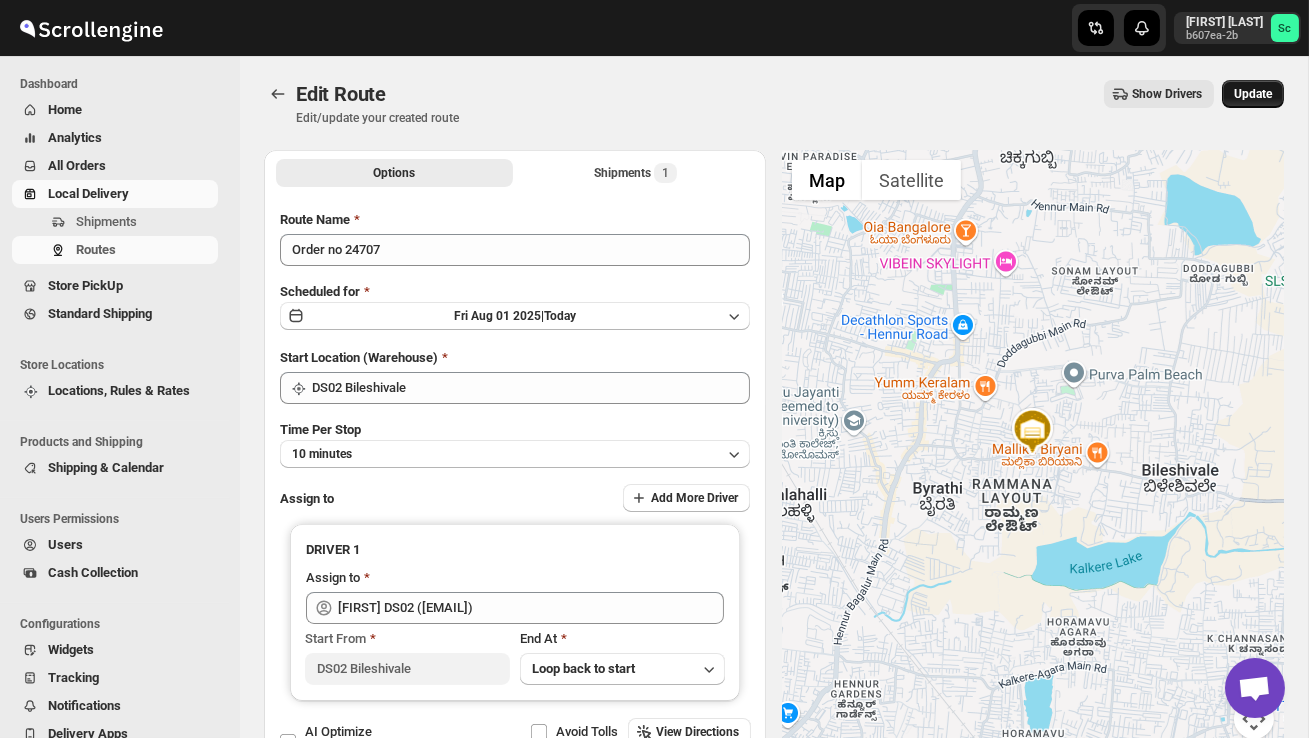 click on "Update" at bounding box center (1253, 94) 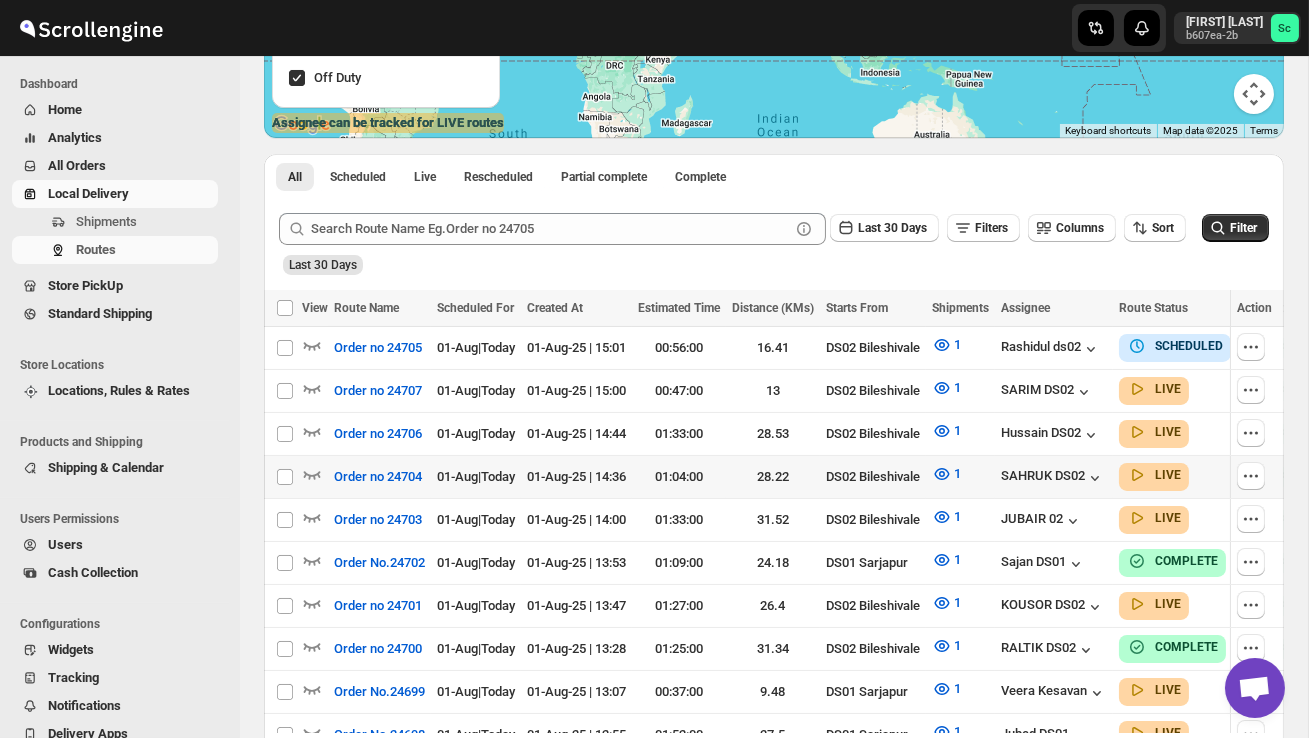 scroll, scrollTop: 363, scrollLeft: 0, axis: vertical 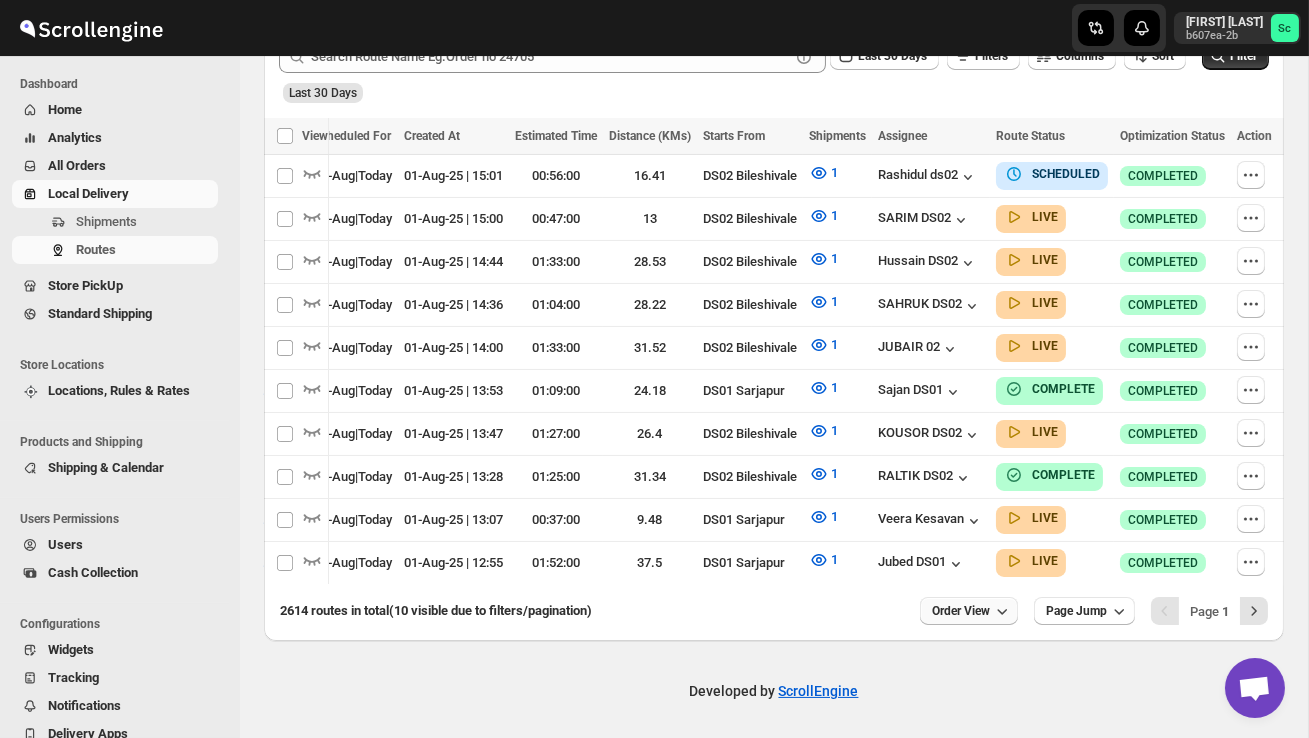 click on "Order View" at bounding box center [961, 611] 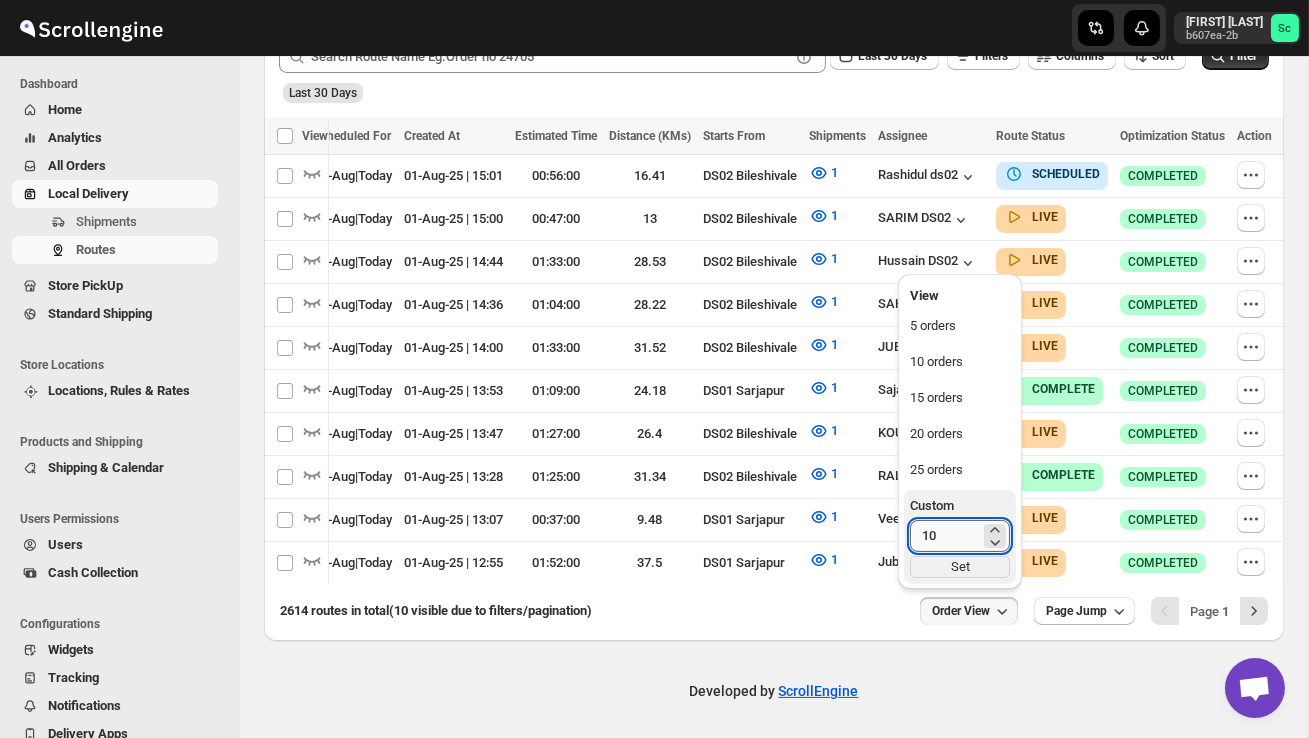 click on "10" at bounding box center (945, 536) 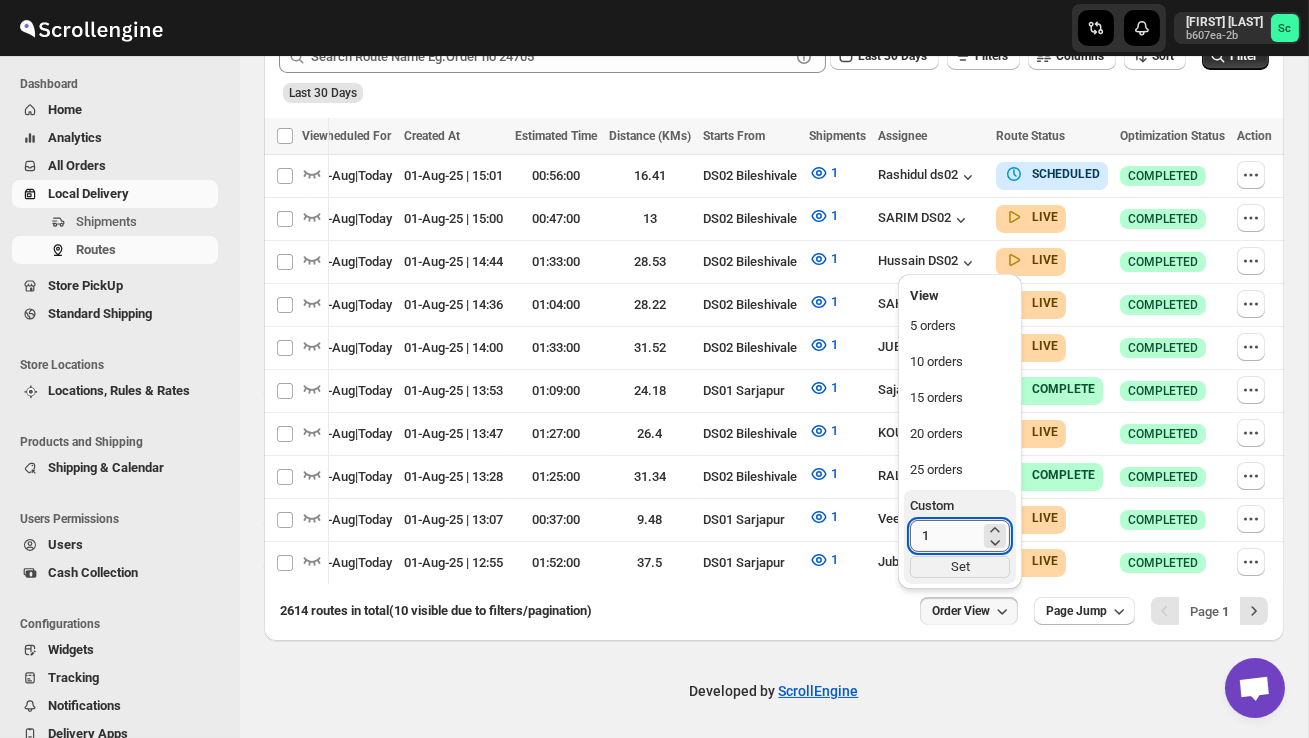 type on "1" 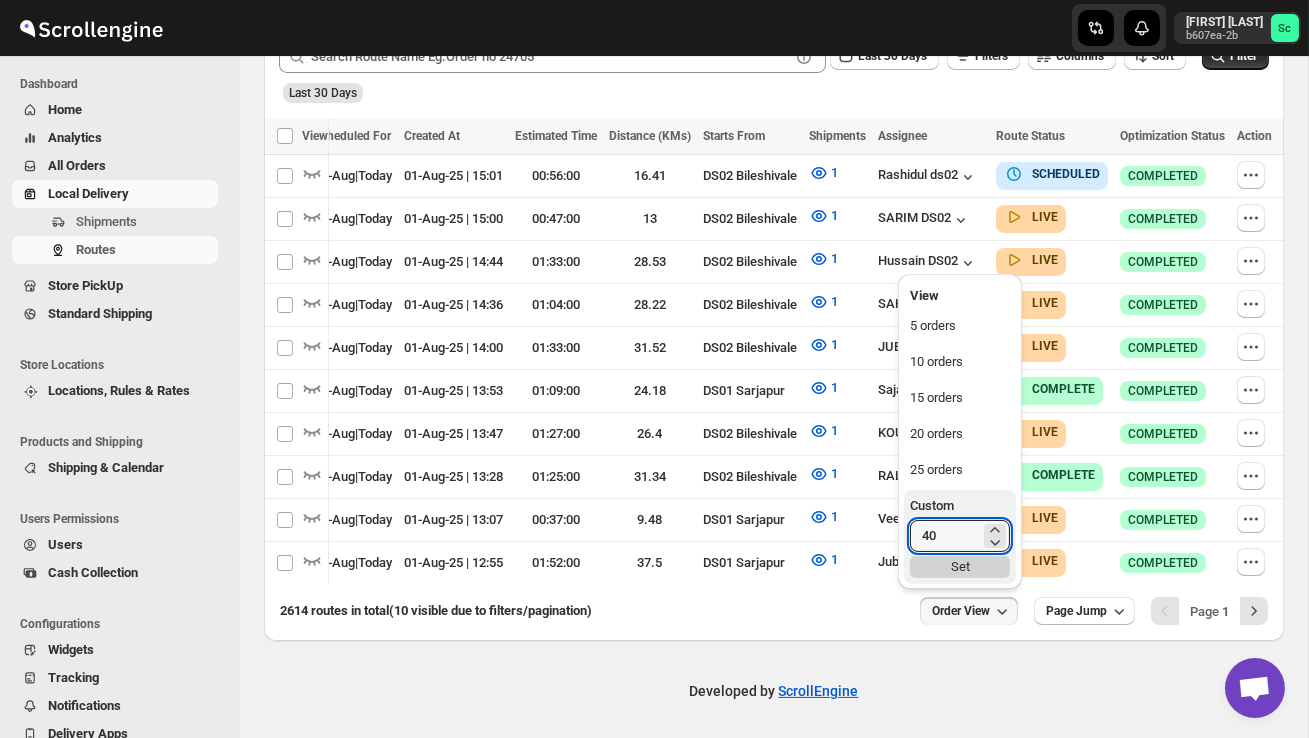 type on "40" 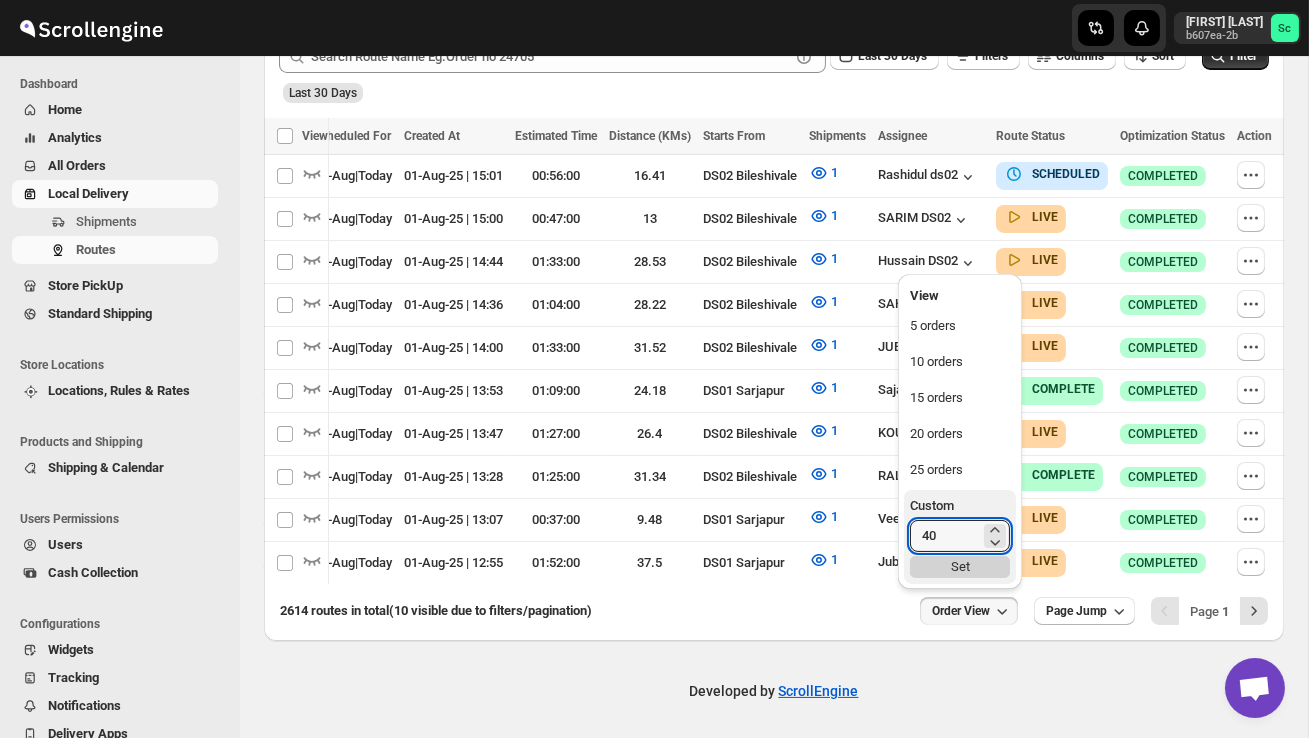 scroll, scrollTop: 0, scrollLeft: 1, axis: horizontal 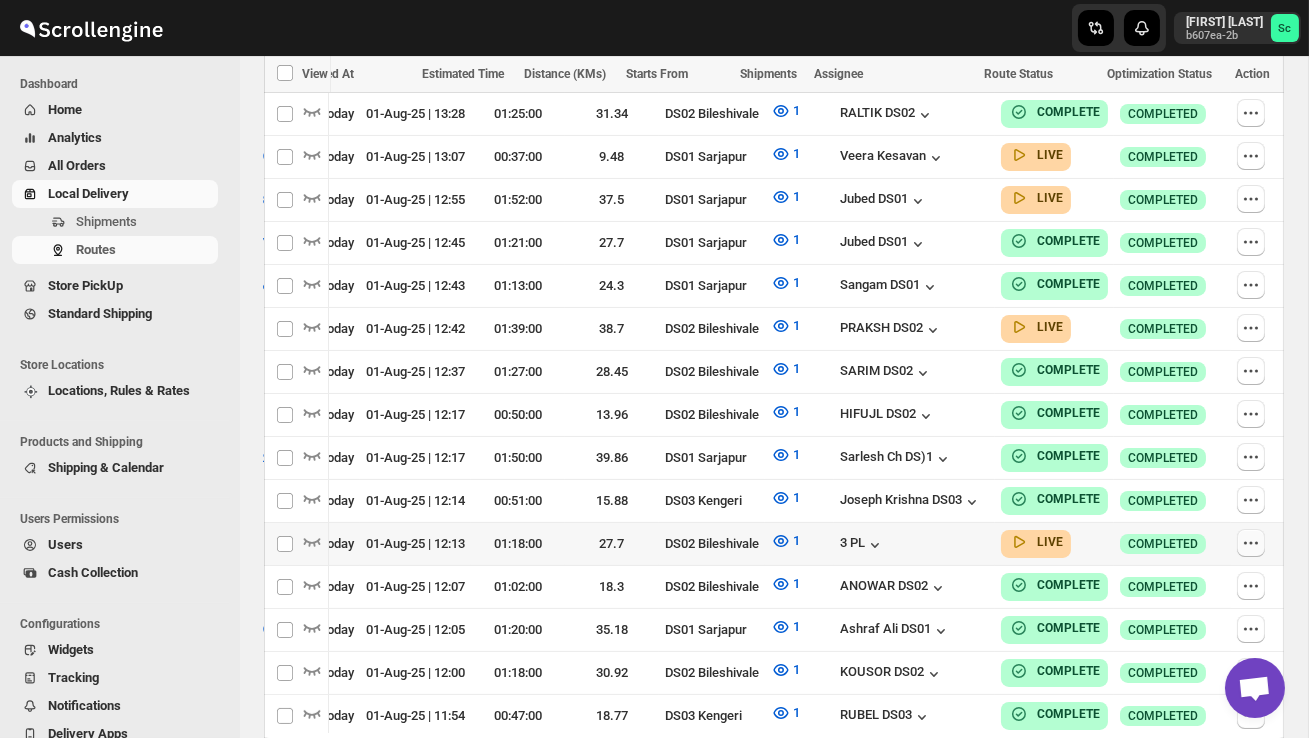 click at bounding box center [1251, 543] 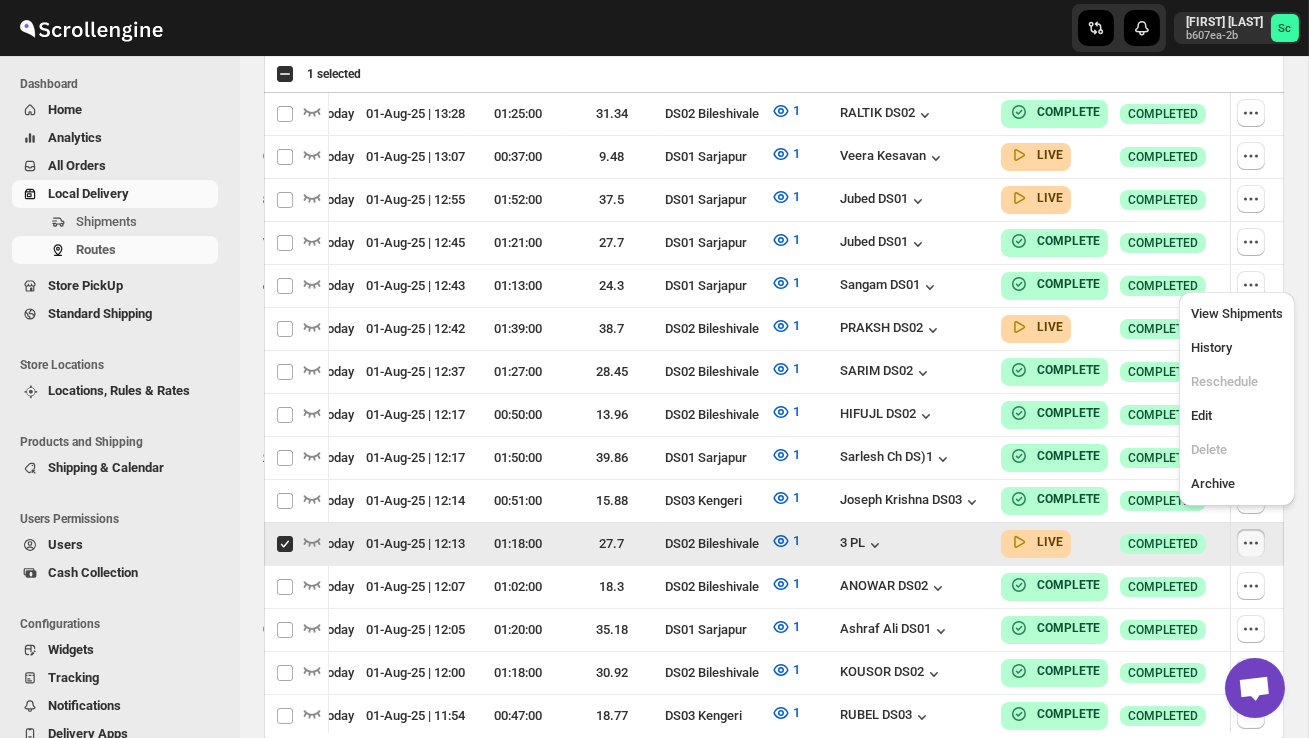 scroll, scrollTop: 0, scrollLeft: 1, axis: horizontal 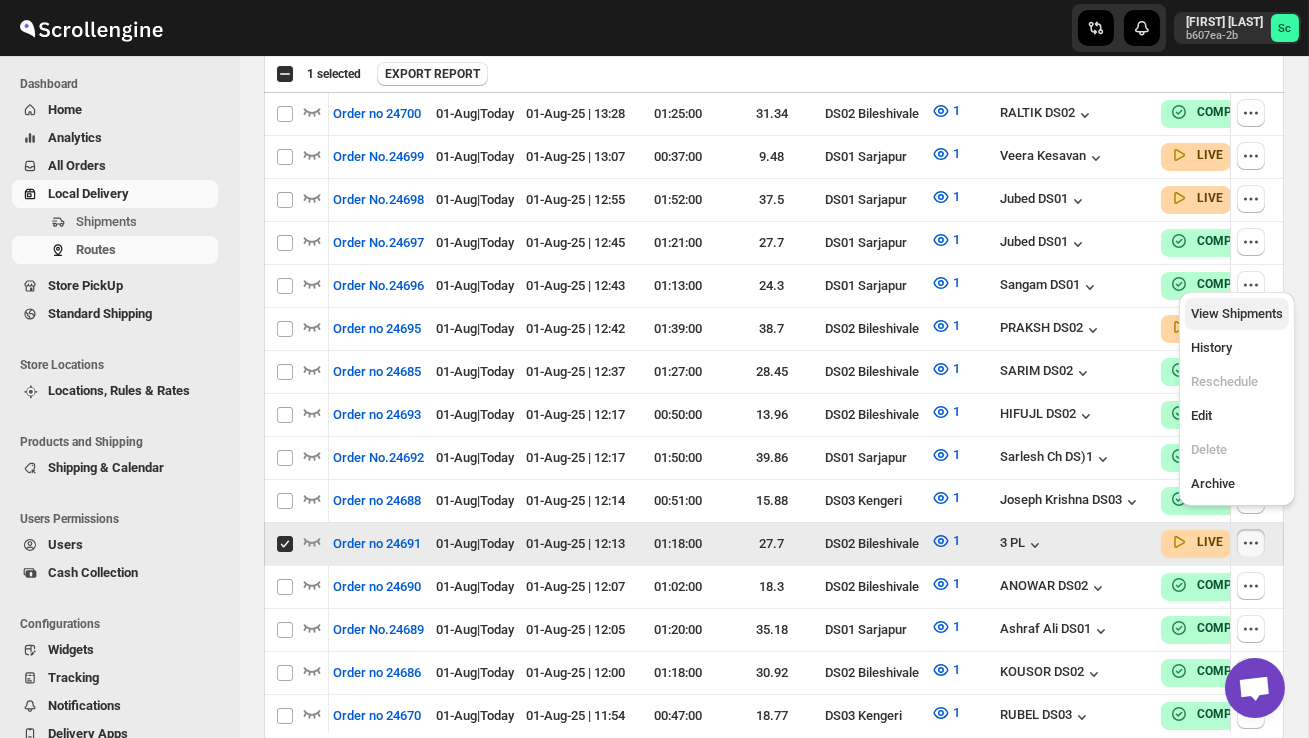 click on "View Shipments" at bounding box center (1237, 314) 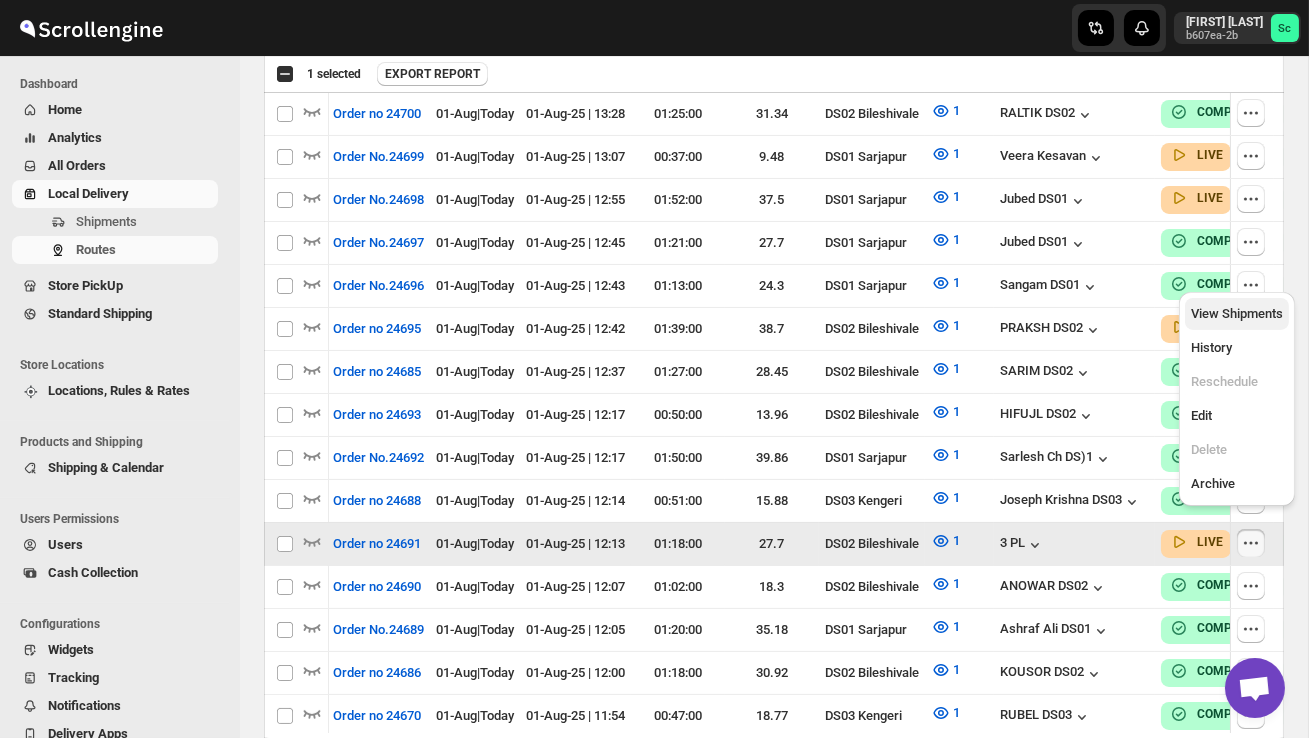checkbox on "false" 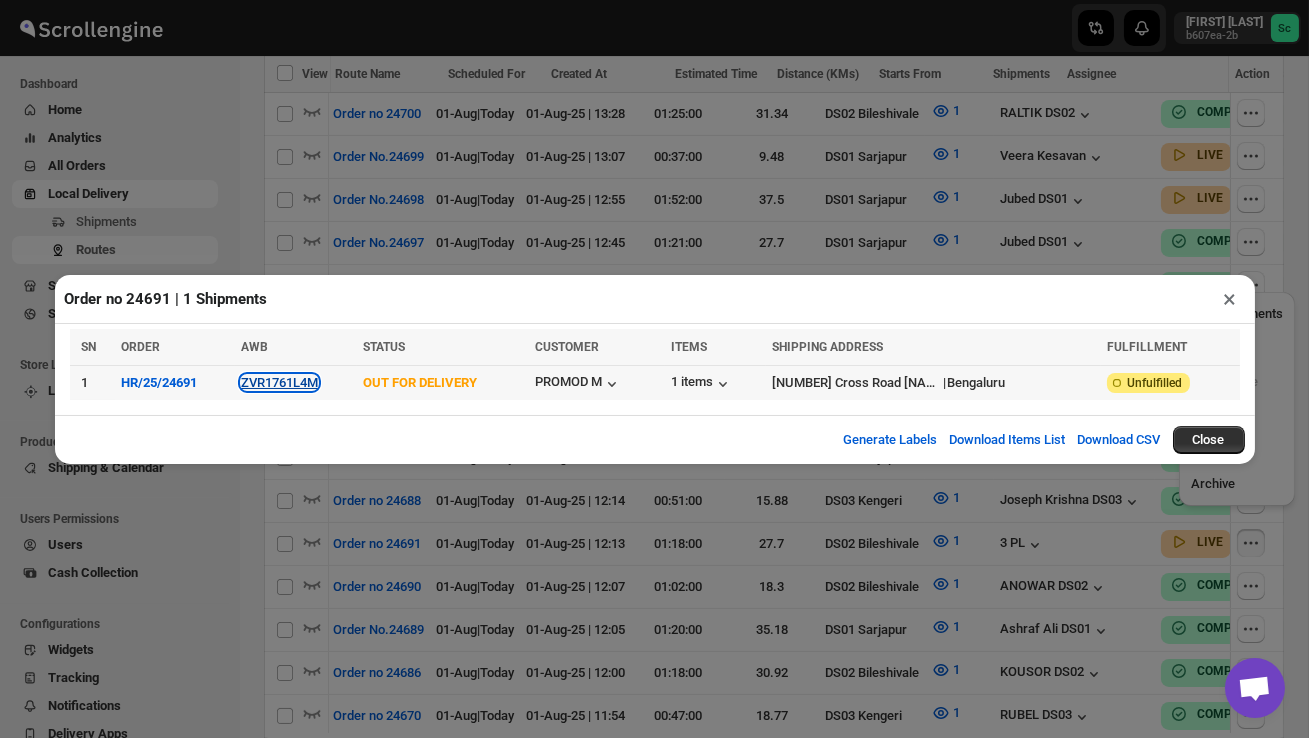 click on "ZVR1761L4M" at bounding box center [279, 382] 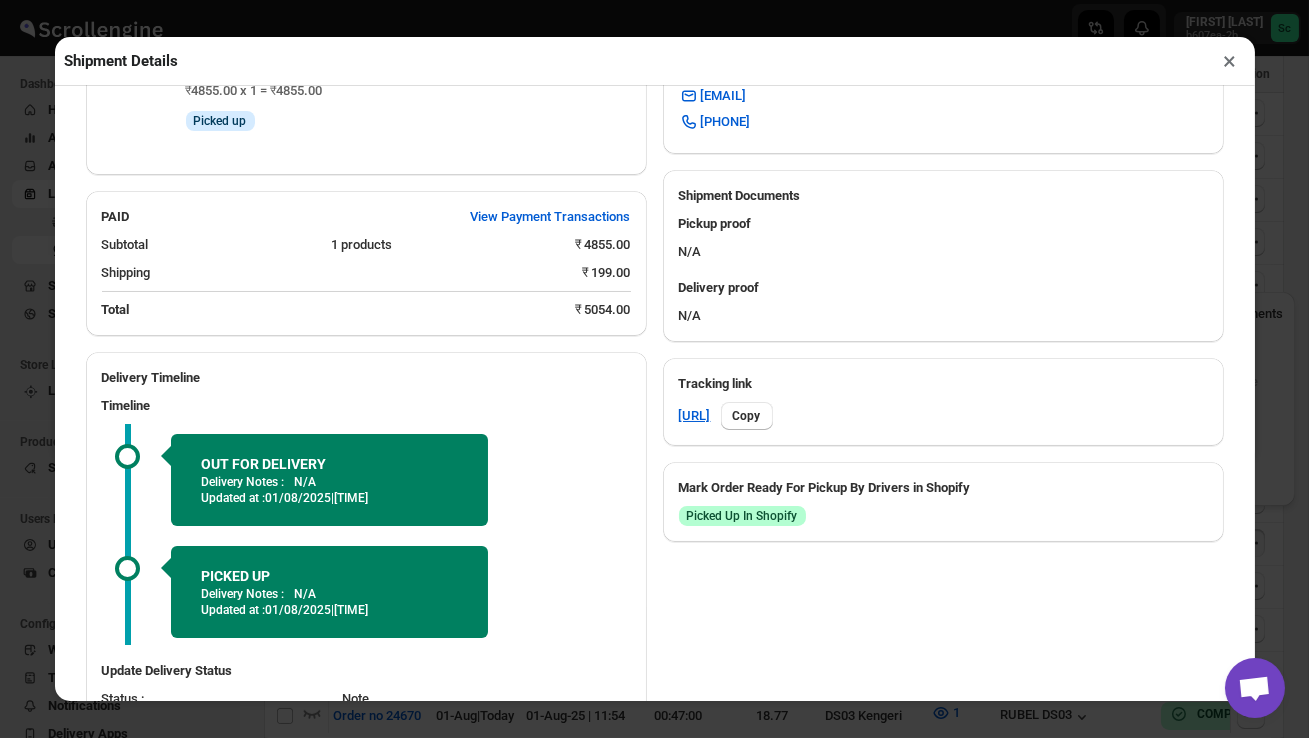 scroll, scrollTop: 731, scrollLeft: 0, axis: vertical 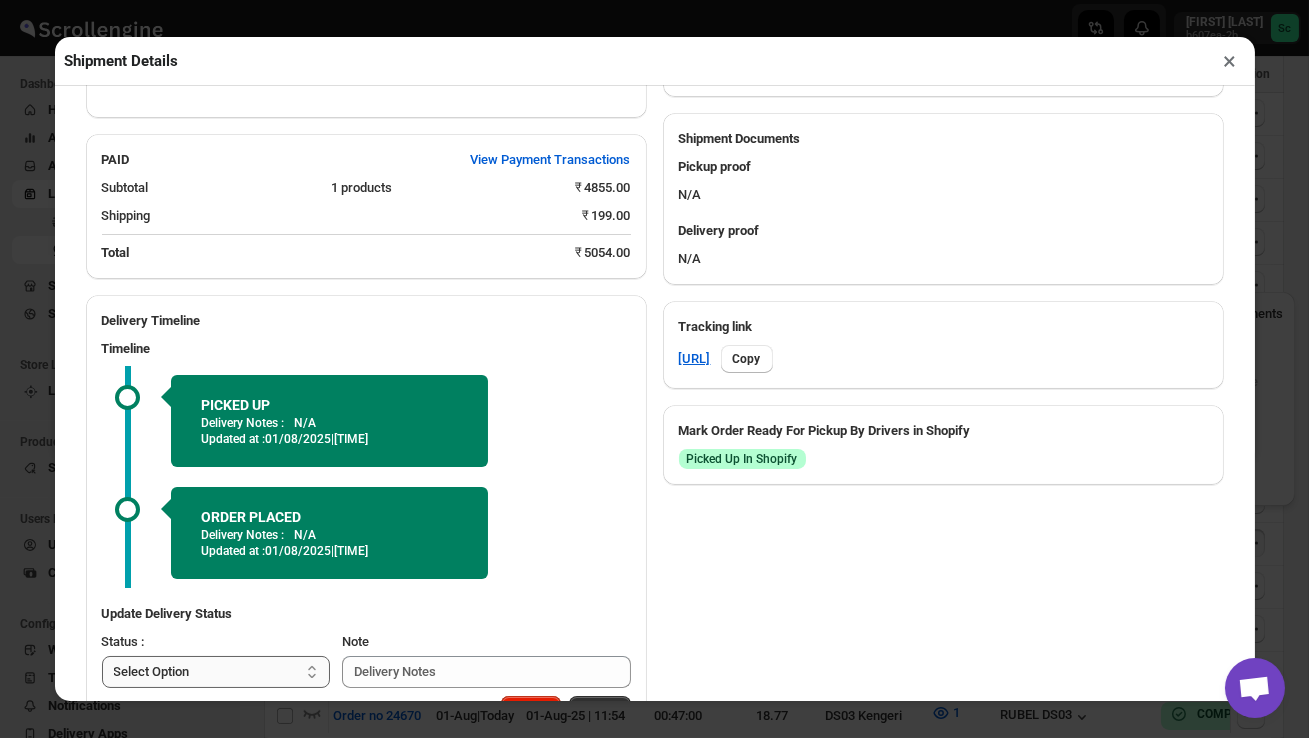 click on "Select Option PICKED UP OUT FOR DELIVERY RESCHEDULE DELIVERED CANCELLED" at bounding box center (216, 672) 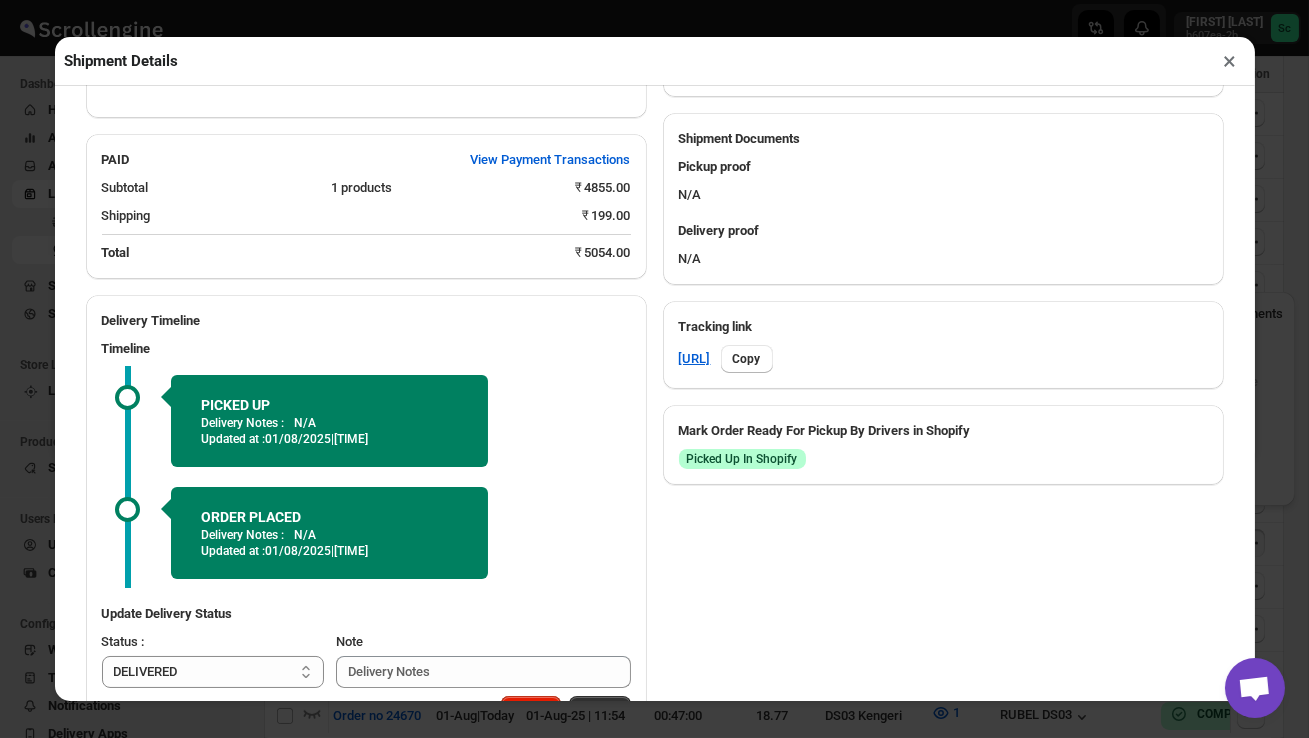 scroll, scrollTop: 801, scrollLeft: 0, axis: vertical 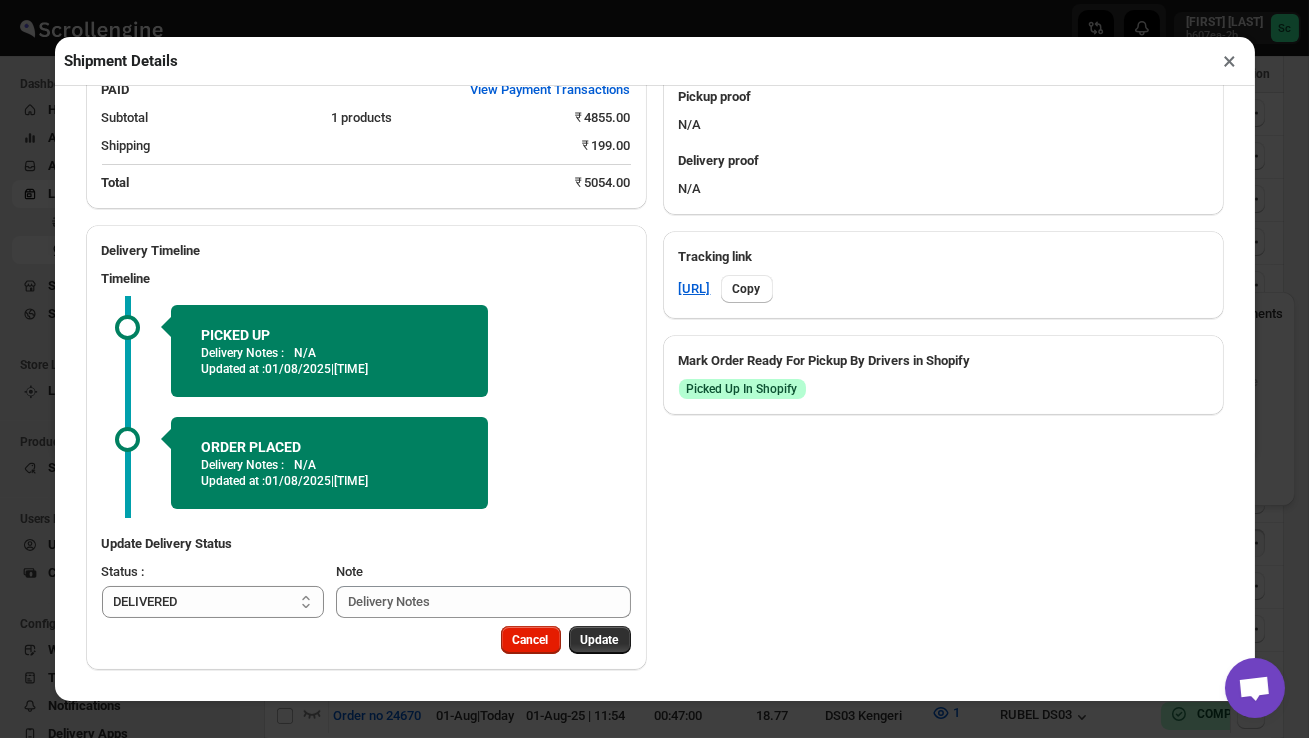 click on "Update" at bounding box center (600, 640) 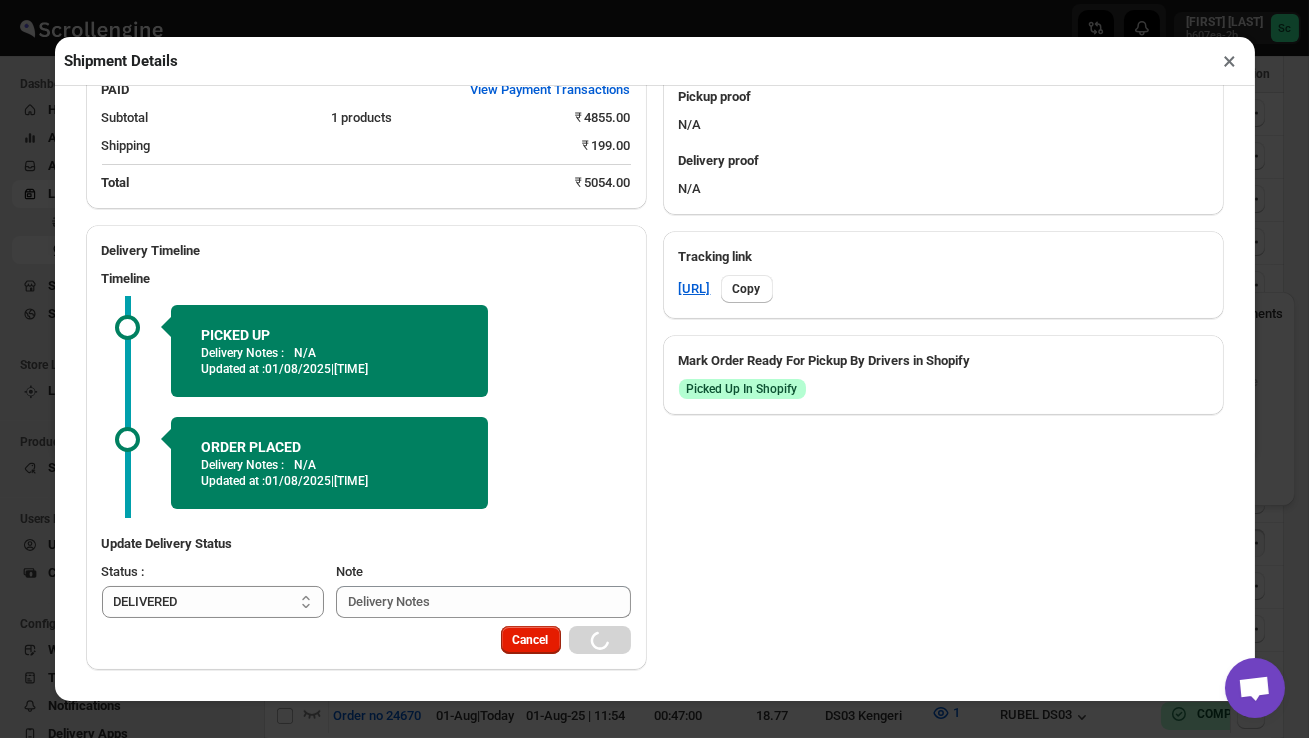select 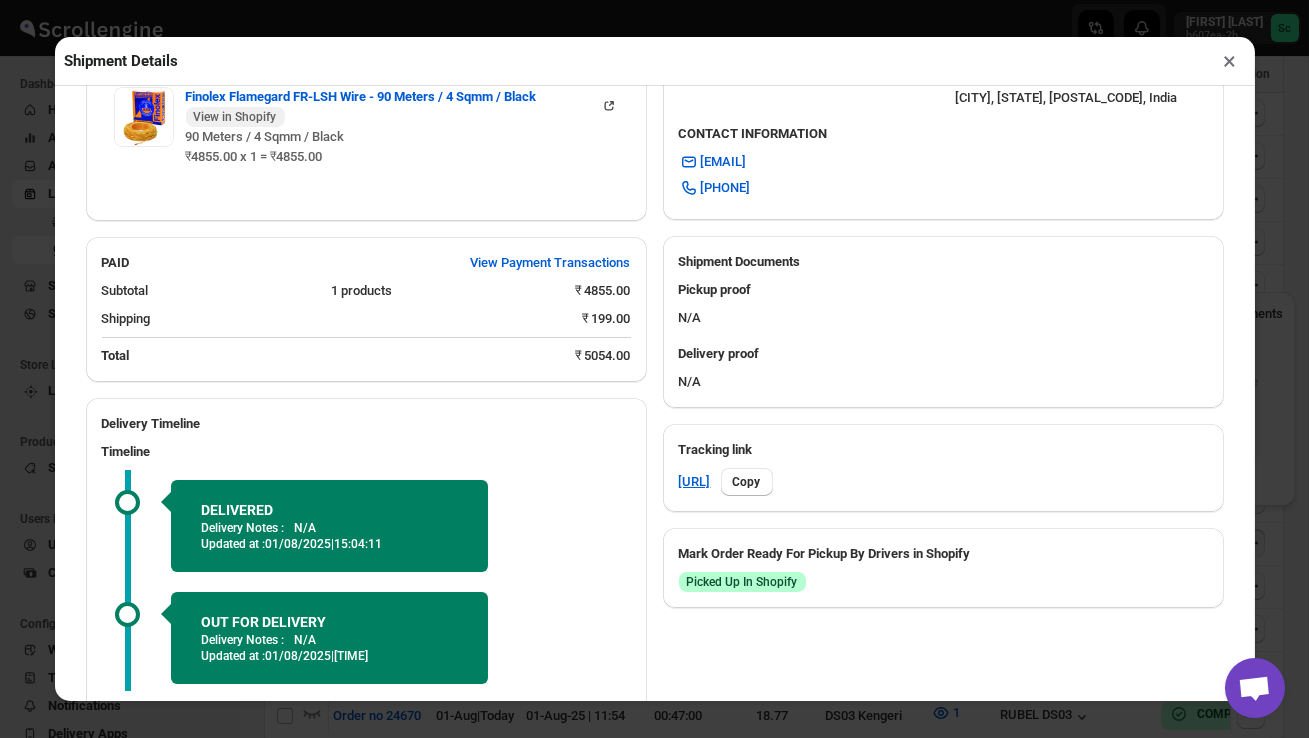 scroll, scrollTop: 781, scrollLeft: 0, axis: vertical 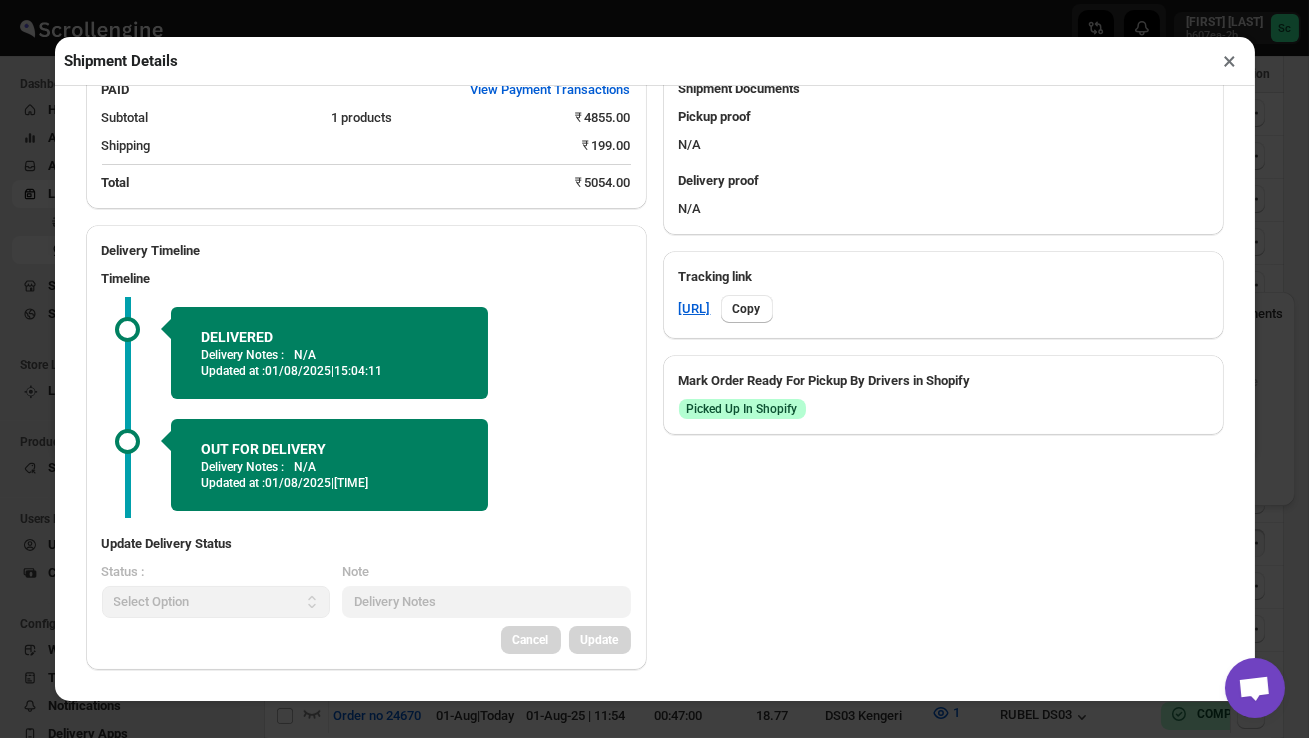 click on "×" at bounding box center (1230, 61) 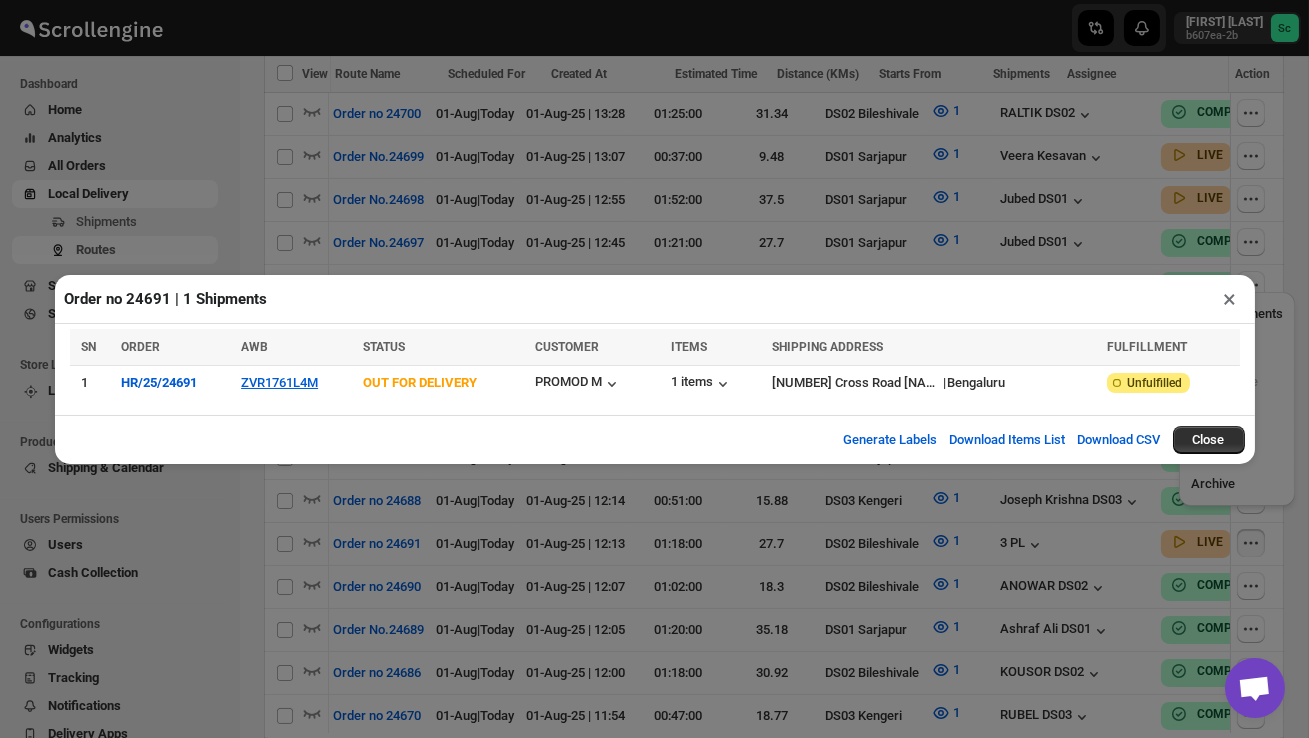 click on "×" at bounding box center [1230, 299] 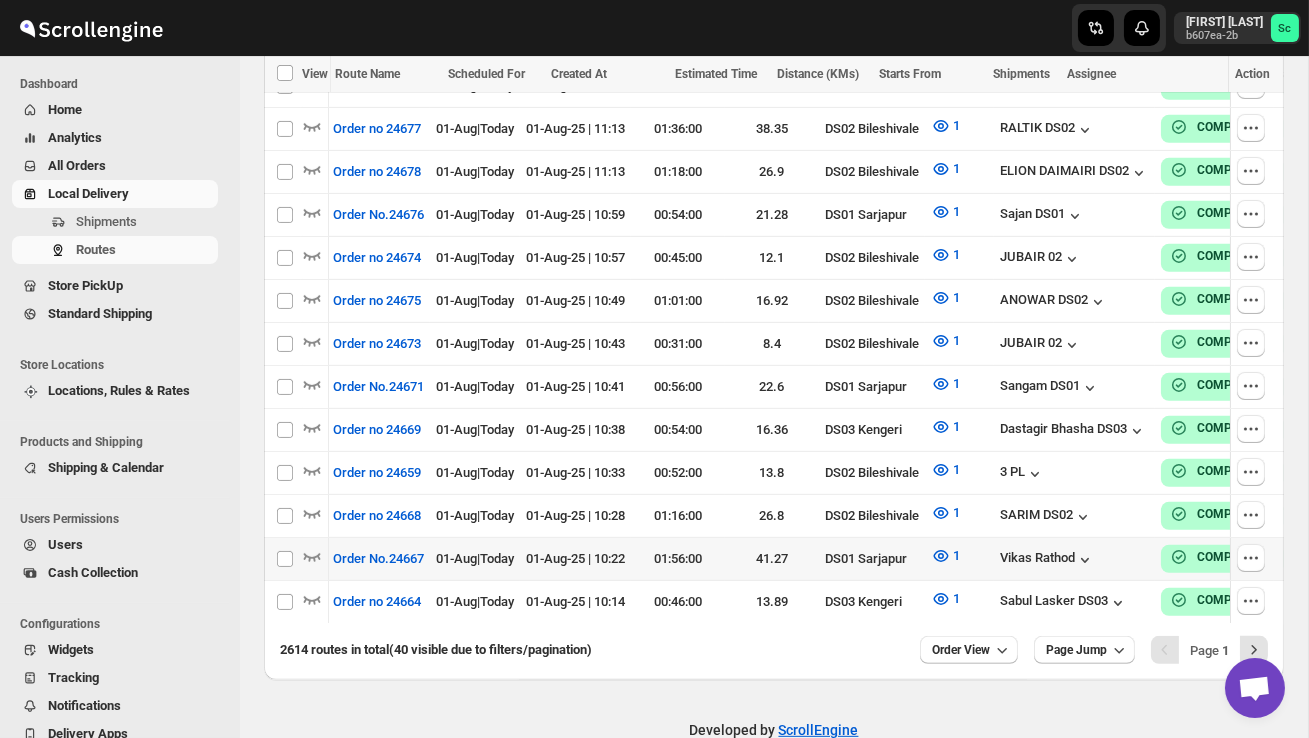 scroll, scrollTop: 1779, scrollLeft: 0, axis: vertical 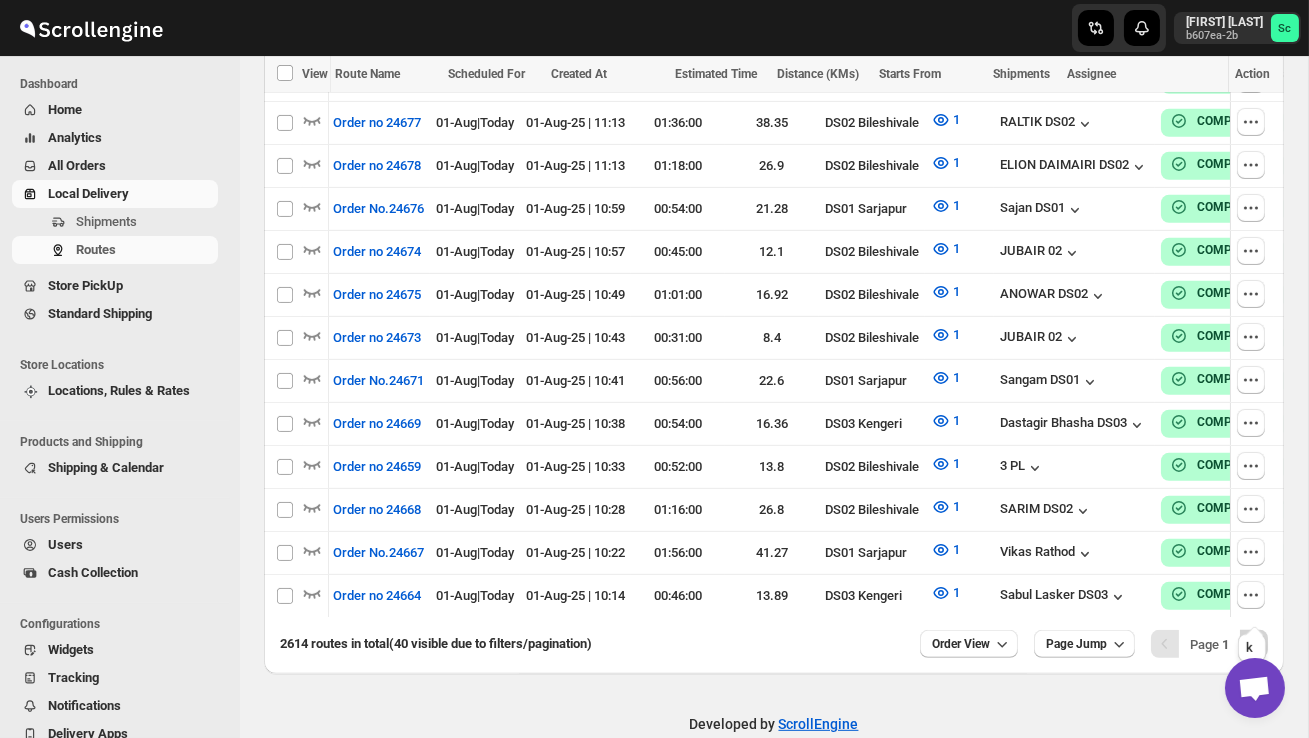 click 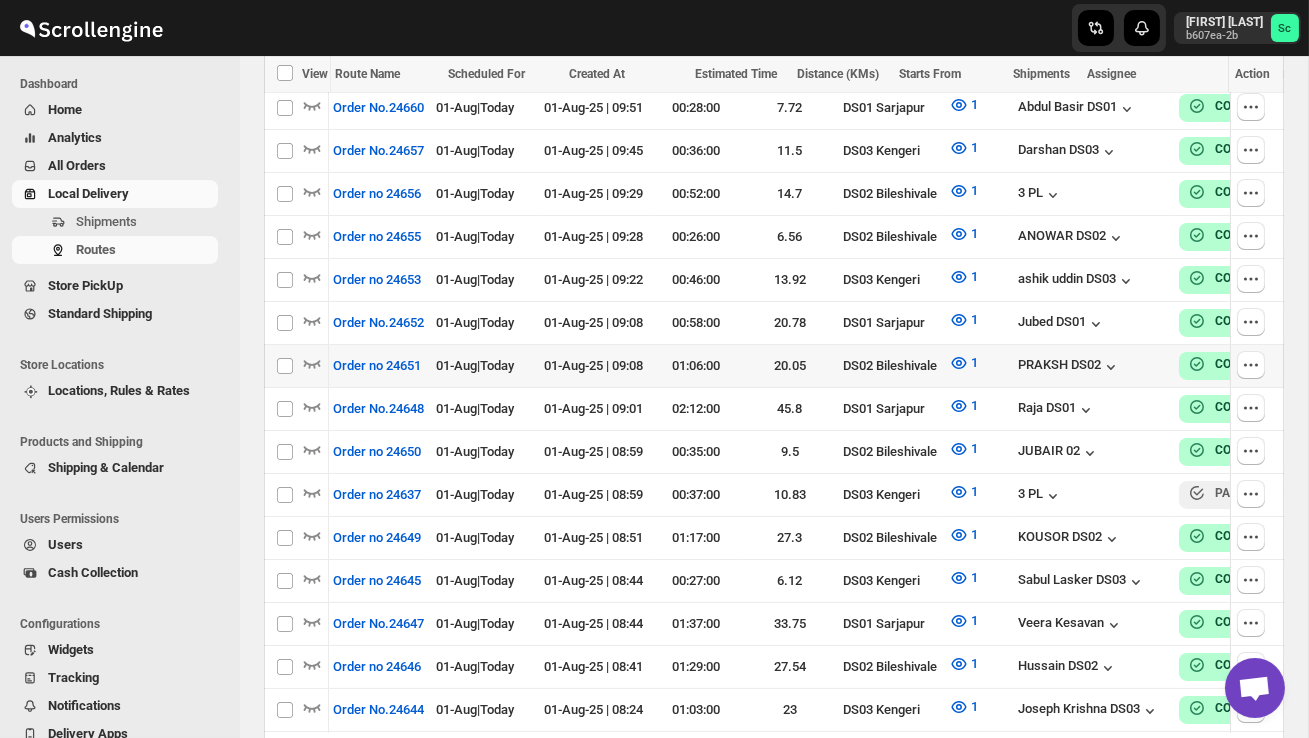 scroll, scrollTop: 759, scrollLeft: 0, axis: vertical 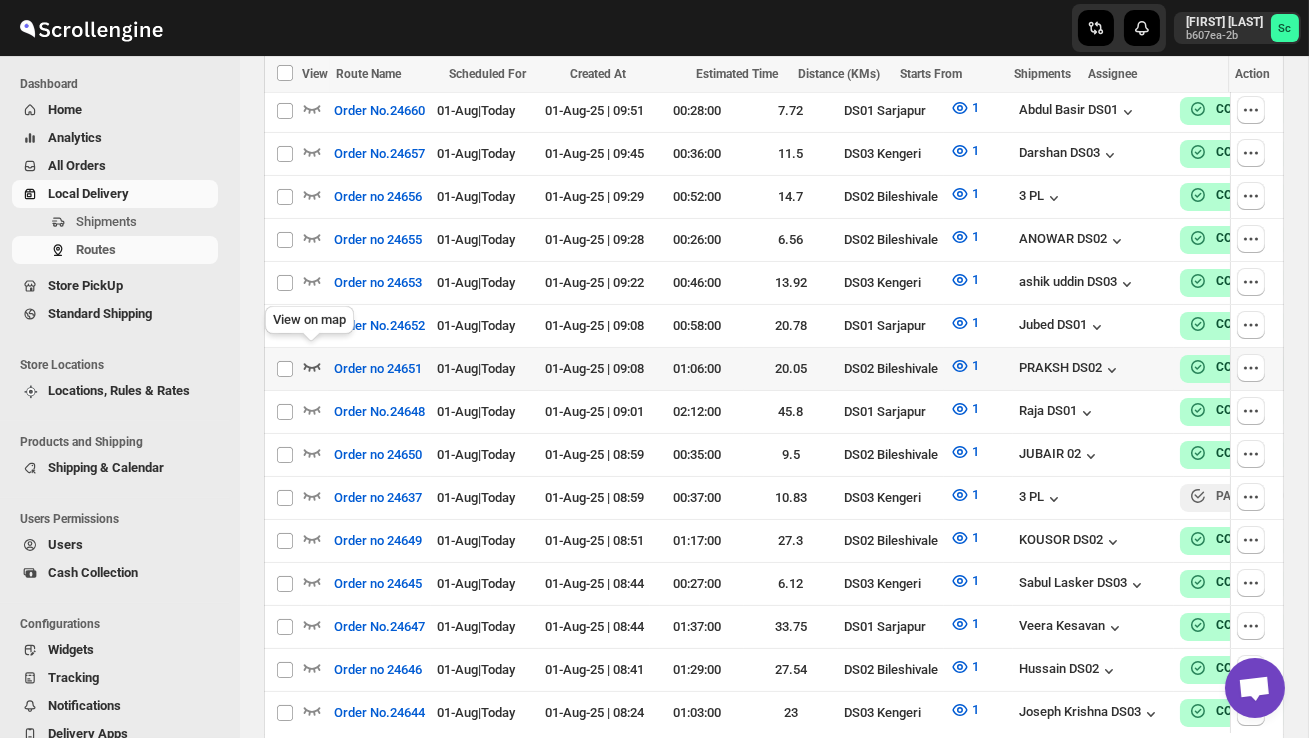 click 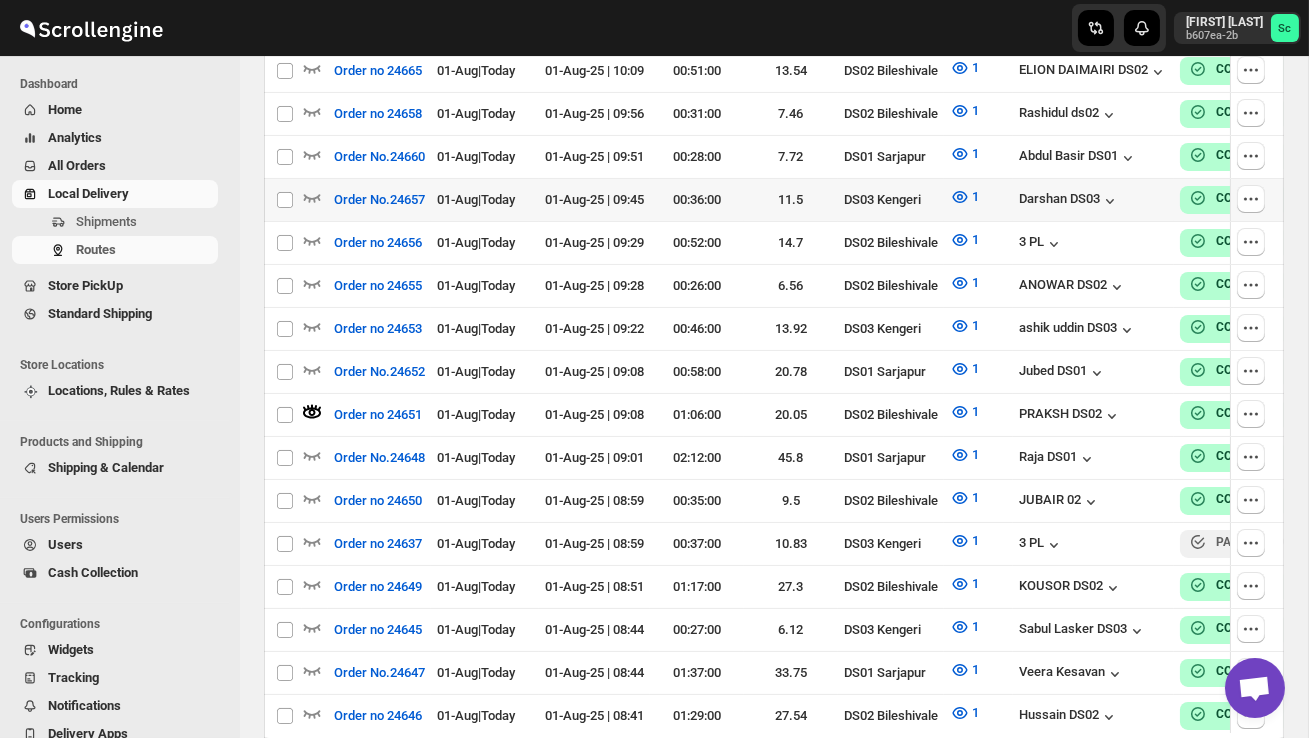 scroll, scrollTop: 0, scrollLeft: 0, axis: both 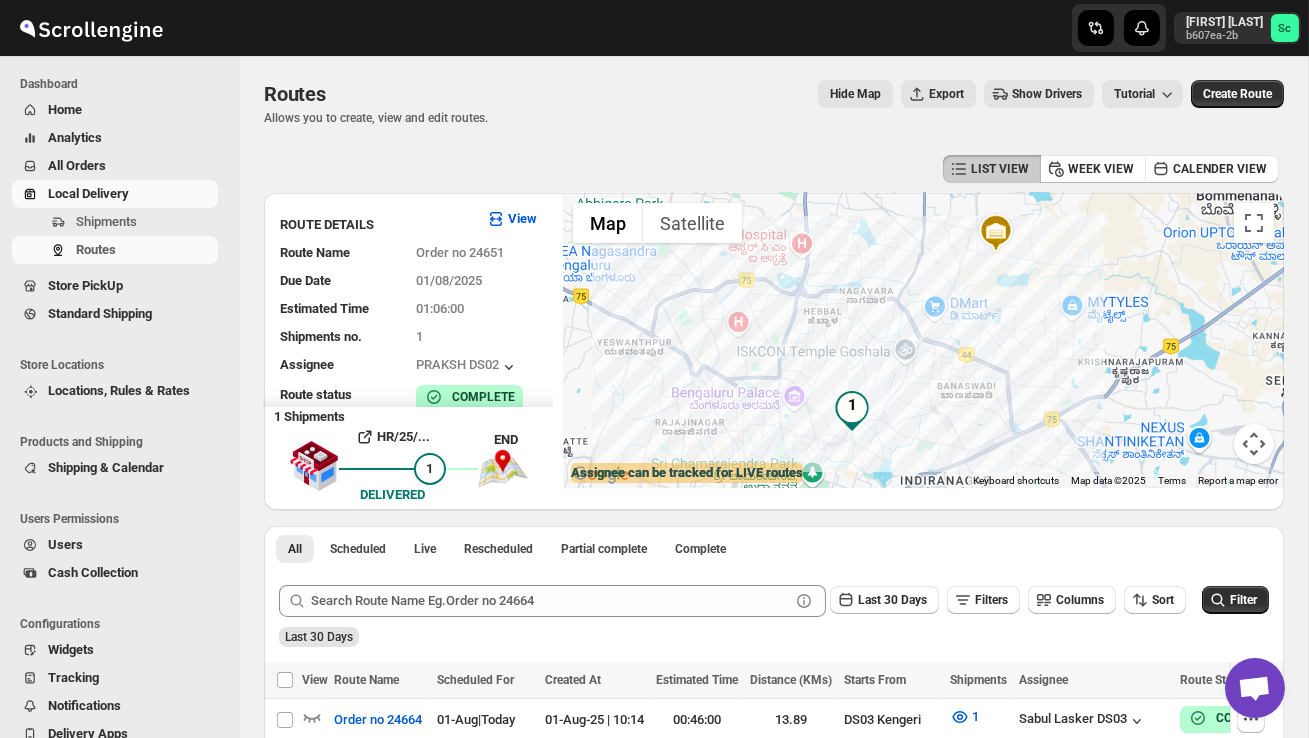 click at bounding box center (852, 411) 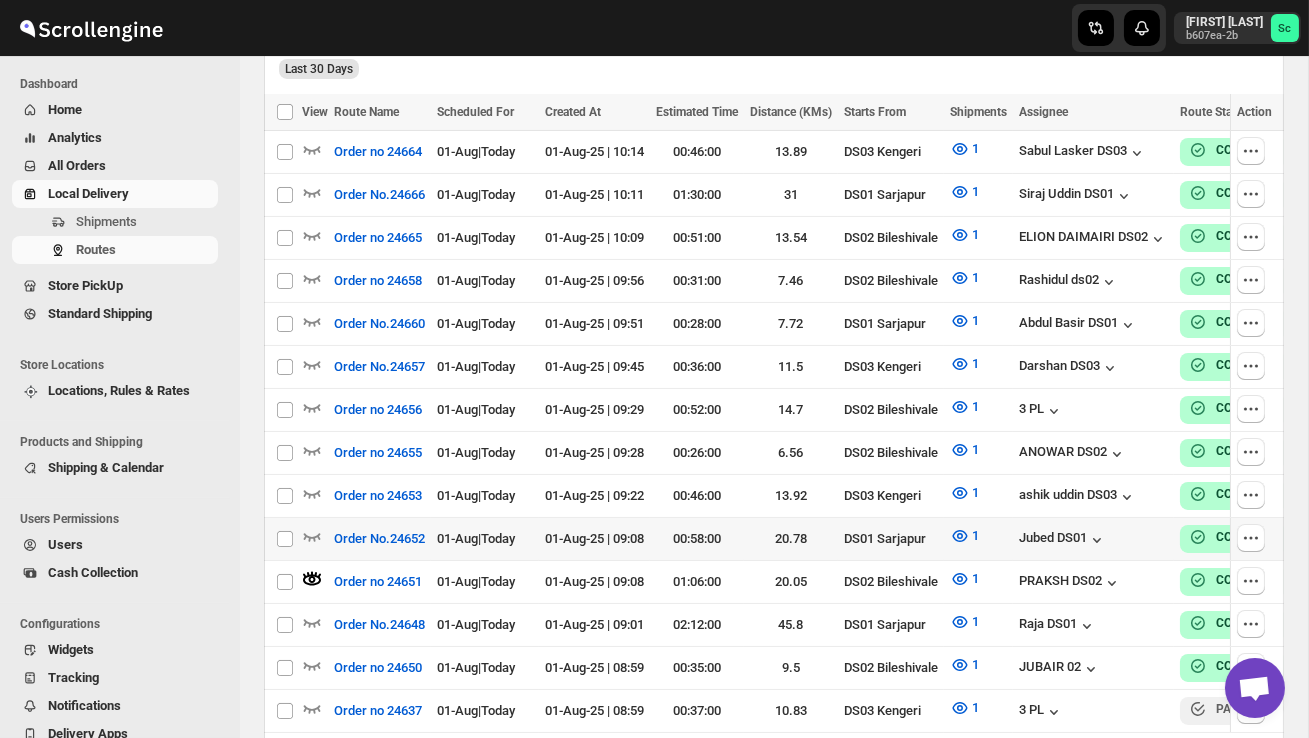 scroll, scrollTop: 610, scrollLeft: 0, axis: vertical 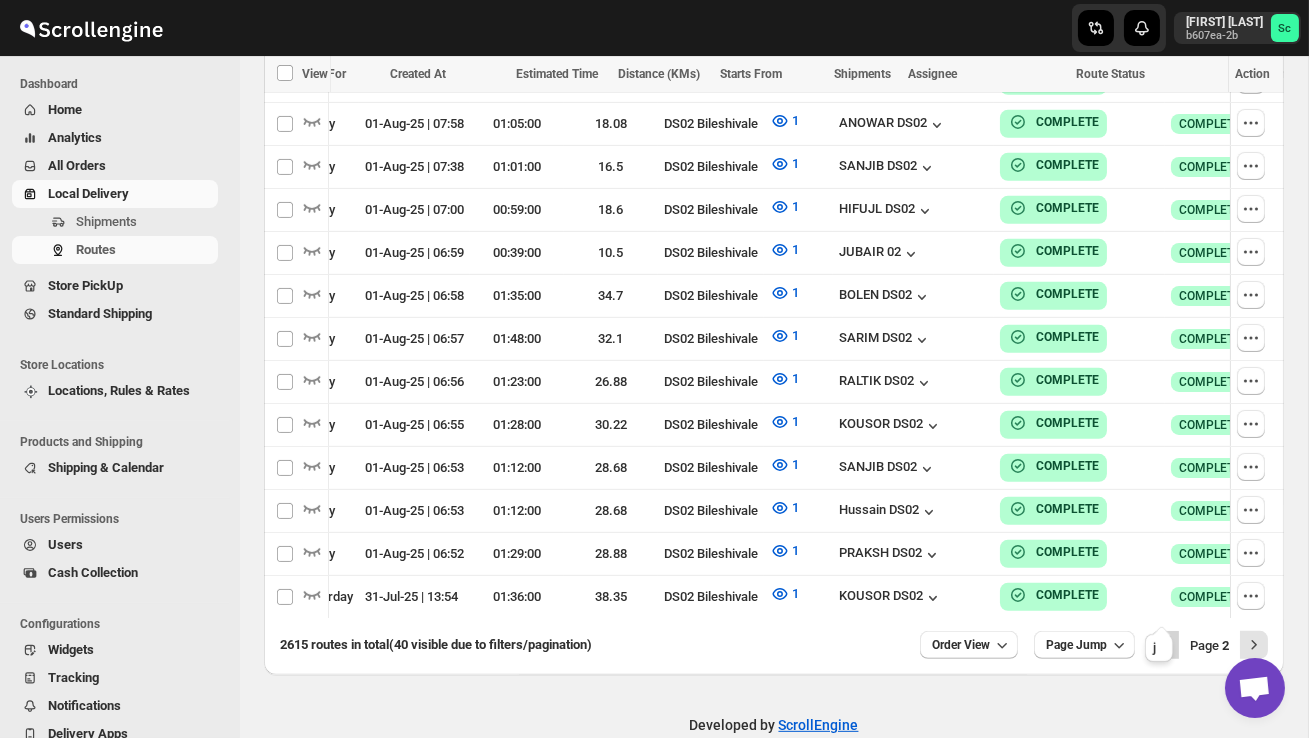 click at bounding box center (1165, 645) 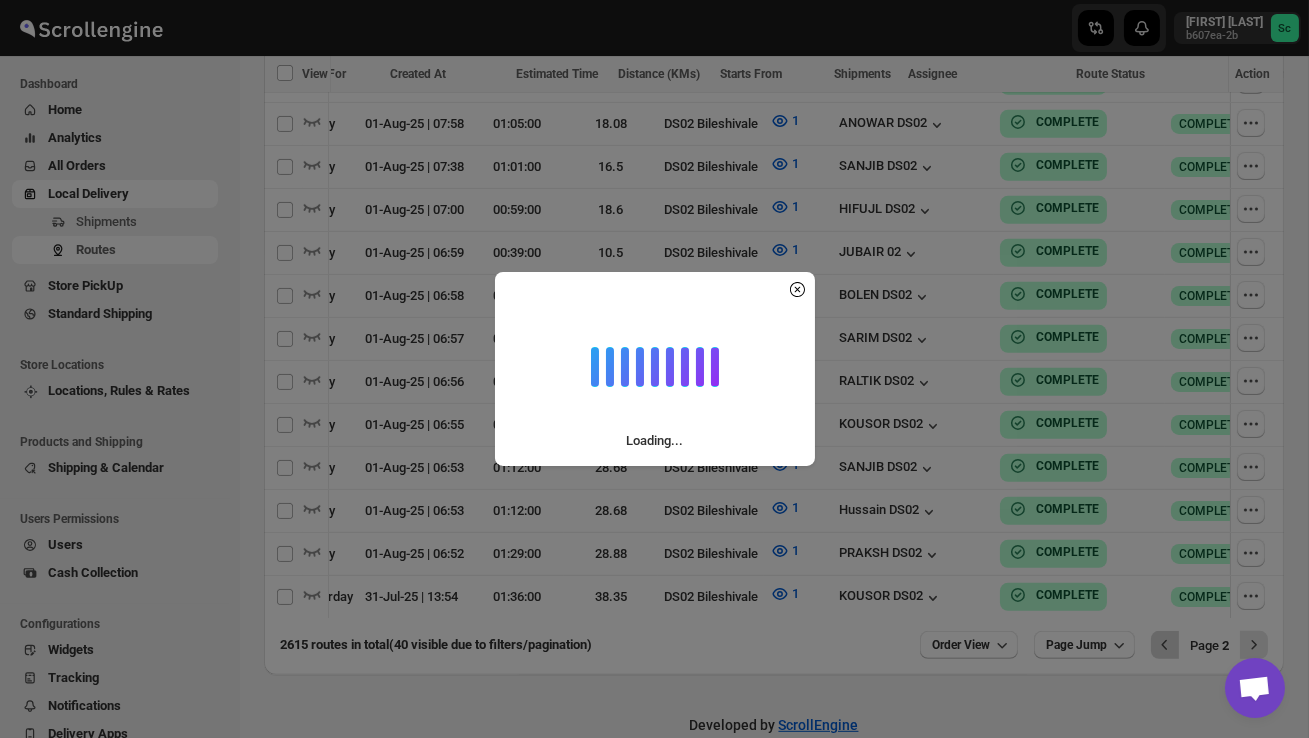 scroll, scrollTop: 0, scrollLeft: 1, axis: horizontal 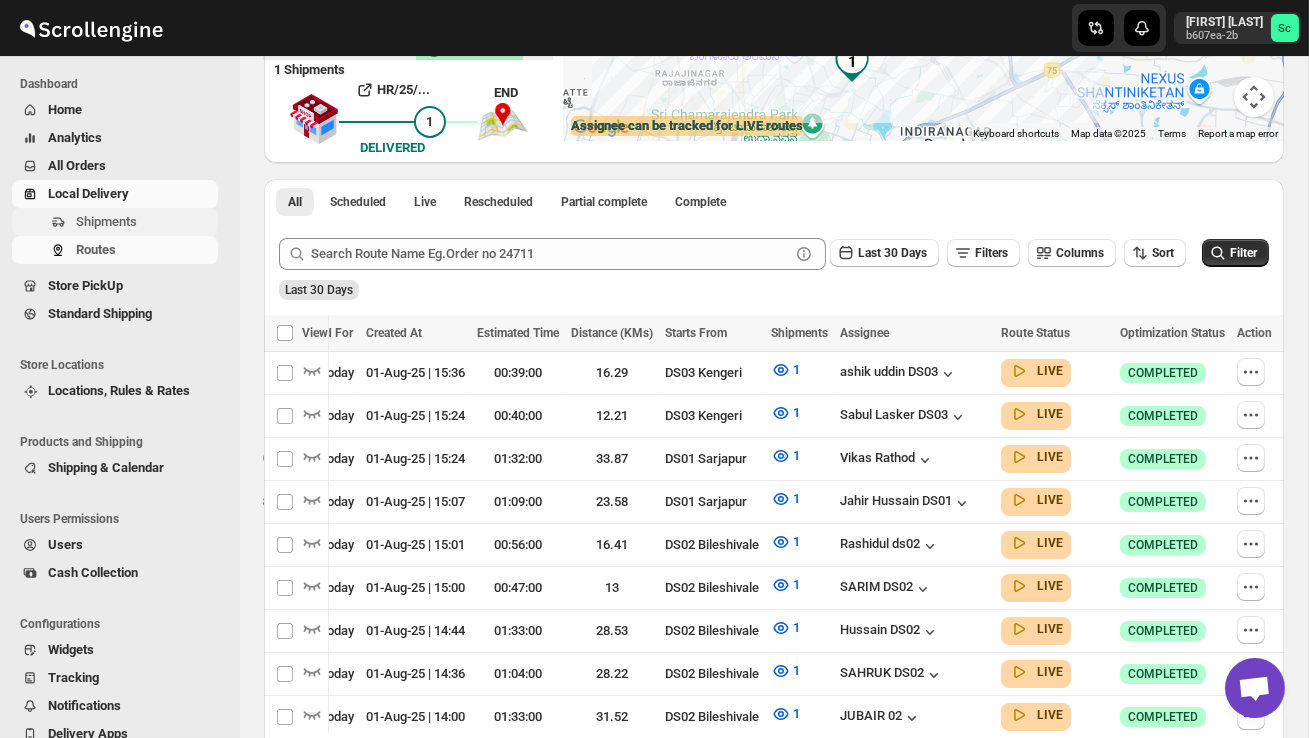 click on "Shipments" at bounding box center [145, 222] 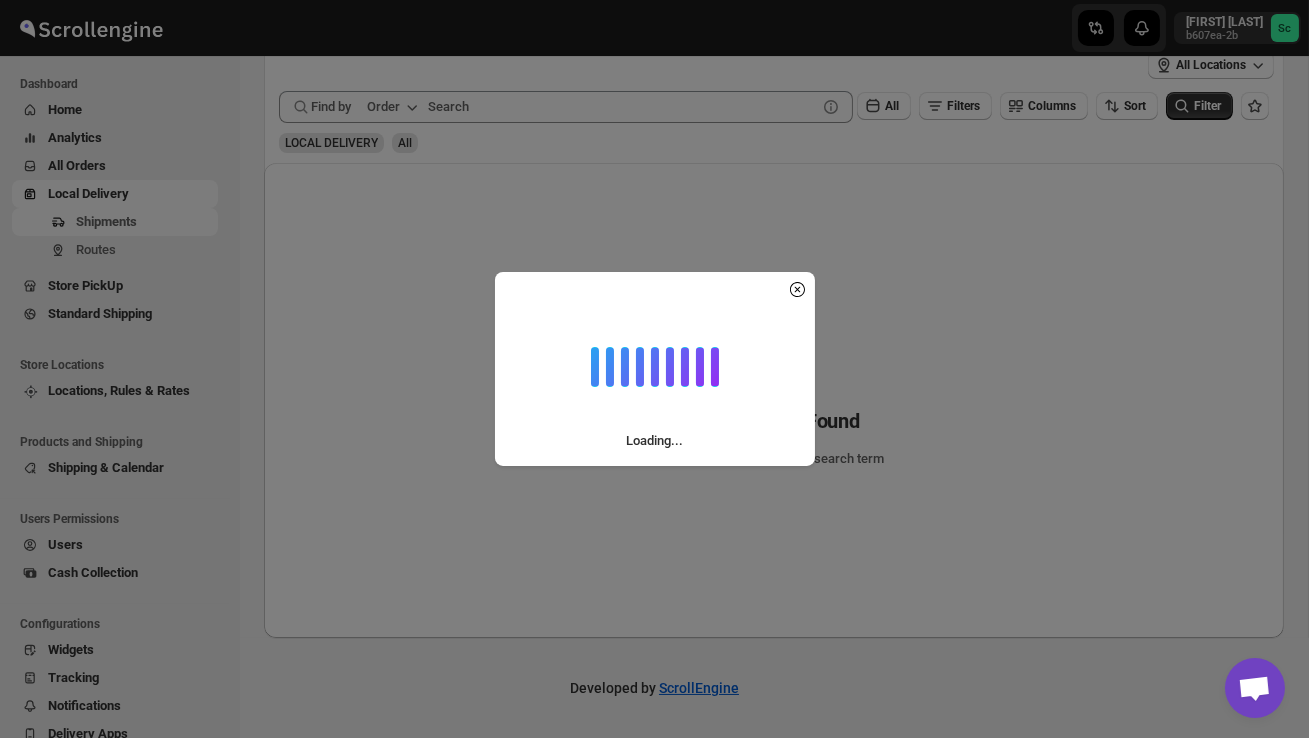 scroll, scrollTop: 0, scrollLeft: 0, axis: both 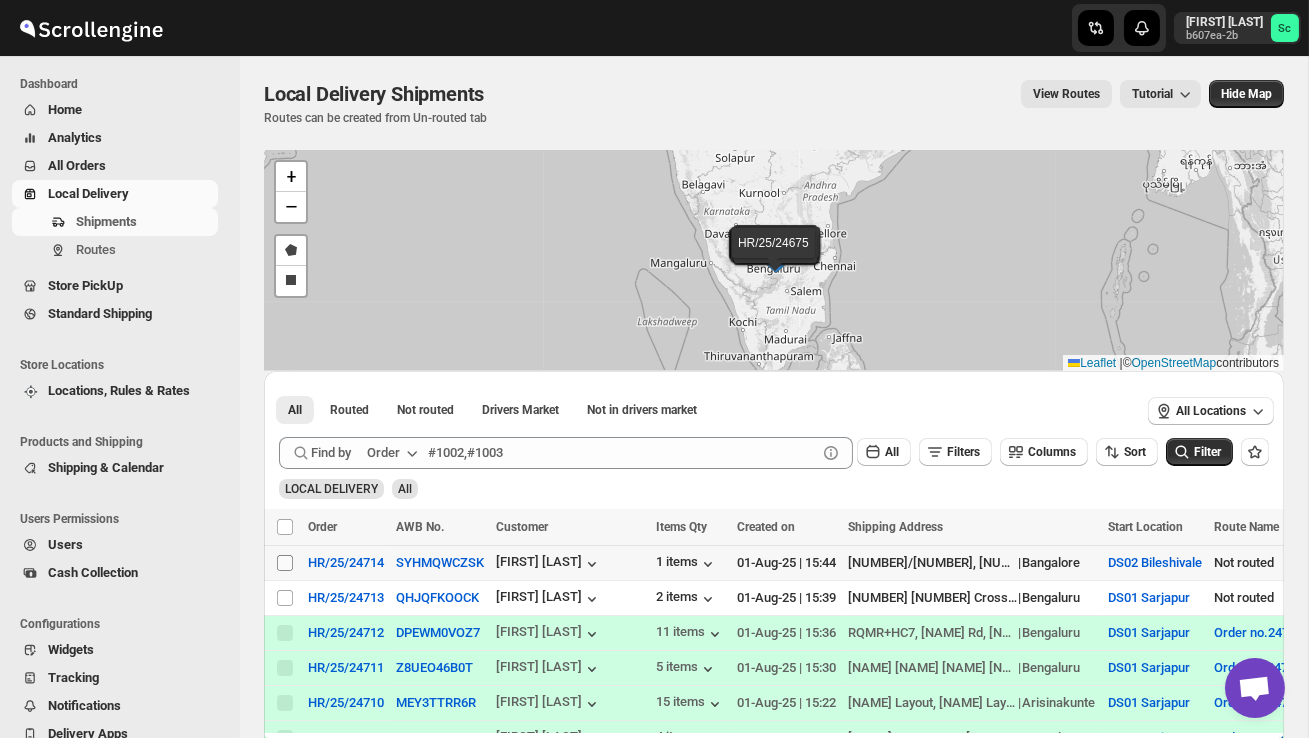 click on "Select shipment" at bounding box center [285, 563] 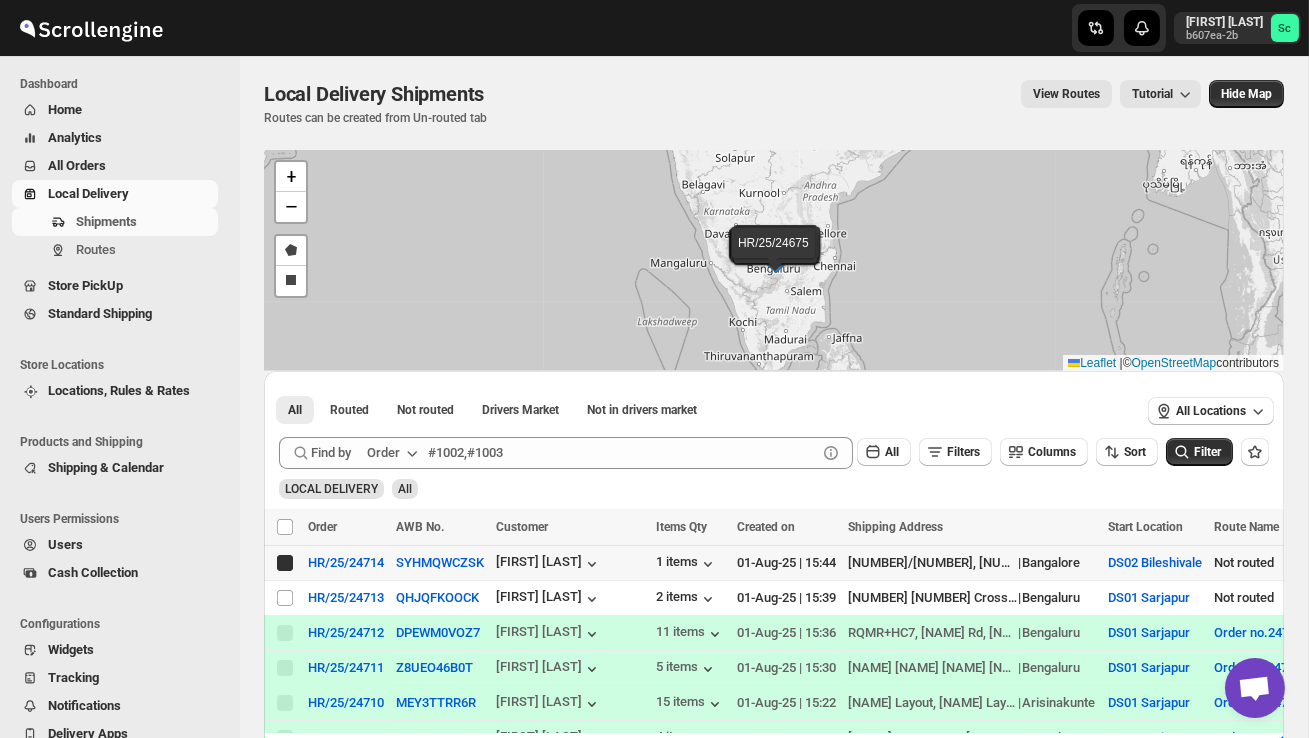 checkbox on "true" 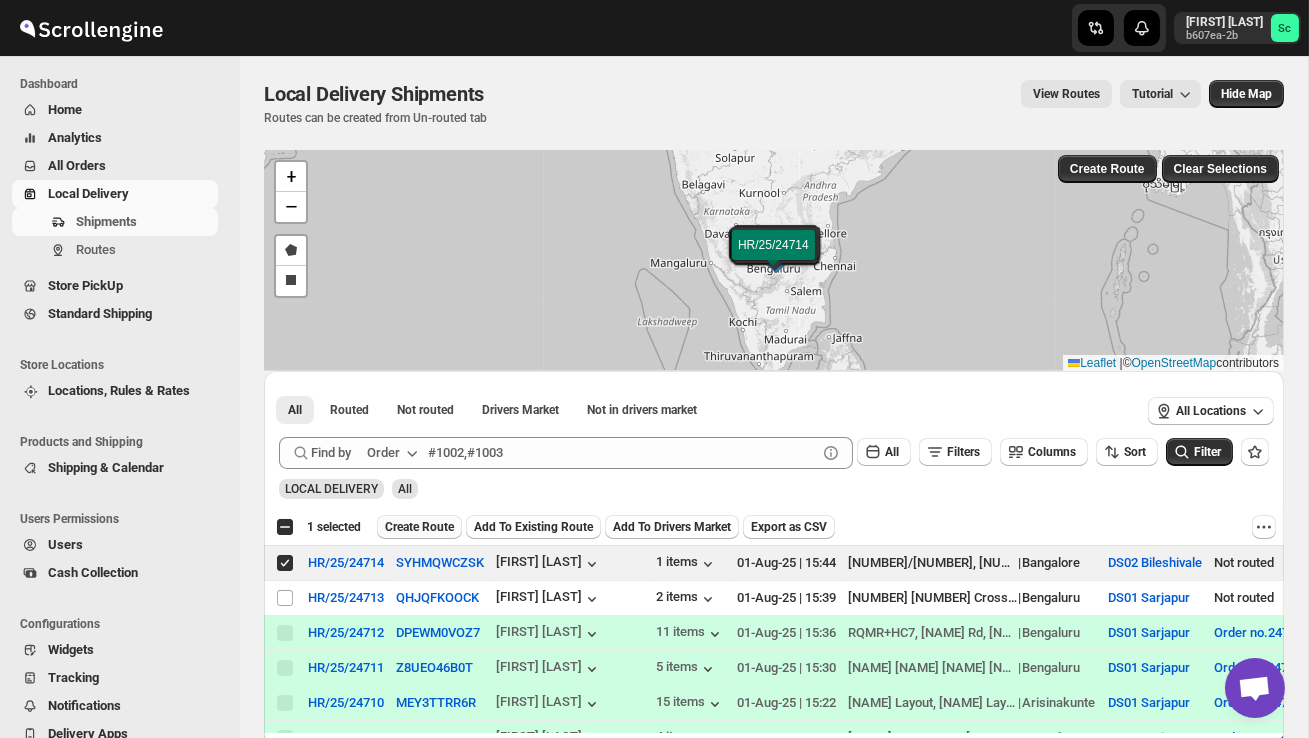 click on "Create Route" at bounding box center [419, 527] 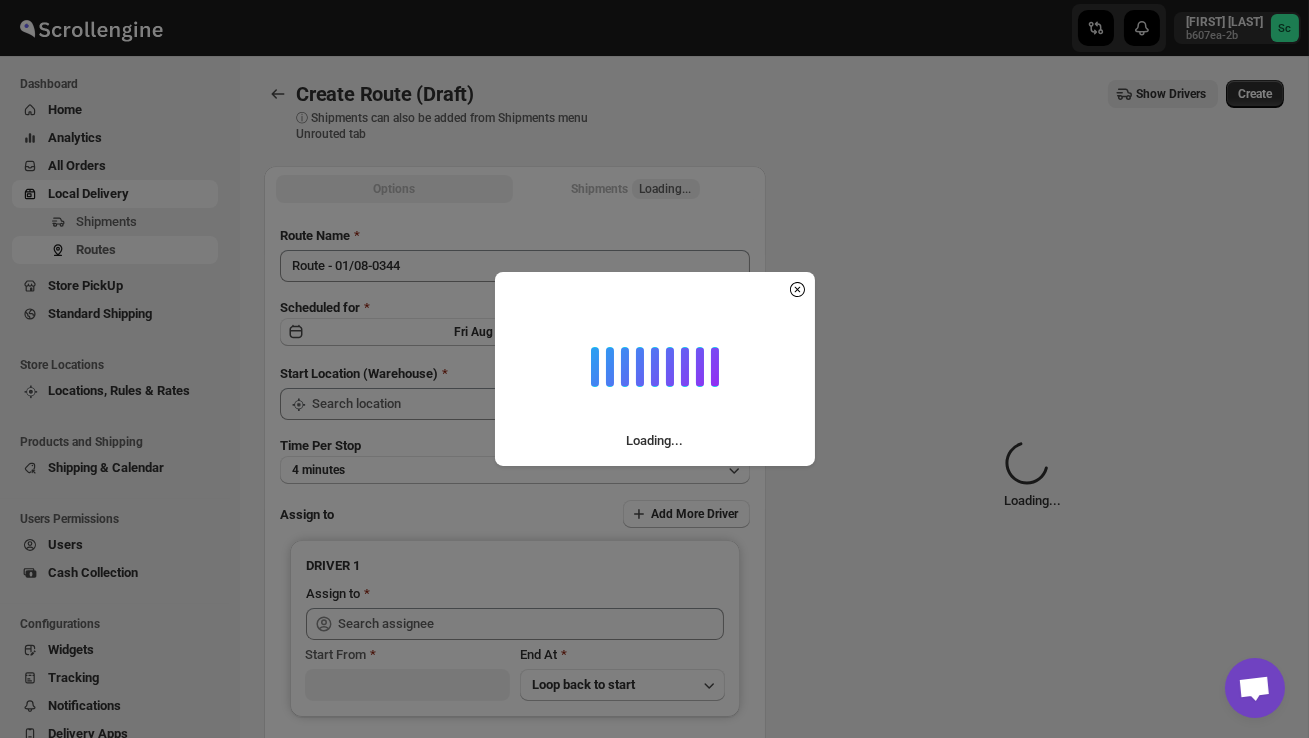 type on "DS02 Bileshivale" 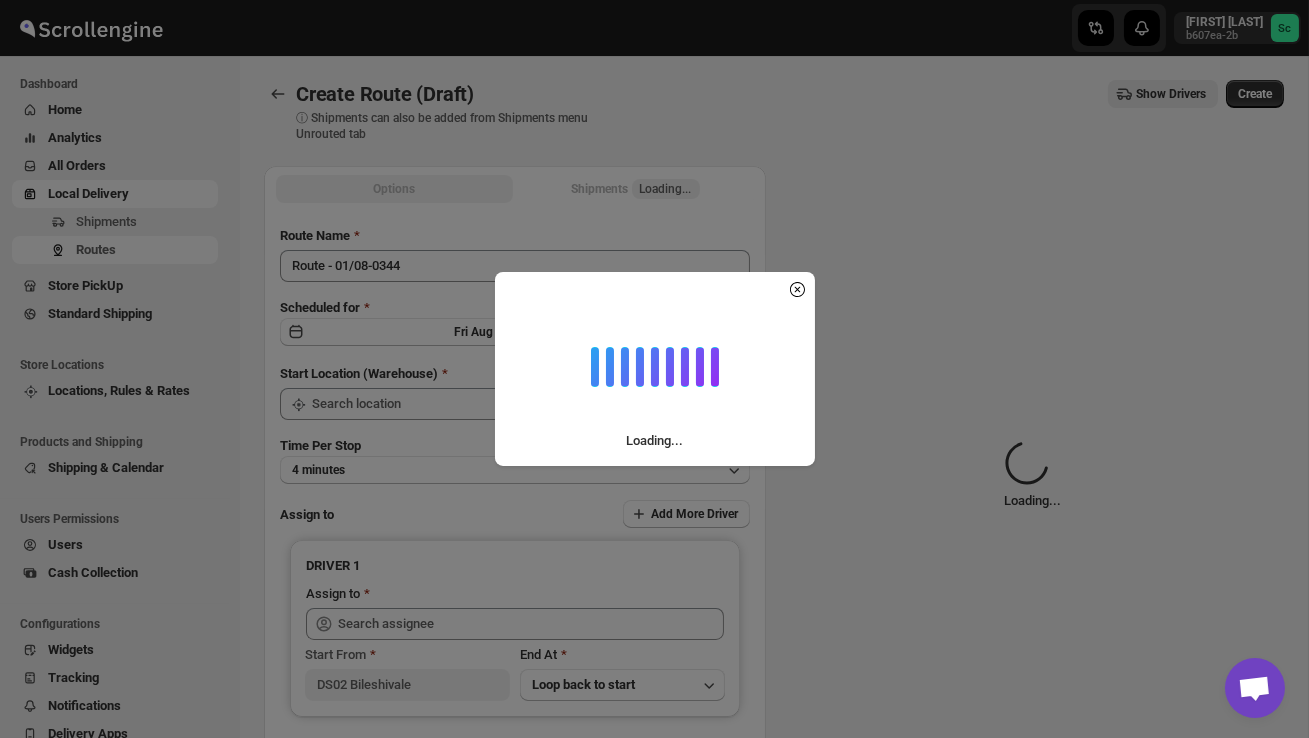 type on "DS02 Bileshivale" 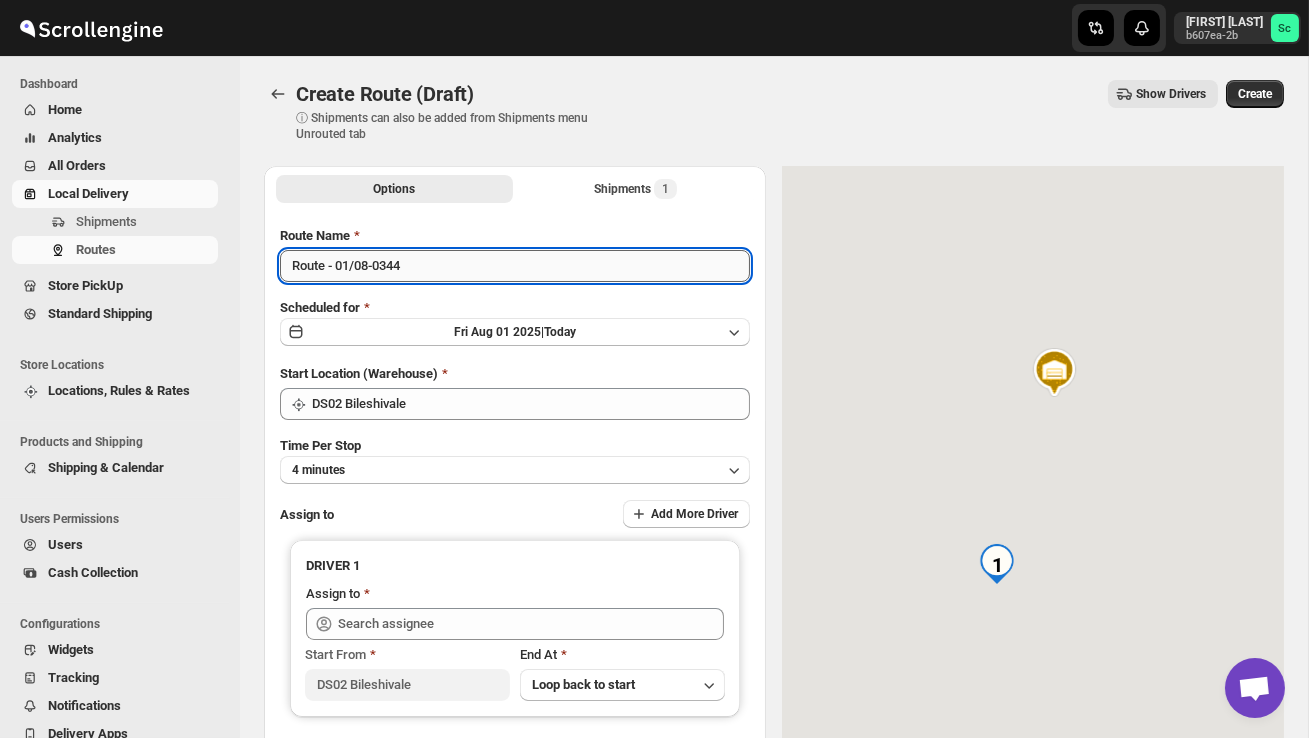 click on "Route - 01/08-0344" at bounding box center (515, 266) 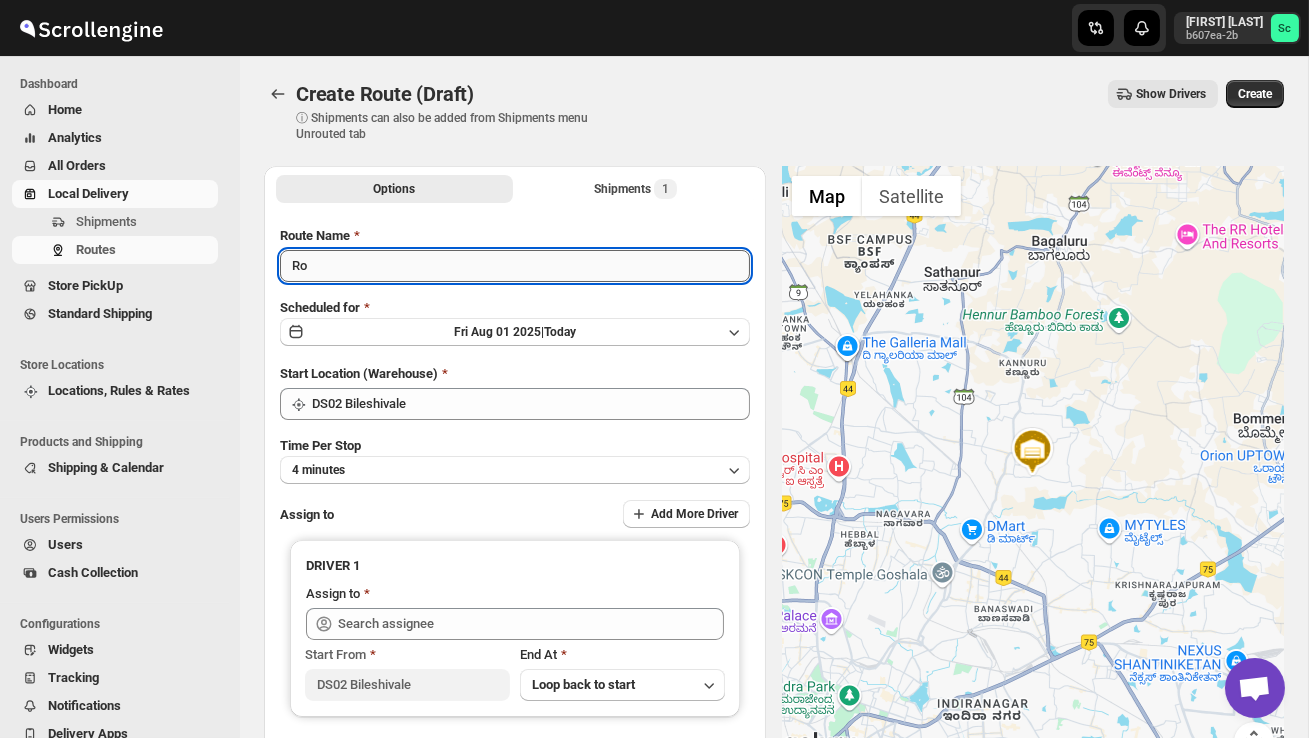 type on "R" 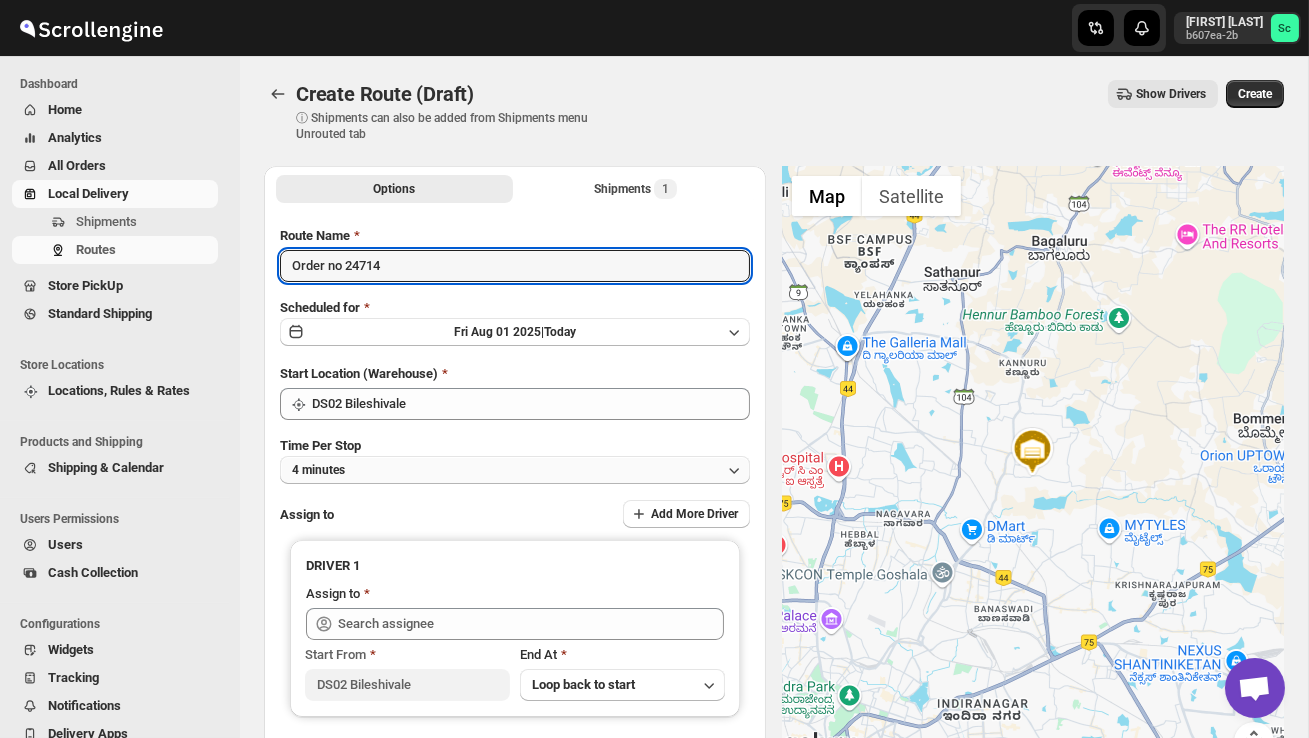 type on "Order no 24714" 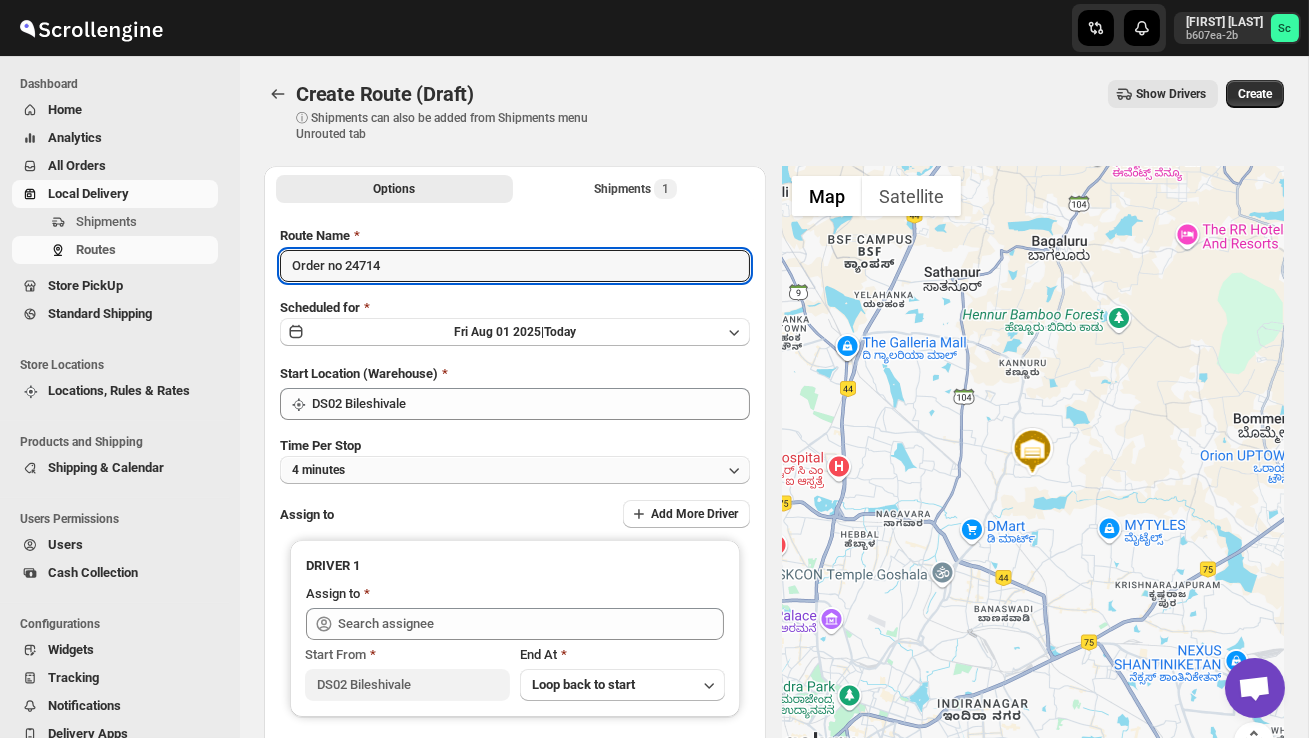 click on "4 minutes" at bounding box center (515, 470) 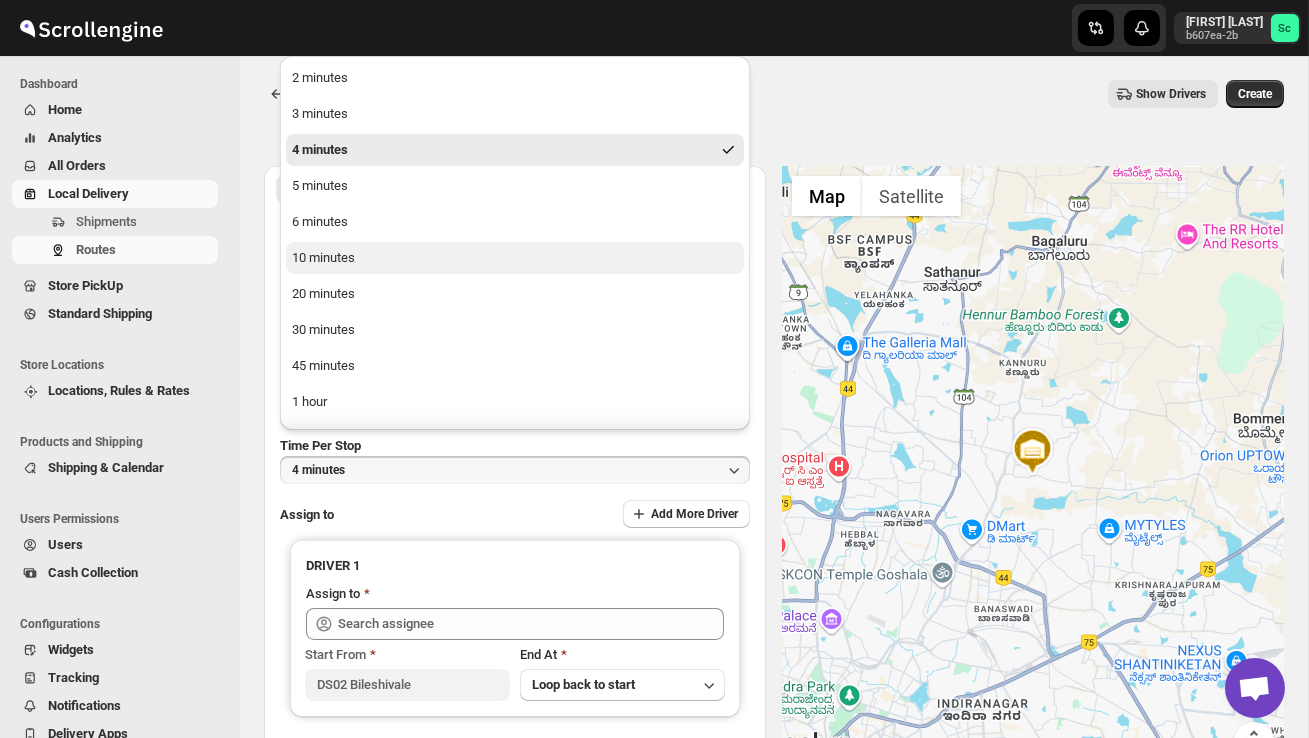 click on "10 minutes" at bounding box center [515, 258] 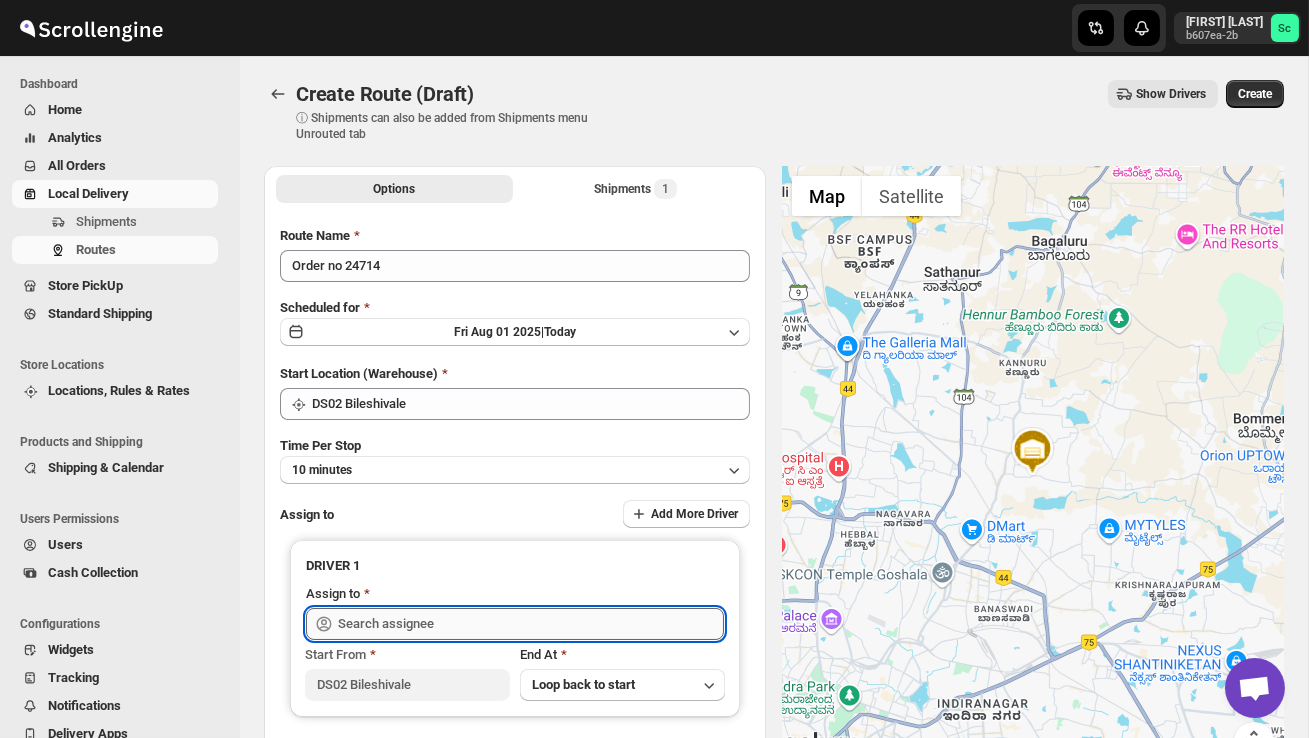 click at bounding box center (531, 624) 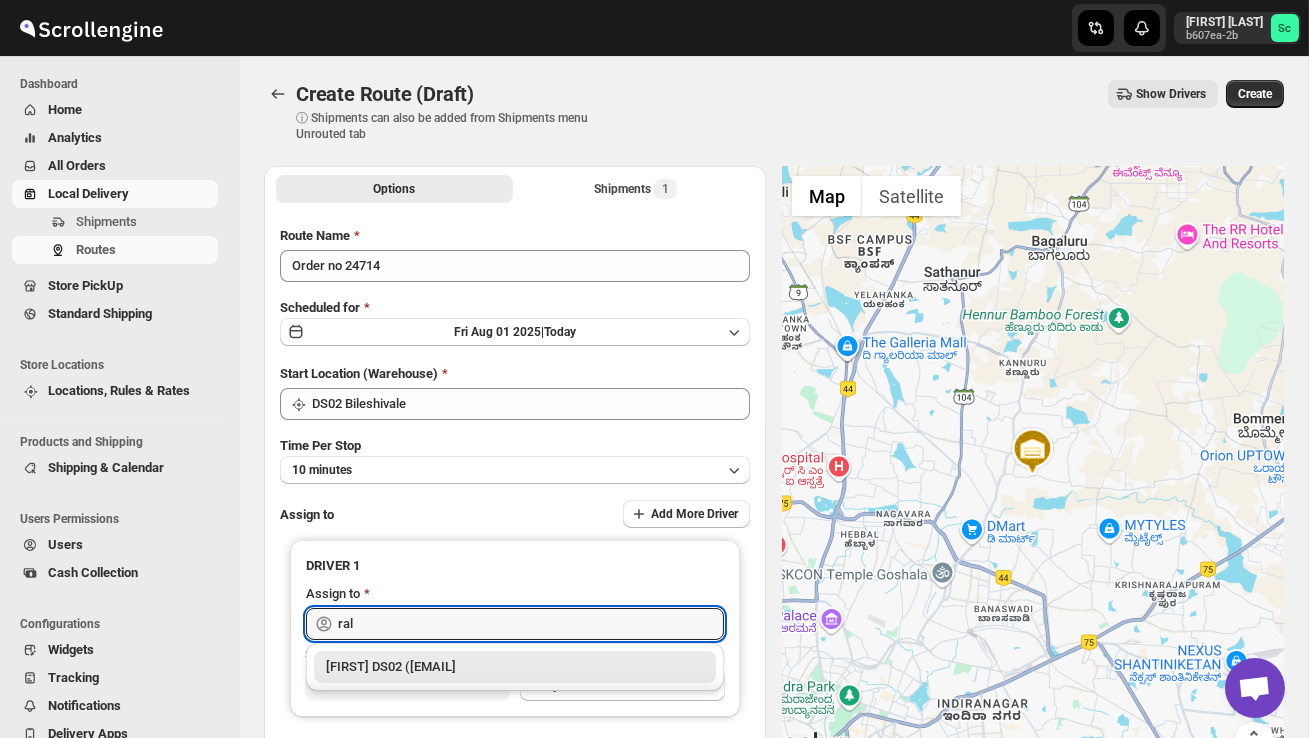 click on "[FIRST] DS02 ([EMAIL]" at bounding box center [515, 667] 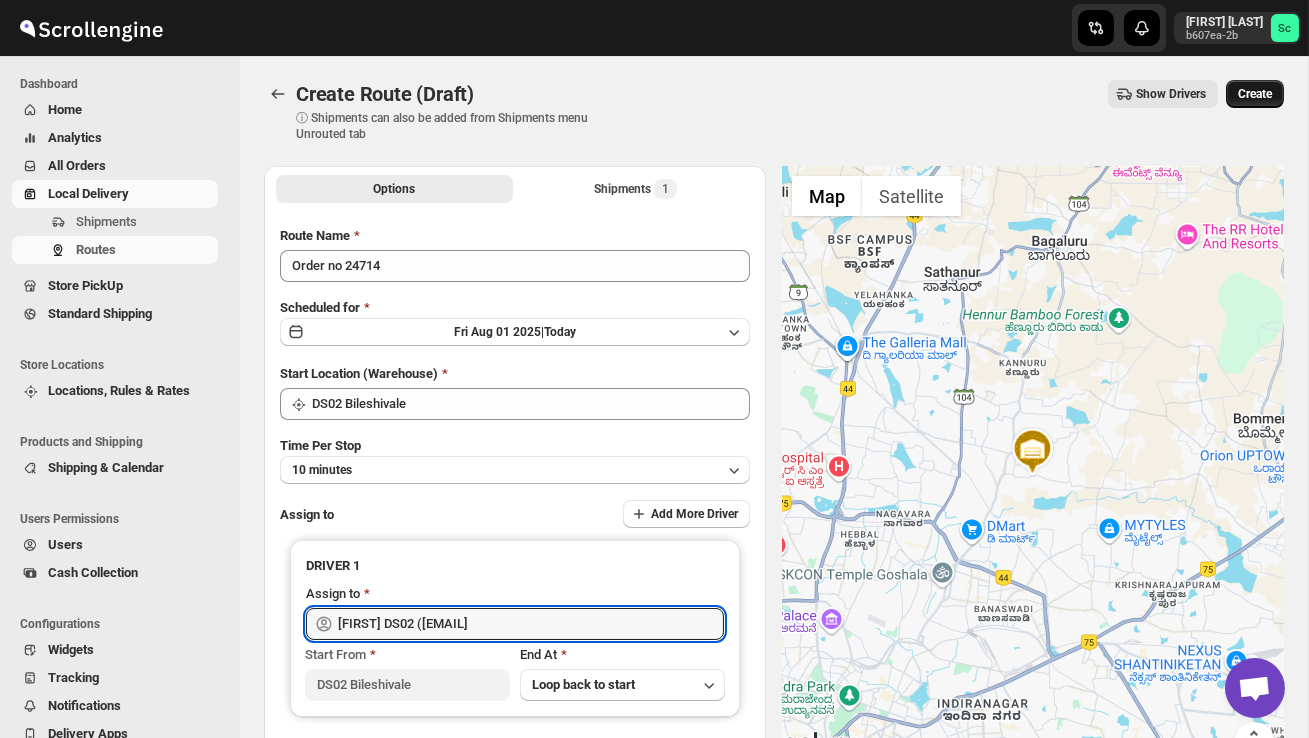 type on "[FIRST] DS02 ([EMAIL]" 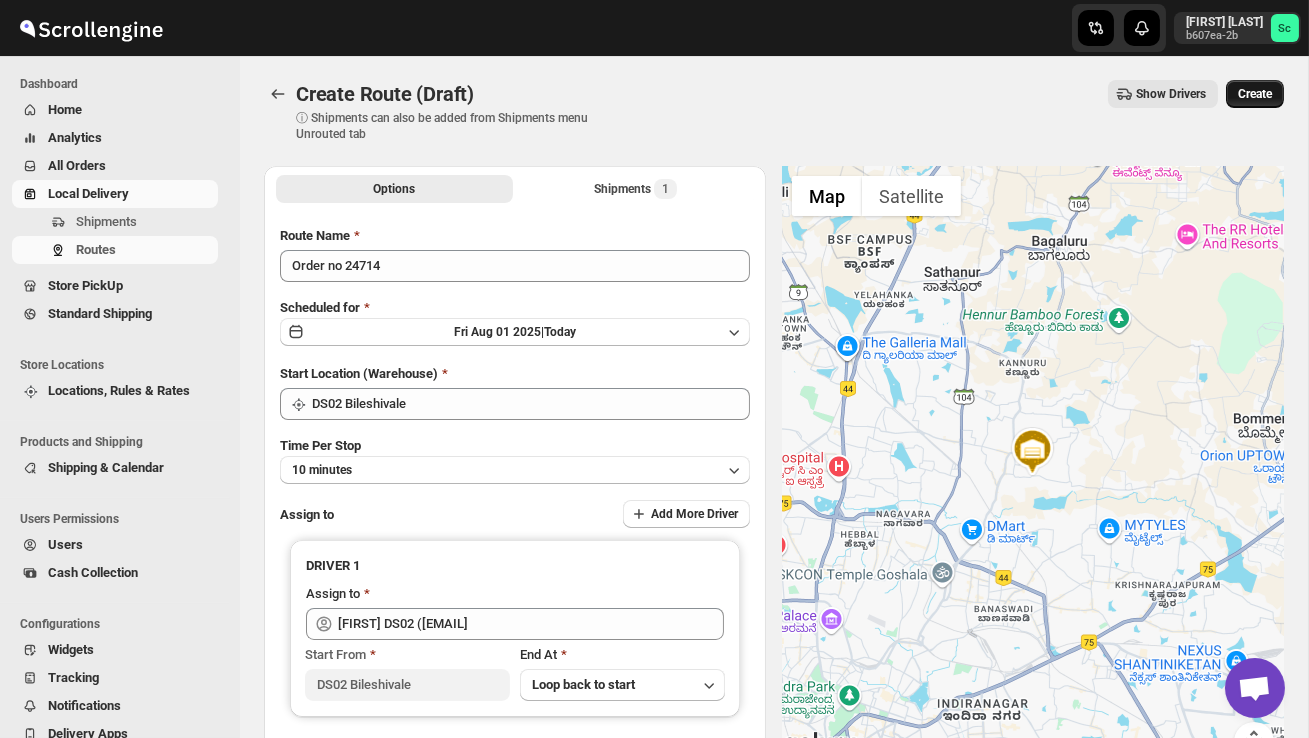 click on "Create" at bounding box center [1255, 94] 